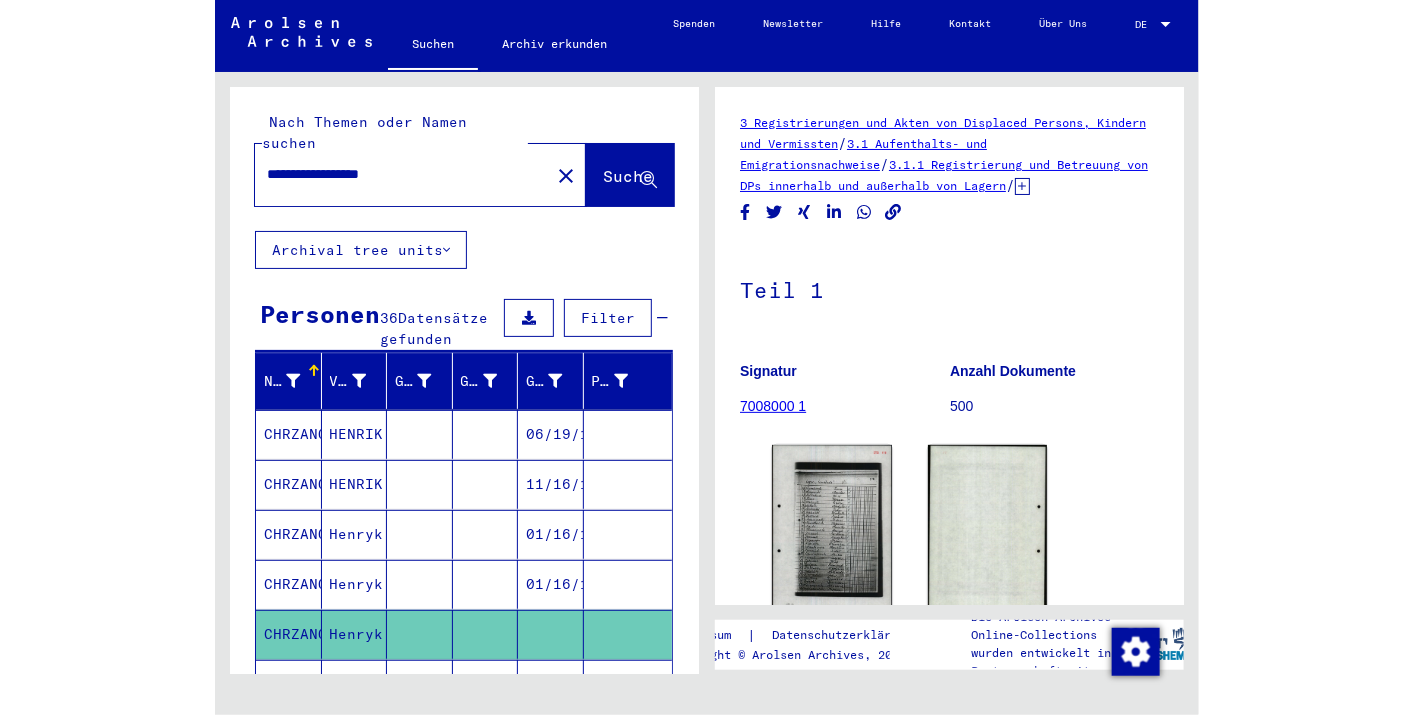 scroll, scrollTop: 0, scrollLeft: 0, axis: both 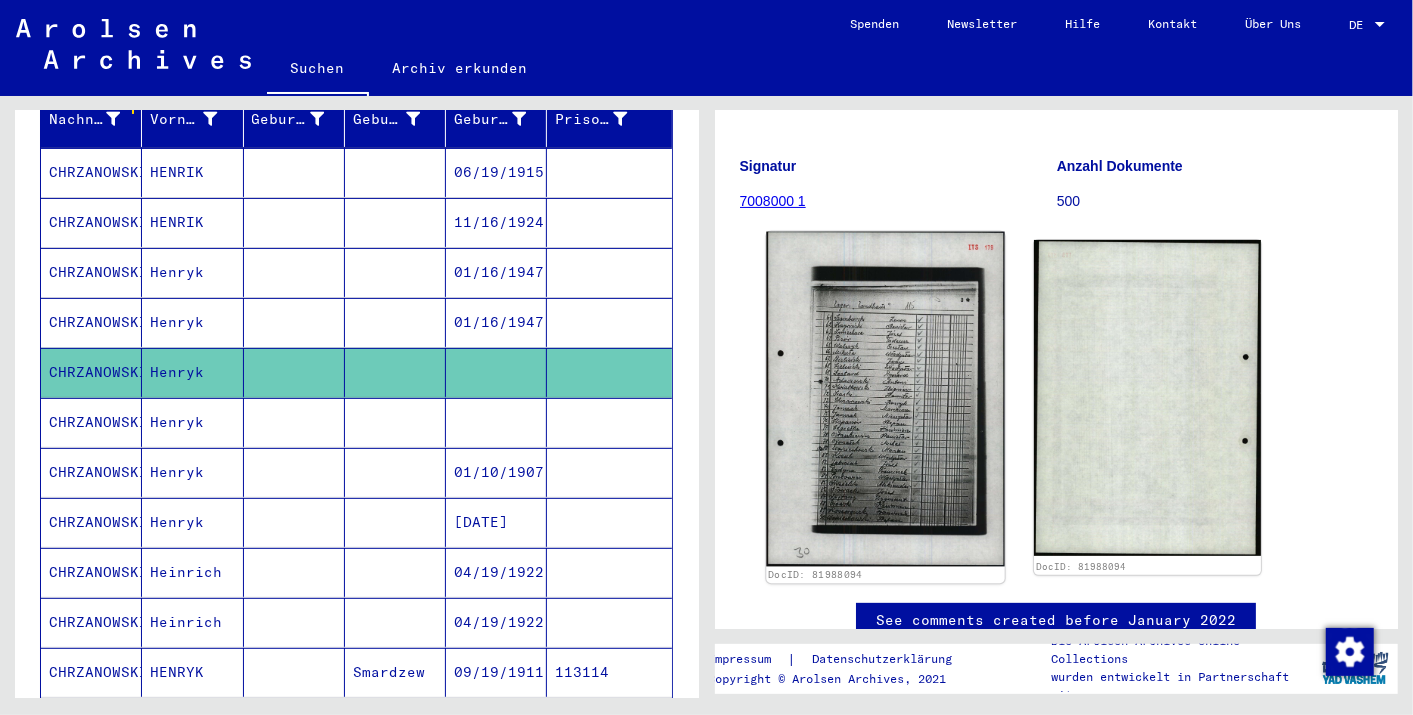 click 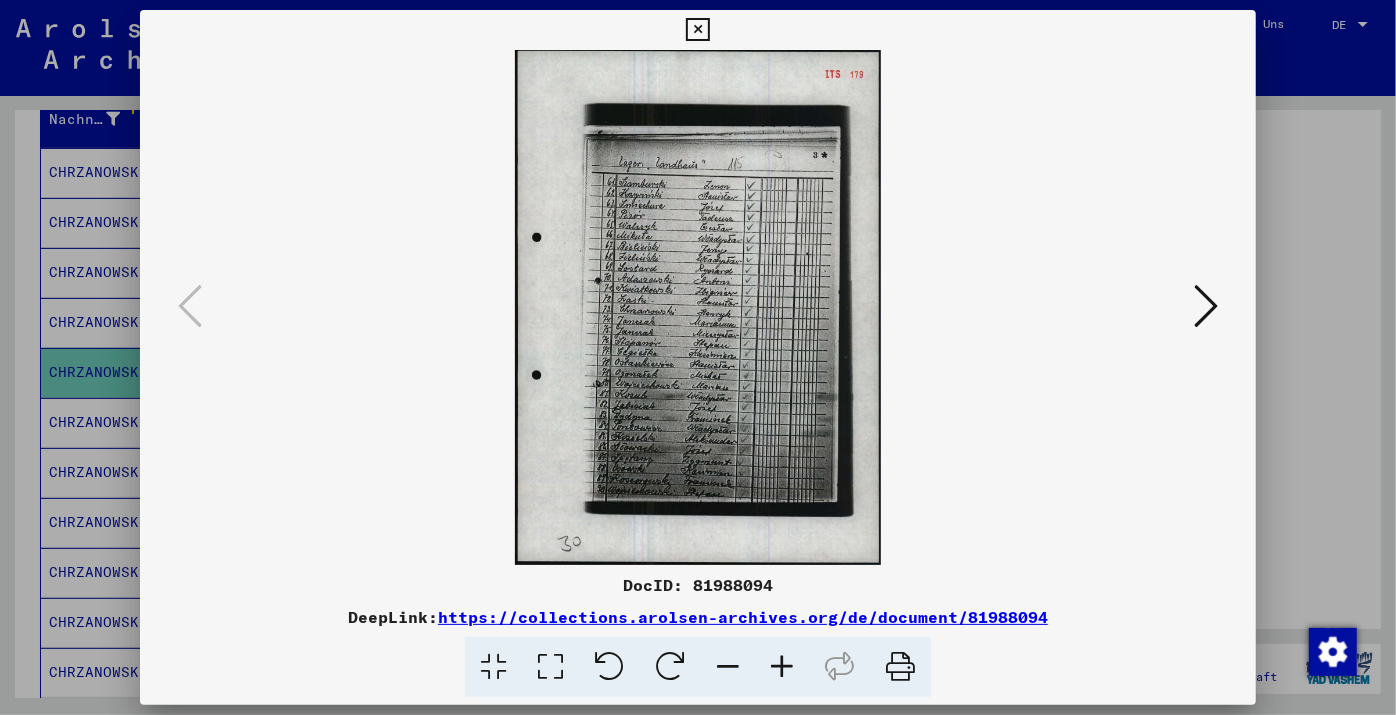 click at bounding box center (782, 667) 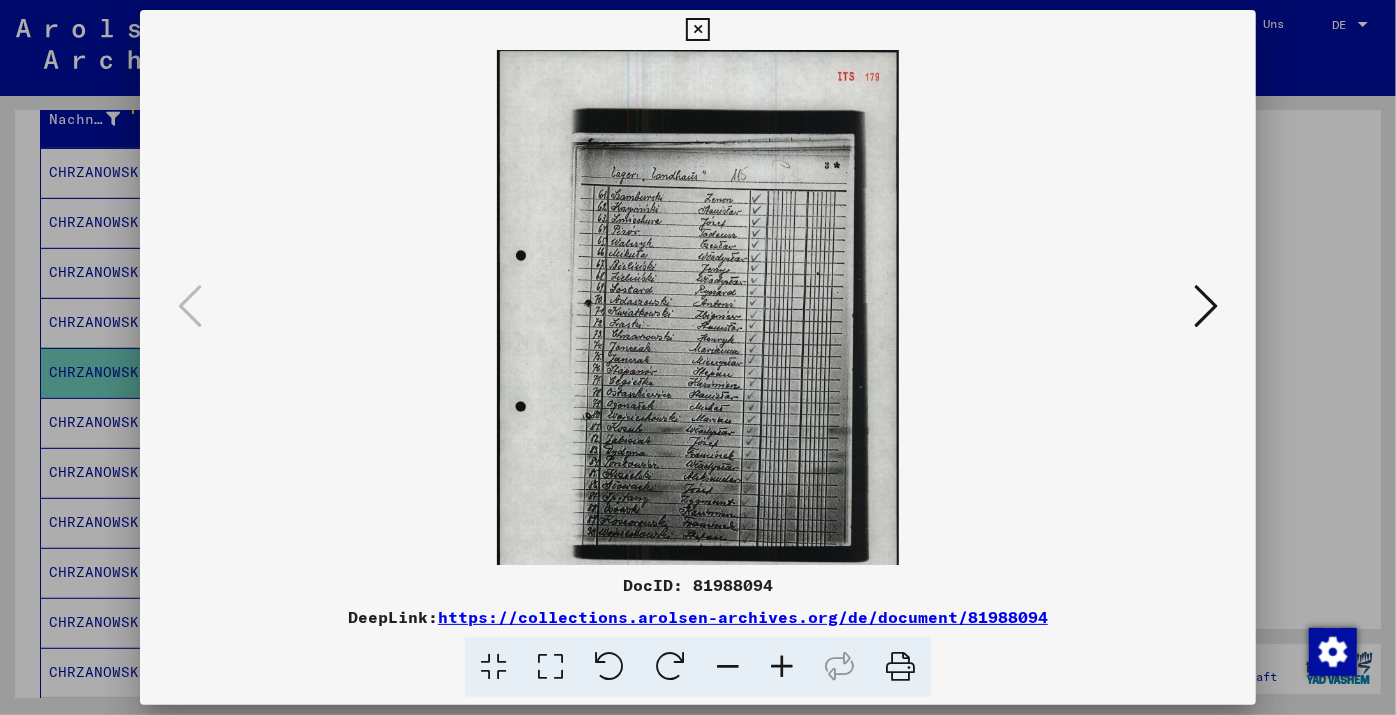 click at bounding box center [782, 667] 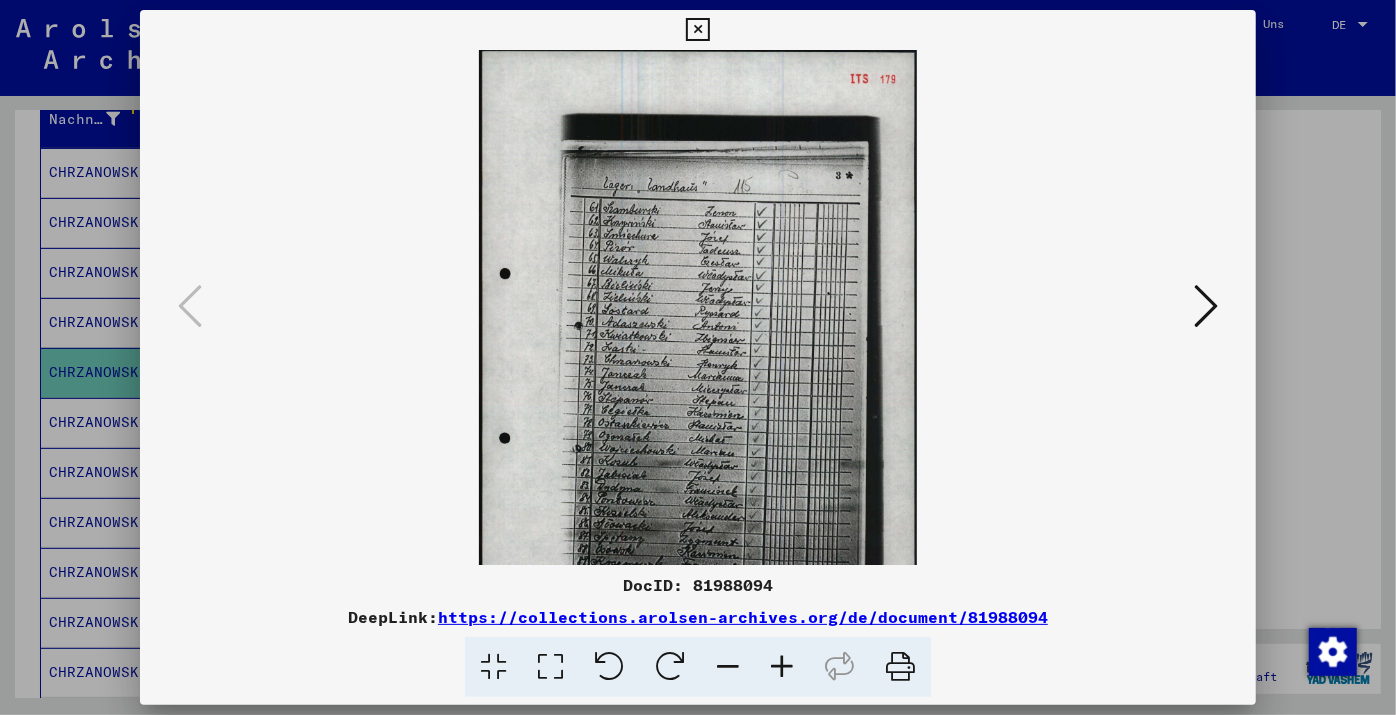 click at bounding box center [782, 667] 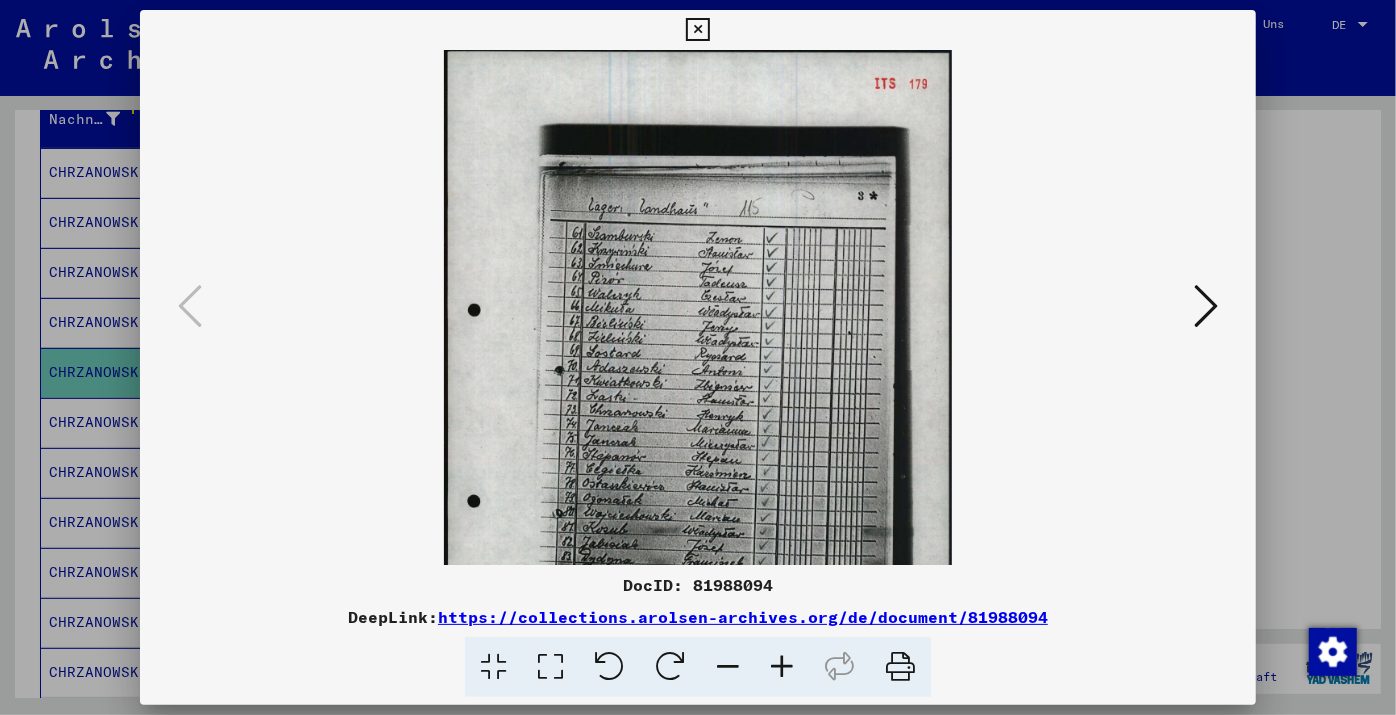 click at bounding box center [782, 667] 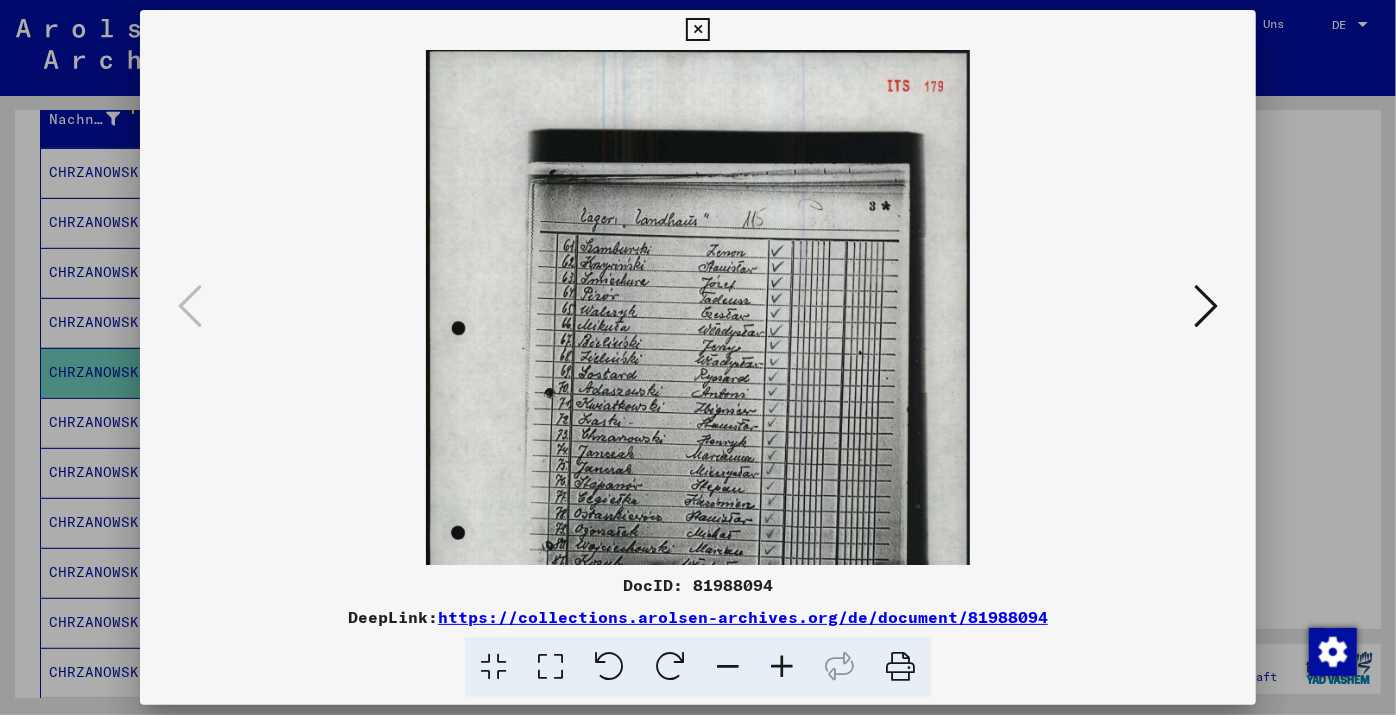 click at bounding box center [782, 667] 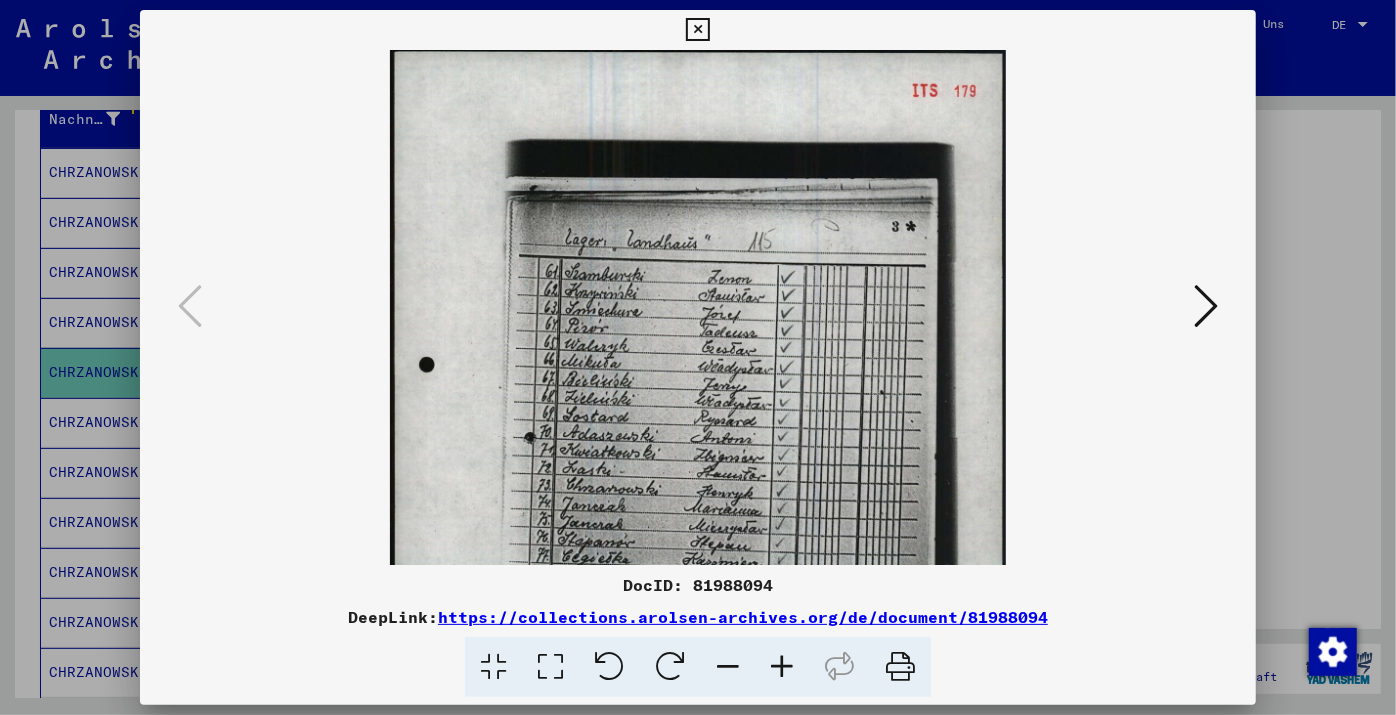 click at bounding box center [782, 667] 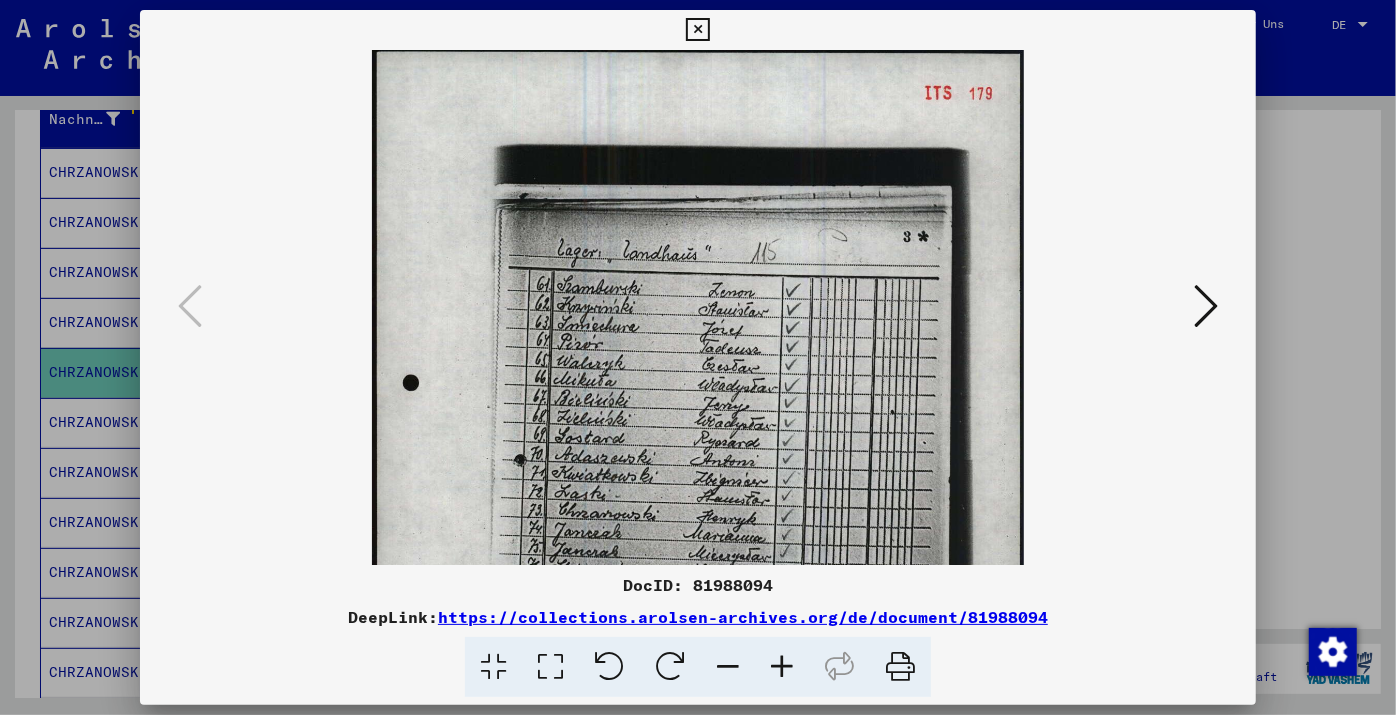 click at bounding box center (782, 667) 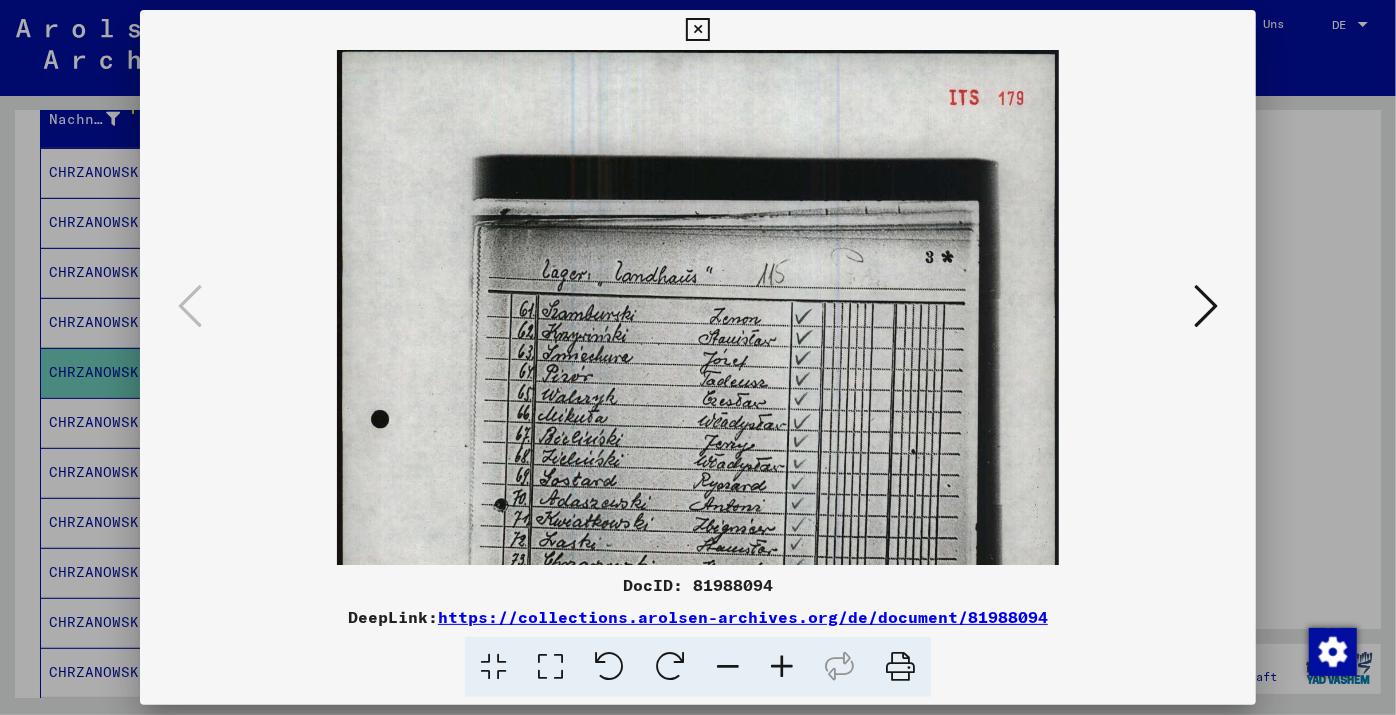 click at bounding box center [782, 667] 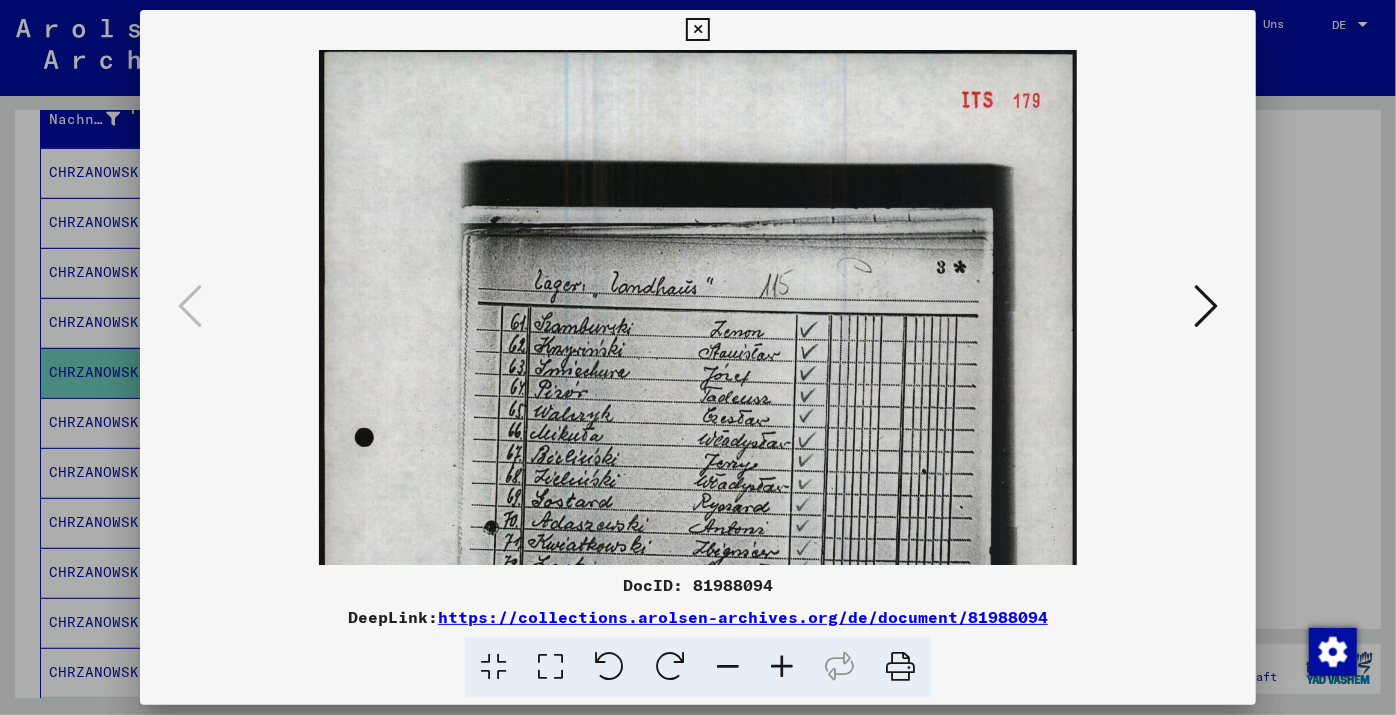 click at bounding box center (782, 667) 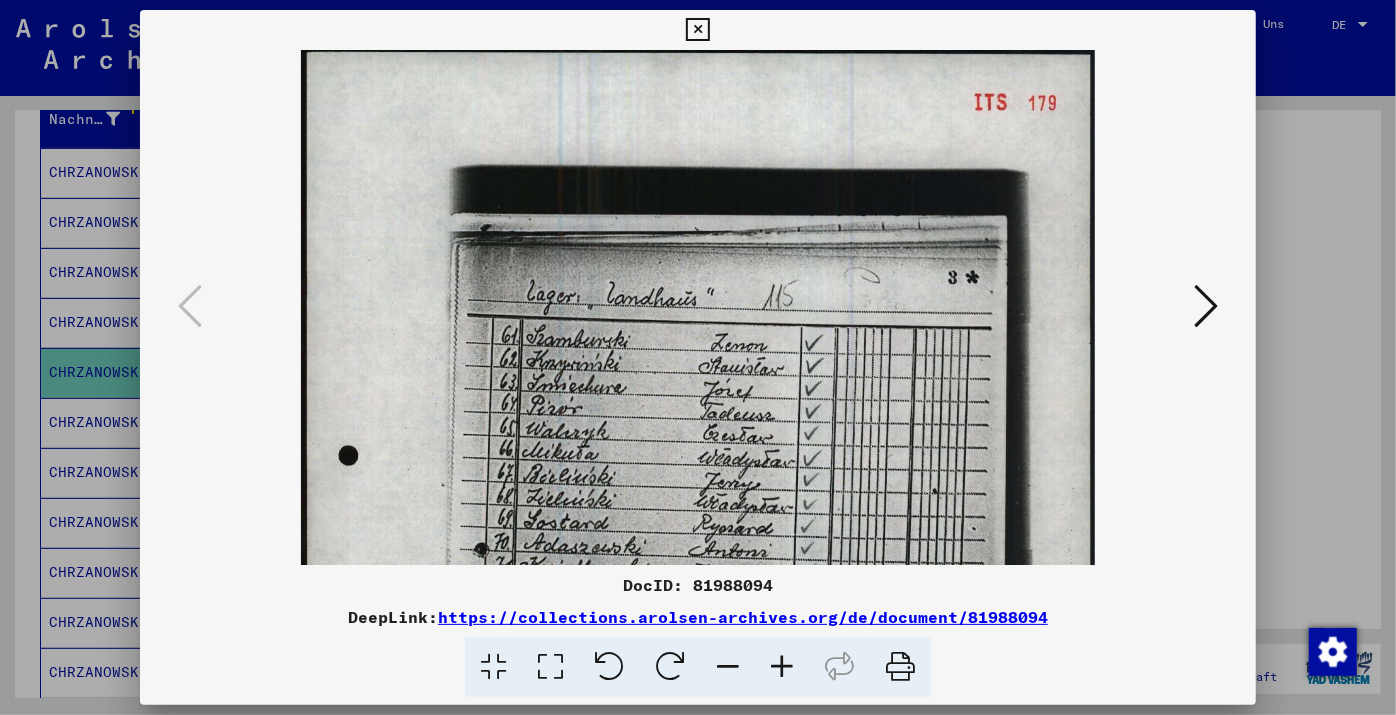 click at bounding box center [782, 667] 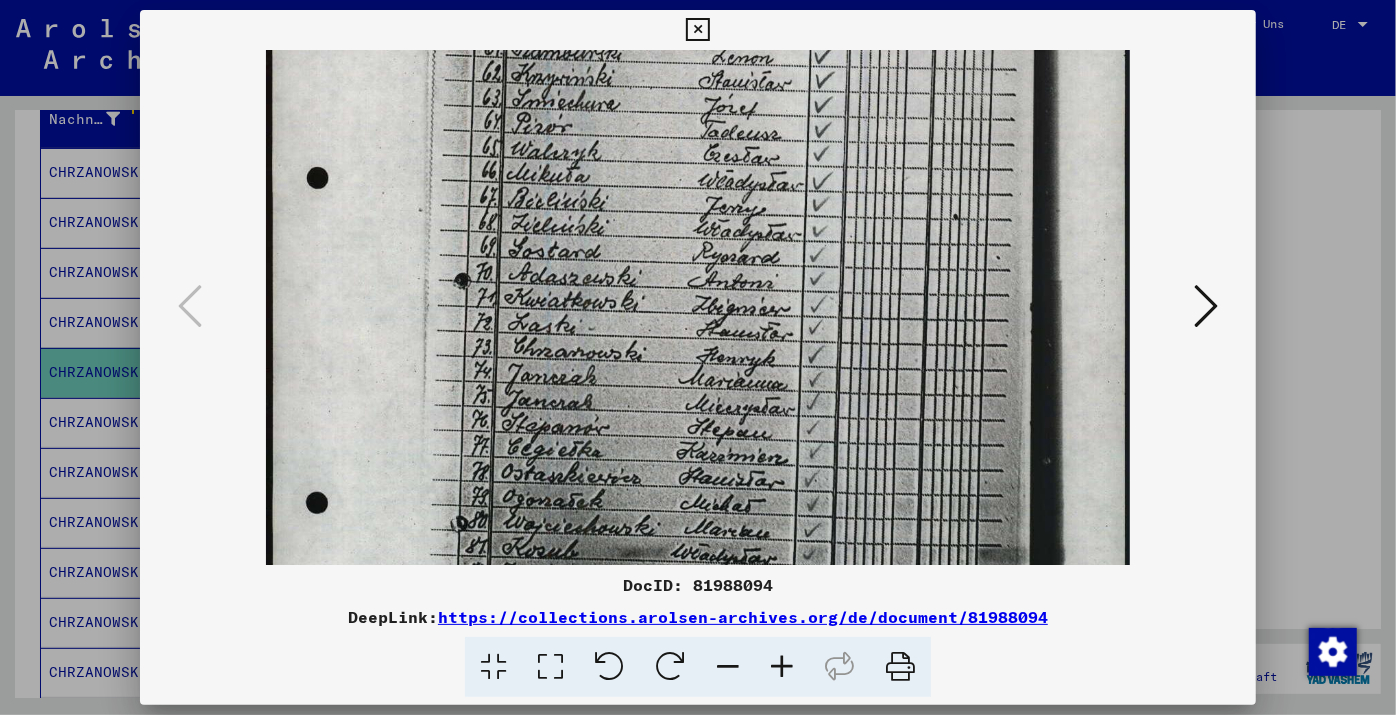 scroll, scrollTop: 317, scrollLeft: 0, axis: vertical 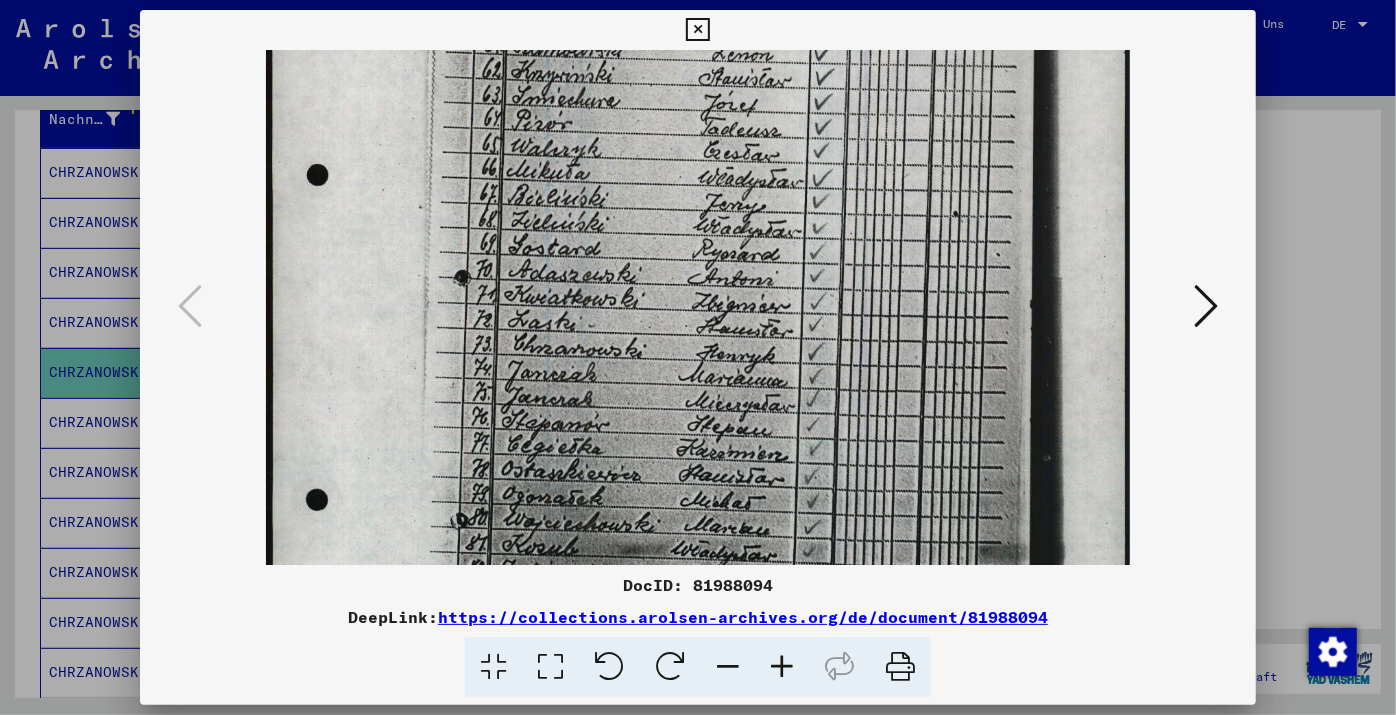 drag, startPoint x: 868, startPoint y: 414, endPoint x: 837, endPoint y: 94, distance: 321.49805 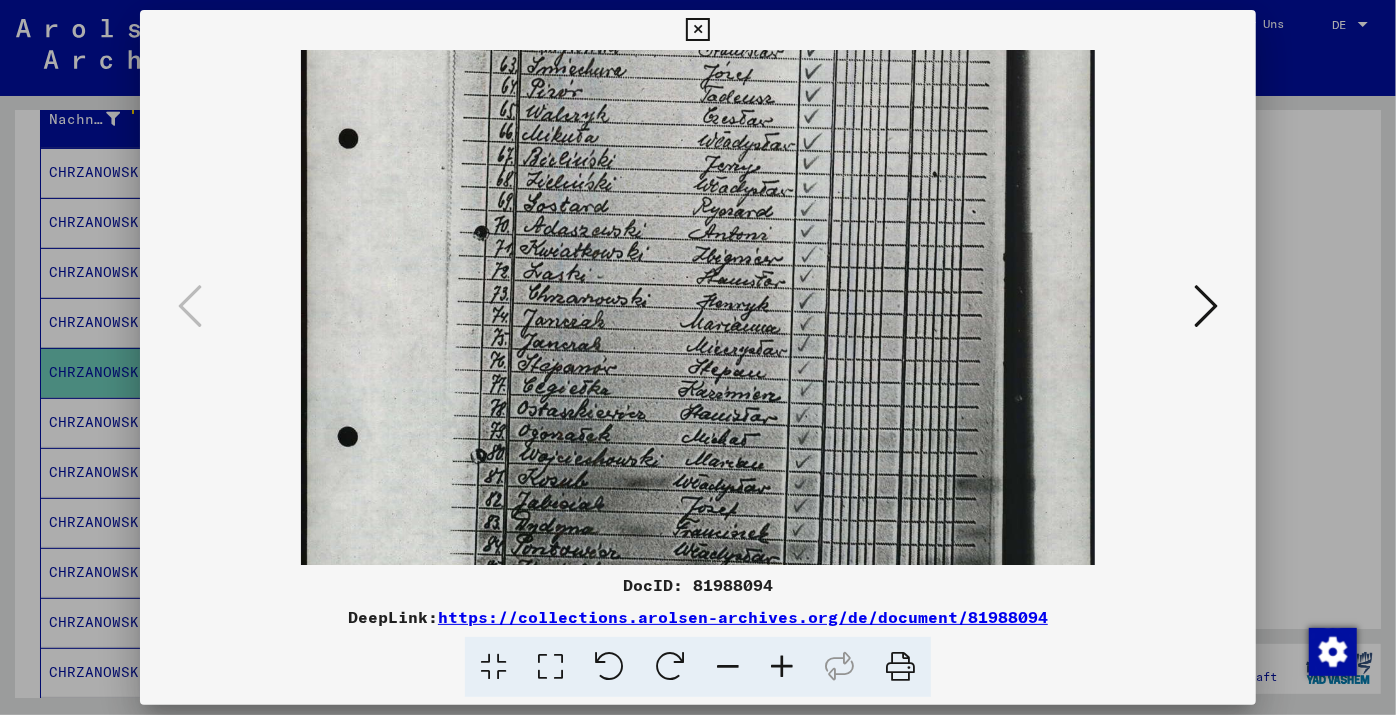 click at bounding box center (728, 667) 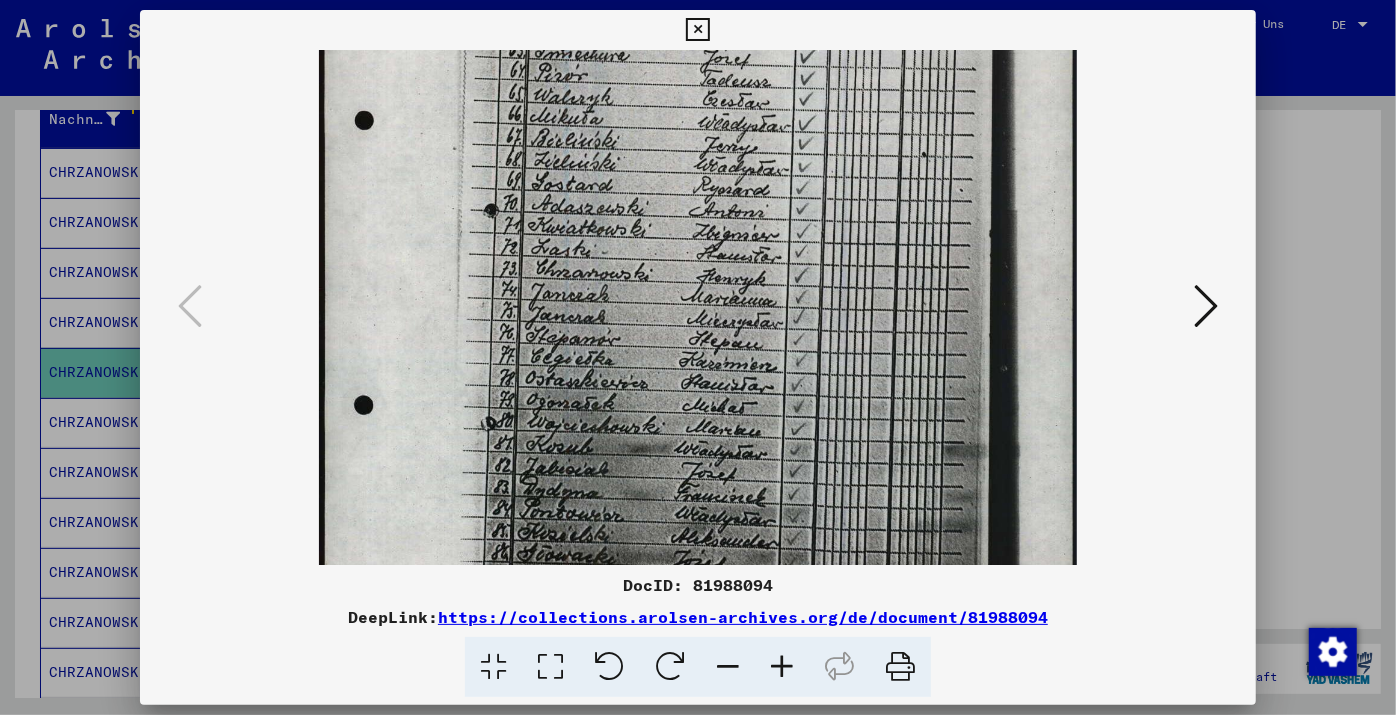 click at bounding box center [728, 667] 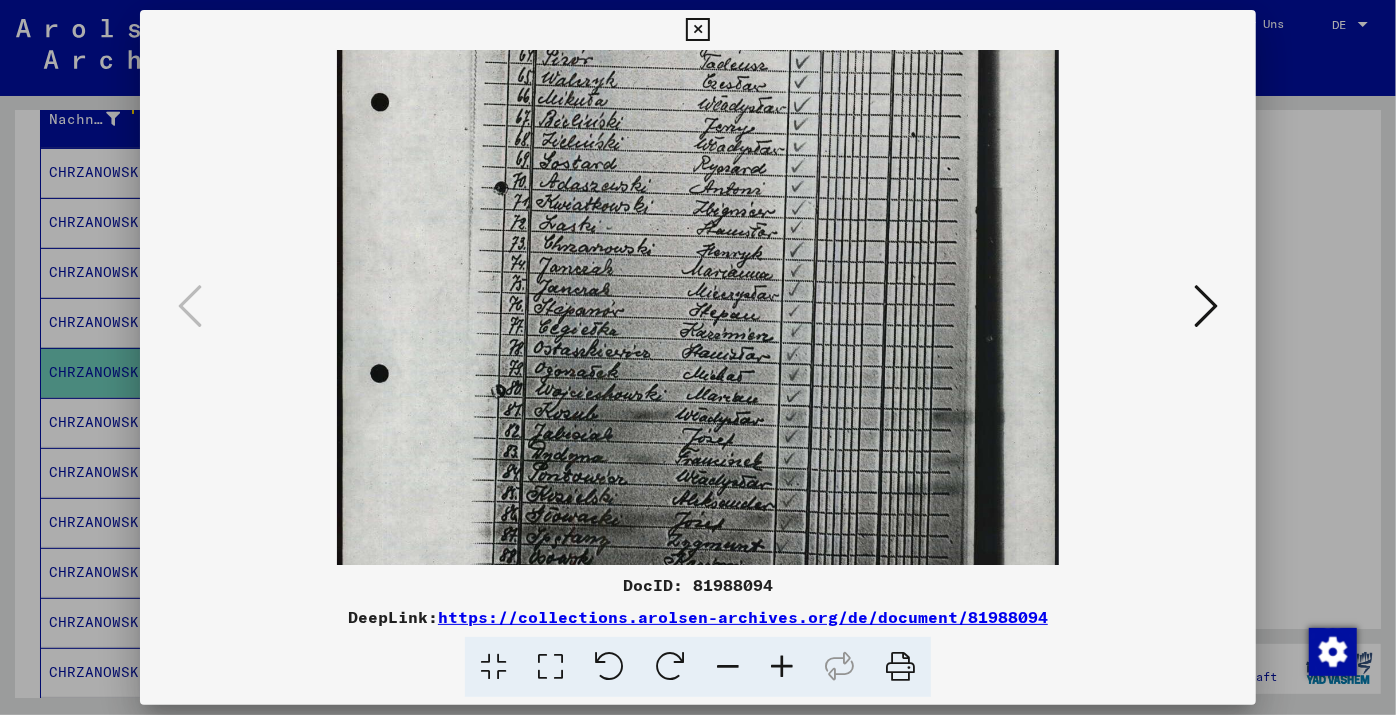 click at bounding box center [728, 667] 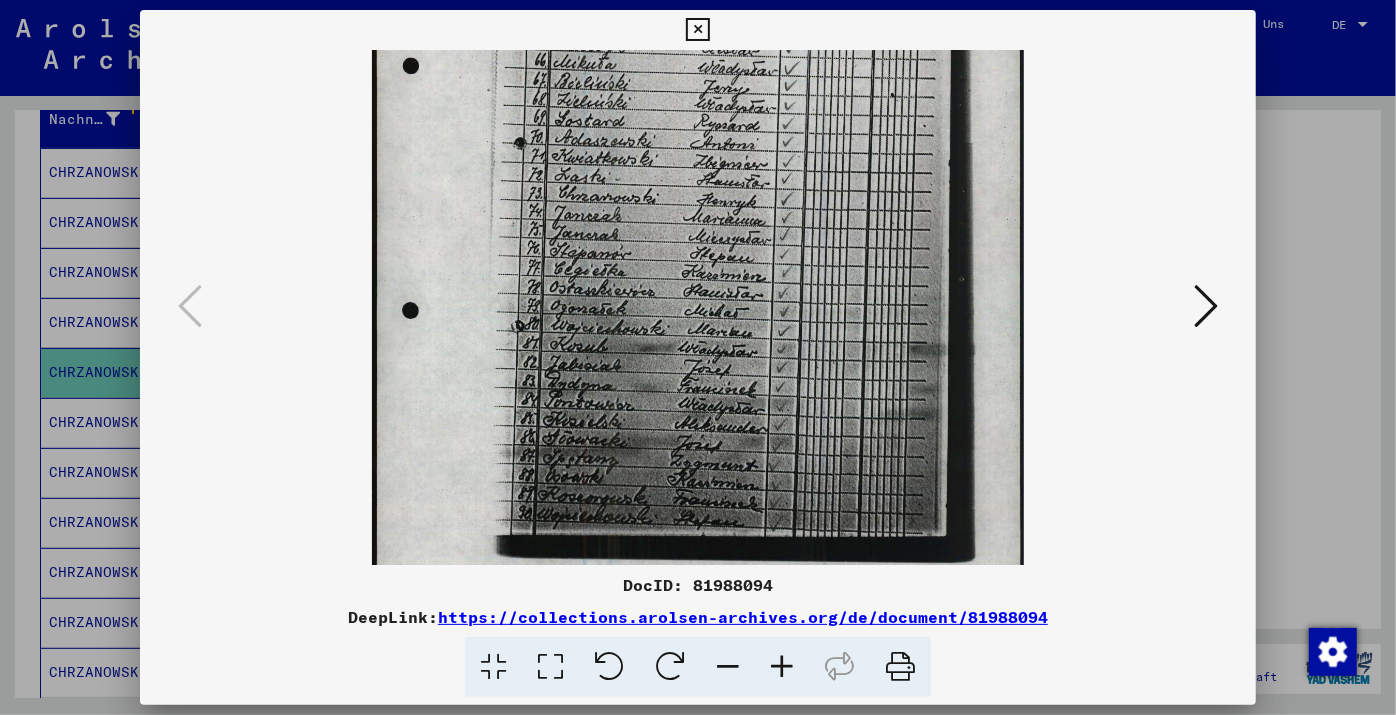 click at bounding box center [728, 667] 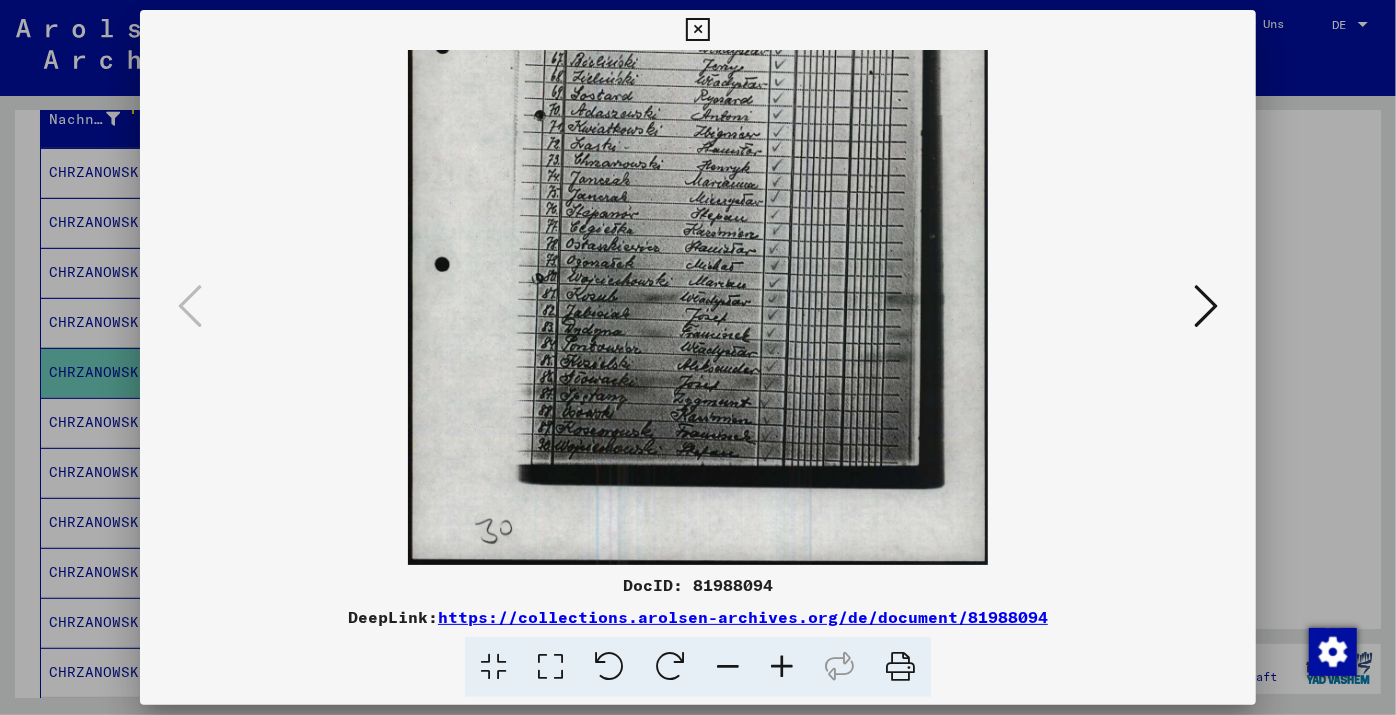 click at bounding box center [728, 667] 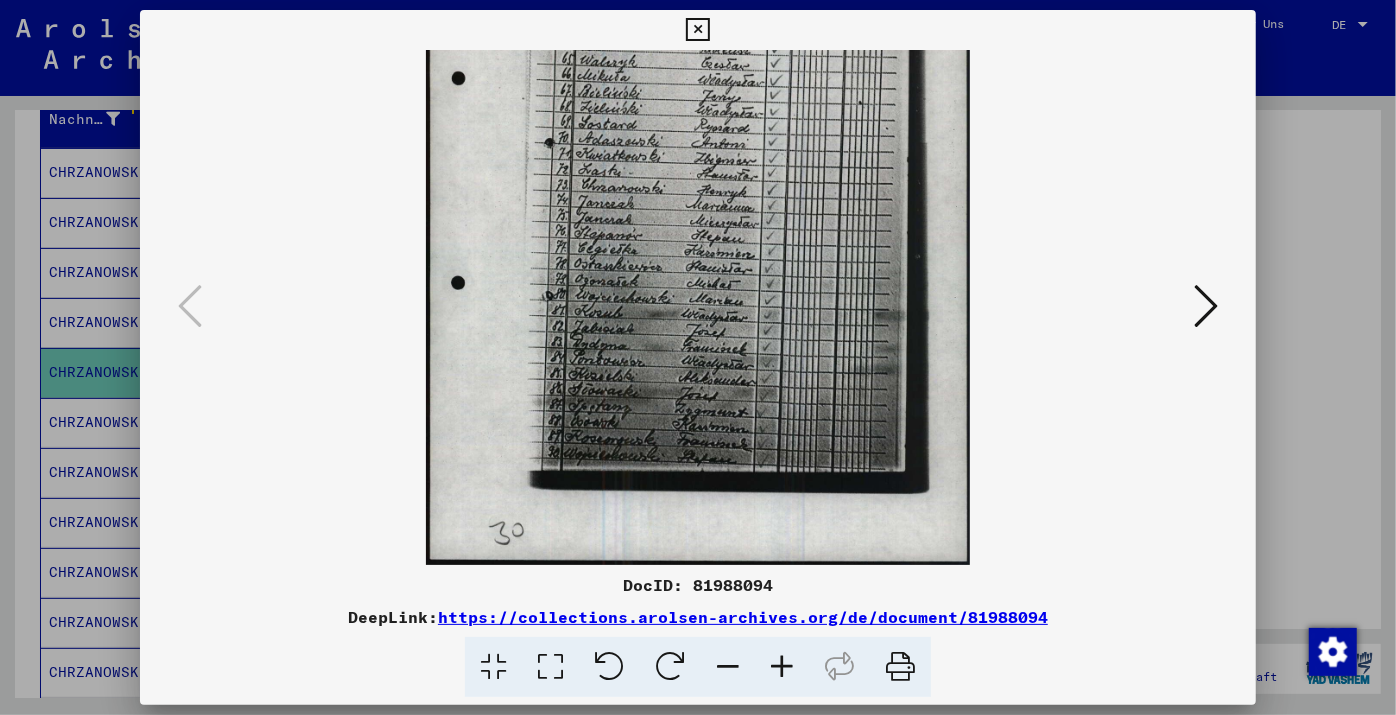 click at bounding box center (728, 667) 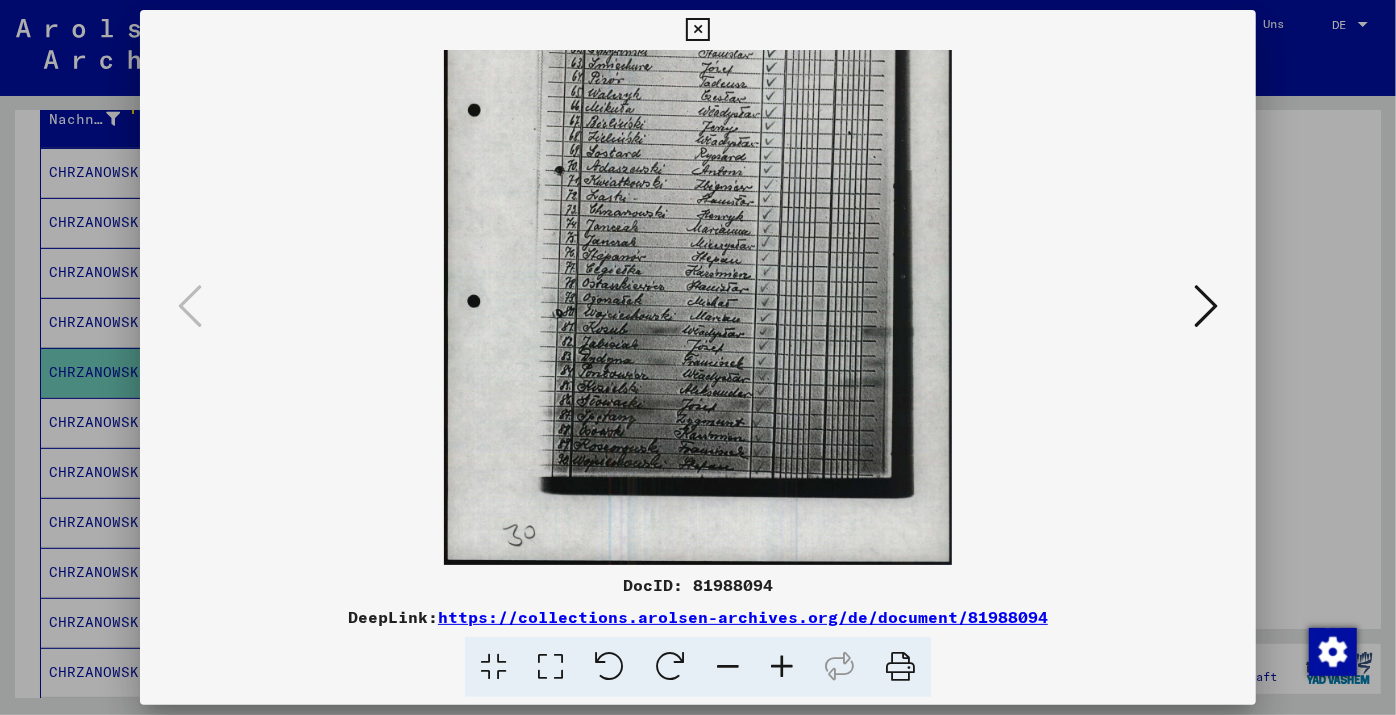 click at bounding box center (728, 667) 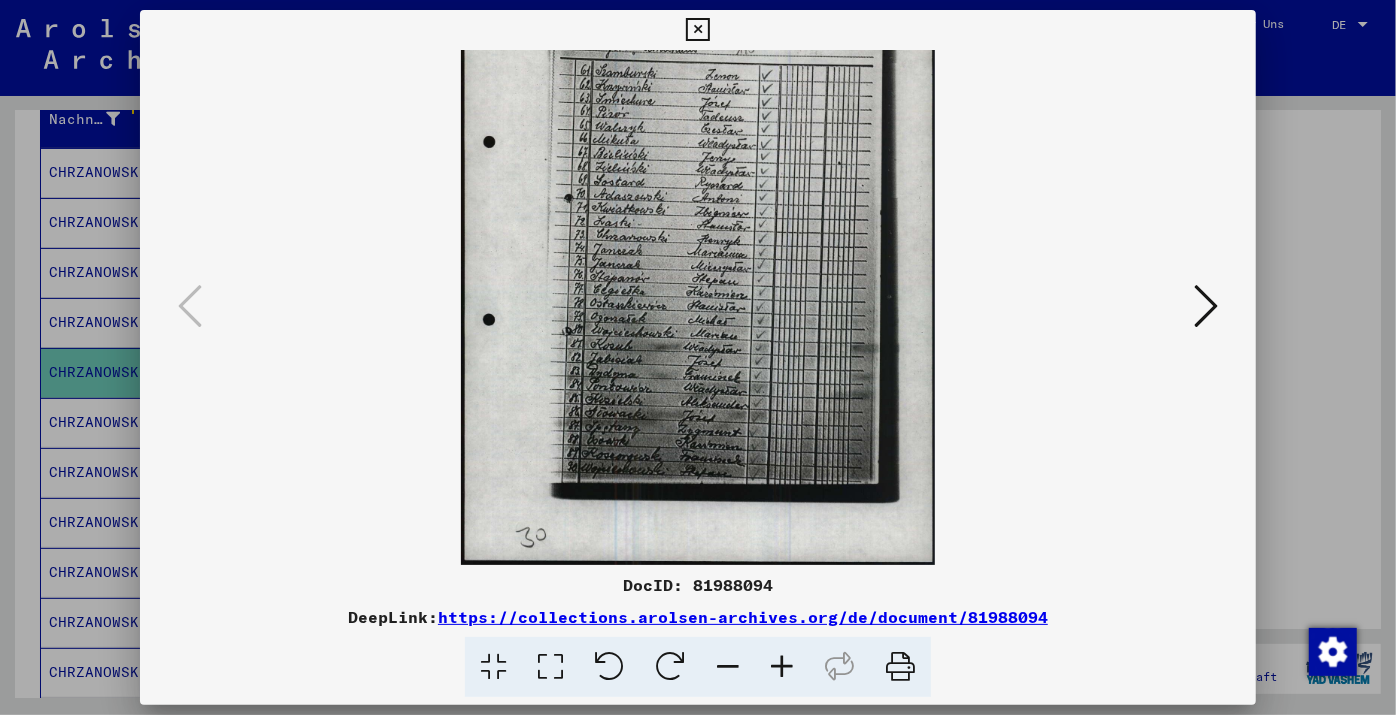 click at bounding box center (728, 667) 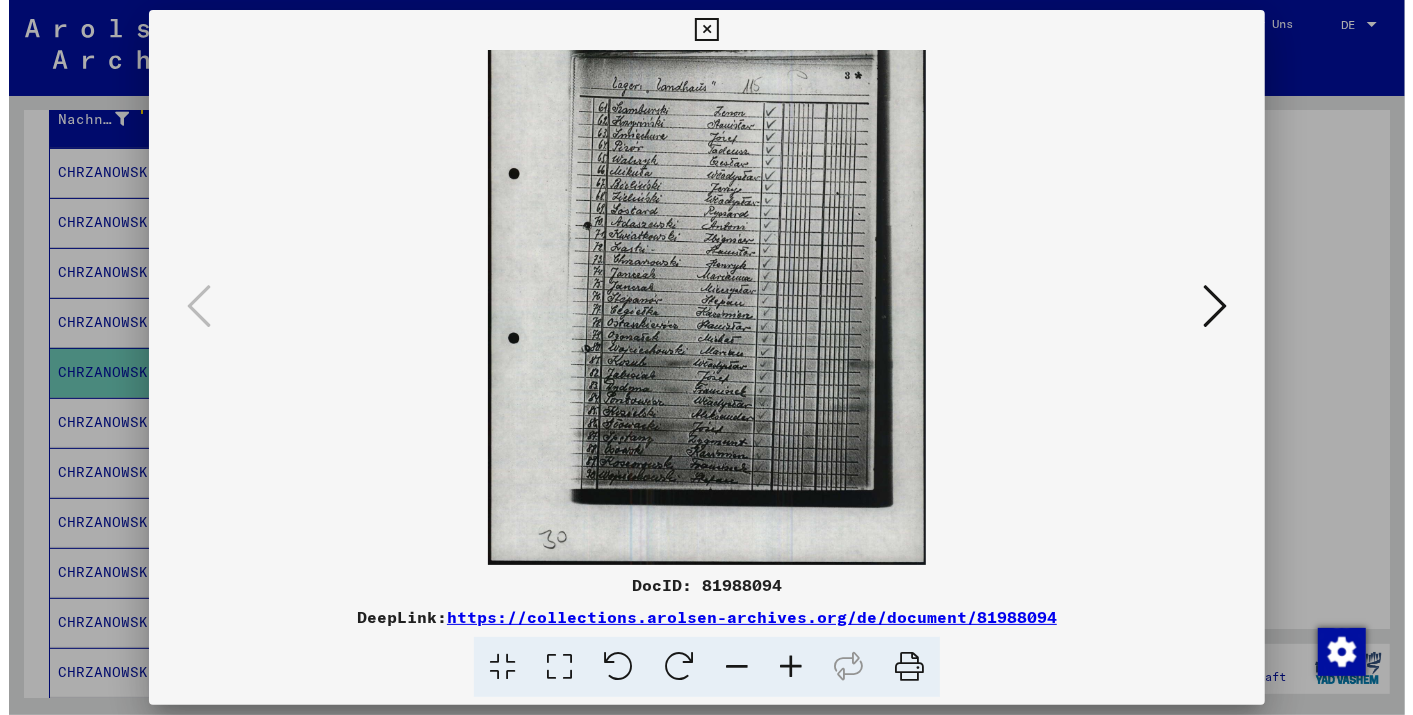 scroll, scrollTop: 100, scrollLeft: 0, axis: vertical 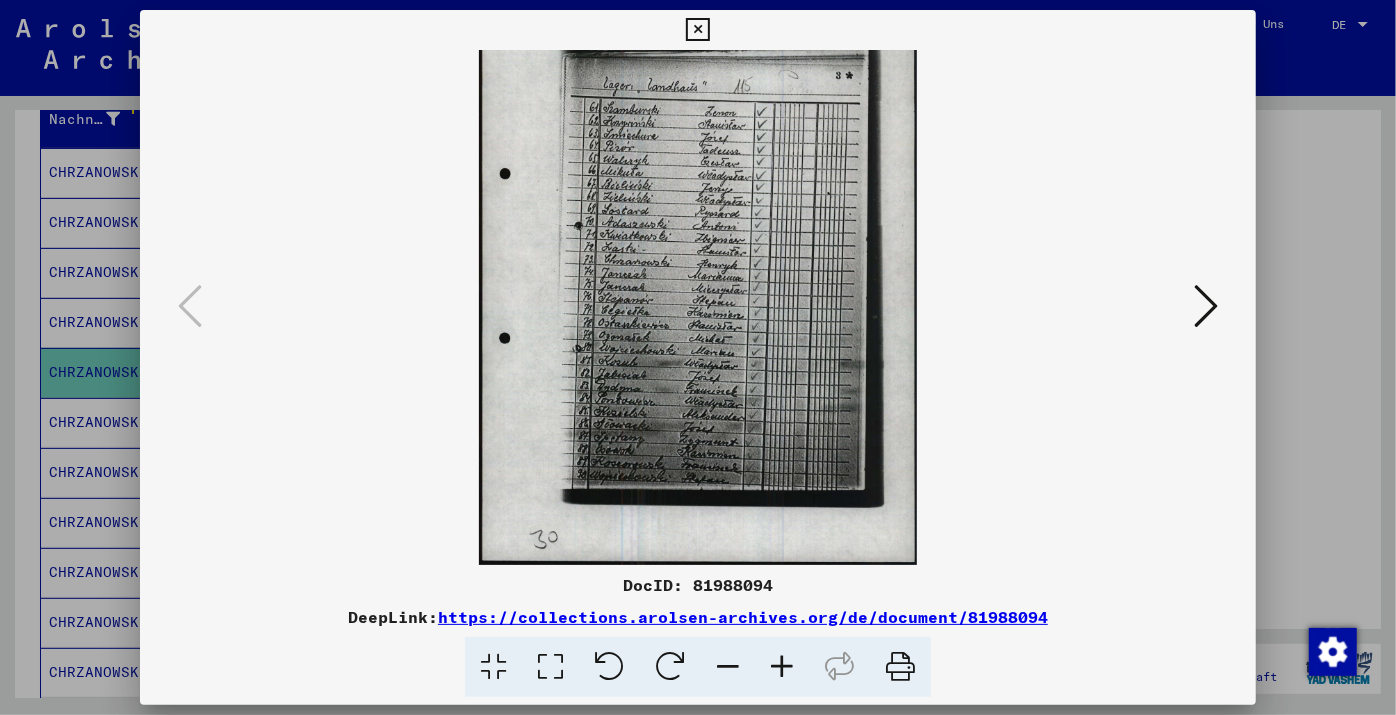 click at bounding box center (697, 30) 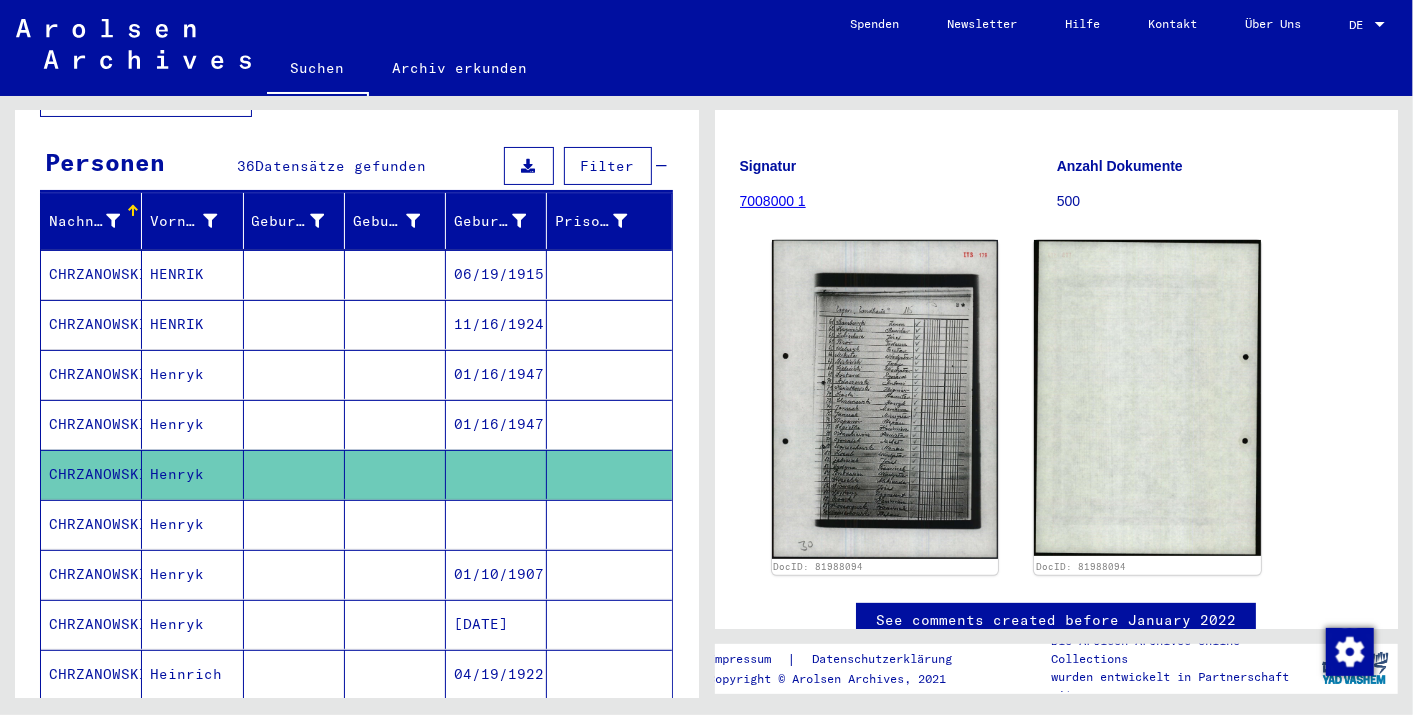 scroll, scrollTop: 169, scrollLeft: 0, axis: vertical 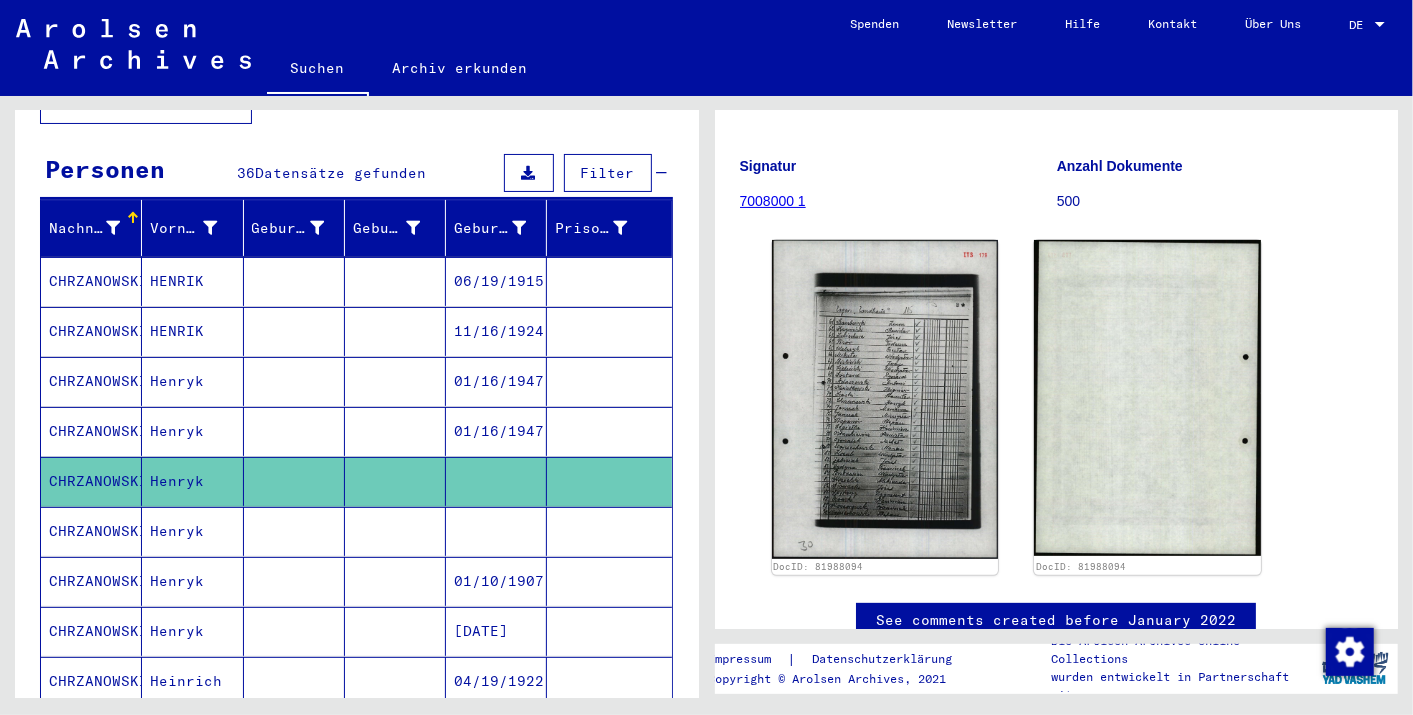 click on "06/19/1915" at bounding box center [496, 331] 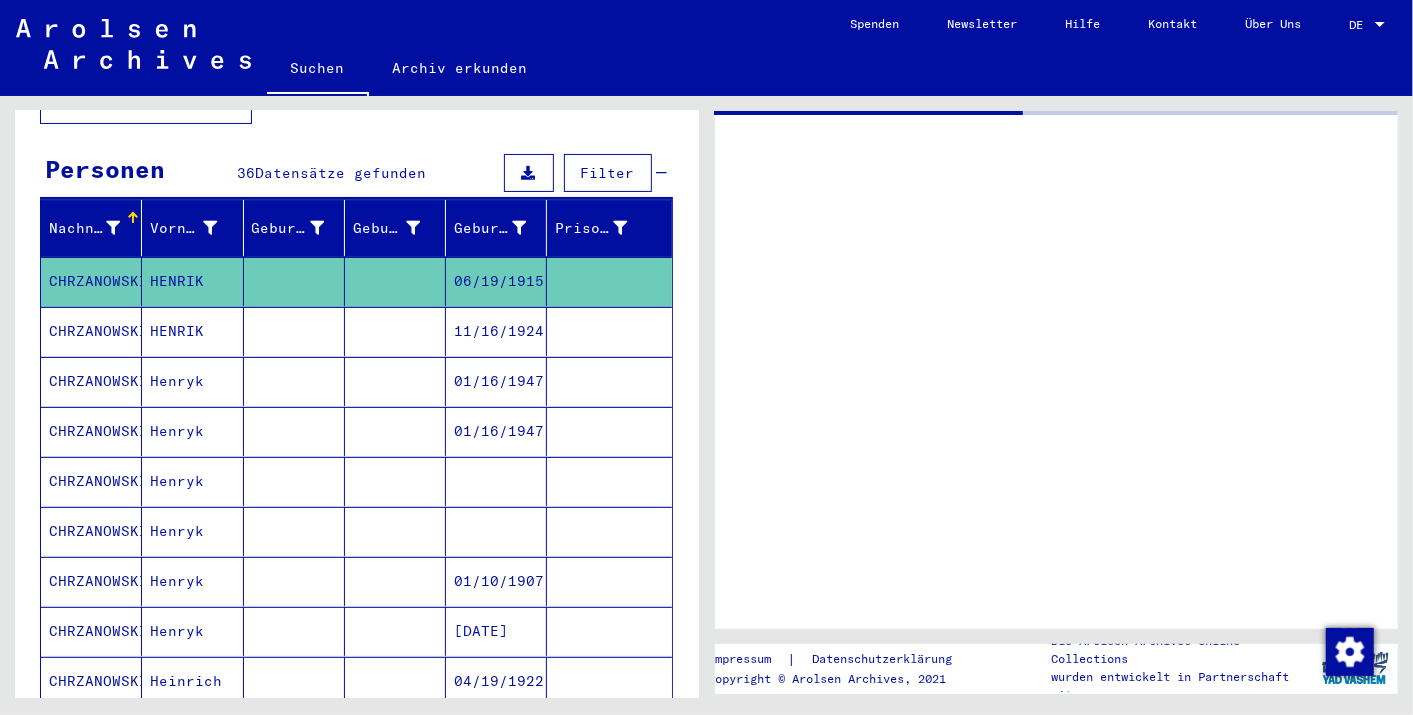 scroll, scrollTop: 0, scrollLeft: 0, axis: both 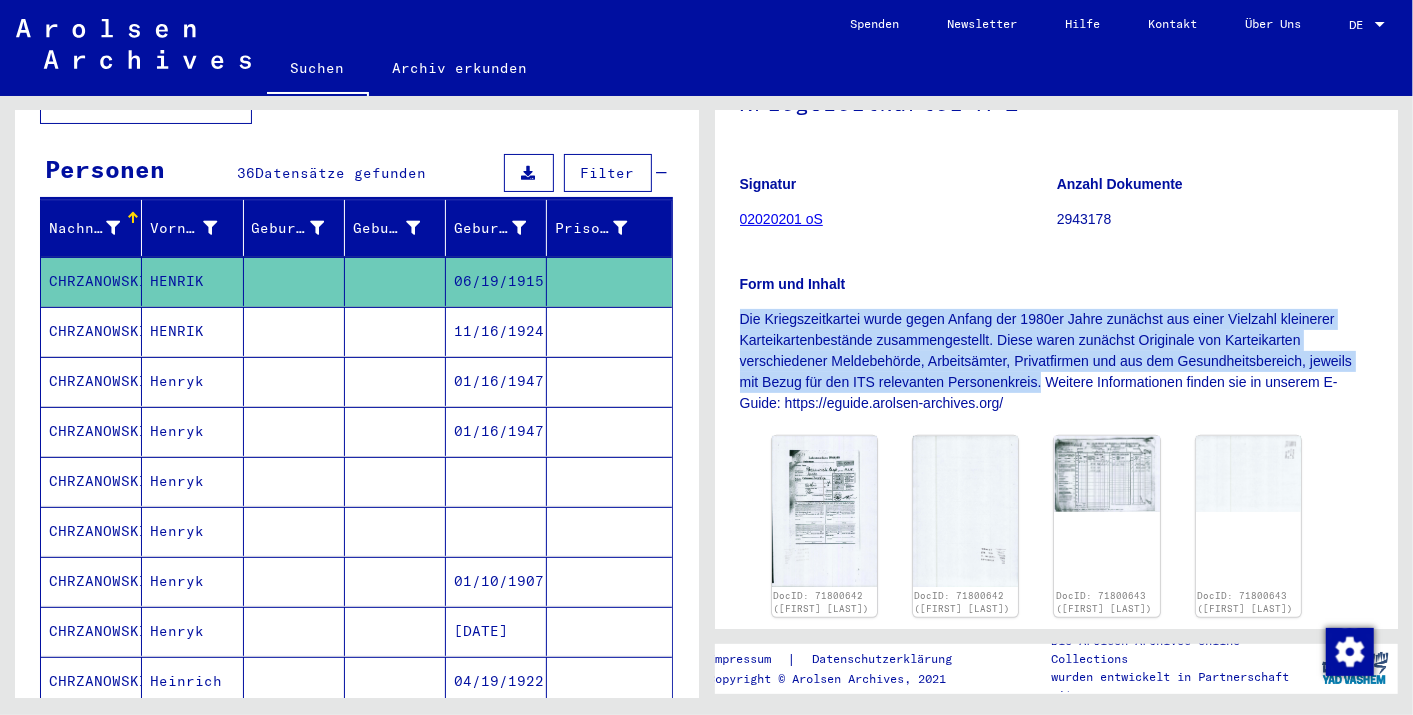 drag, startPoint x: 740, startPoint y: 529, endPoint x: 1040, endPoint y: 377, distance: 336.3094 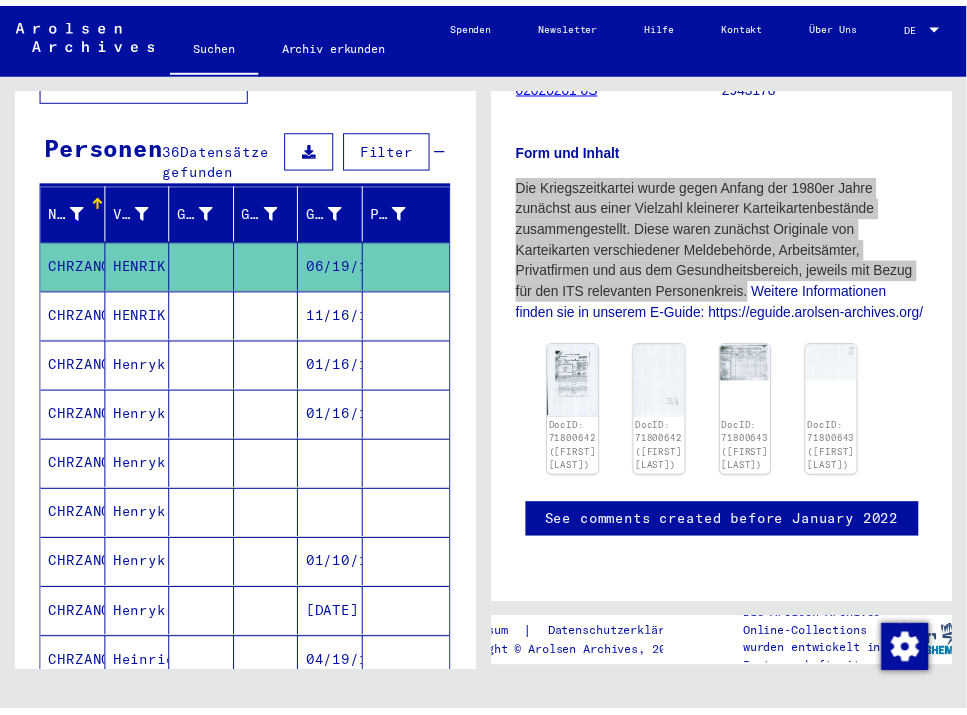 scroll, scrollTop: 620, scrollLeft: 2, axis: both 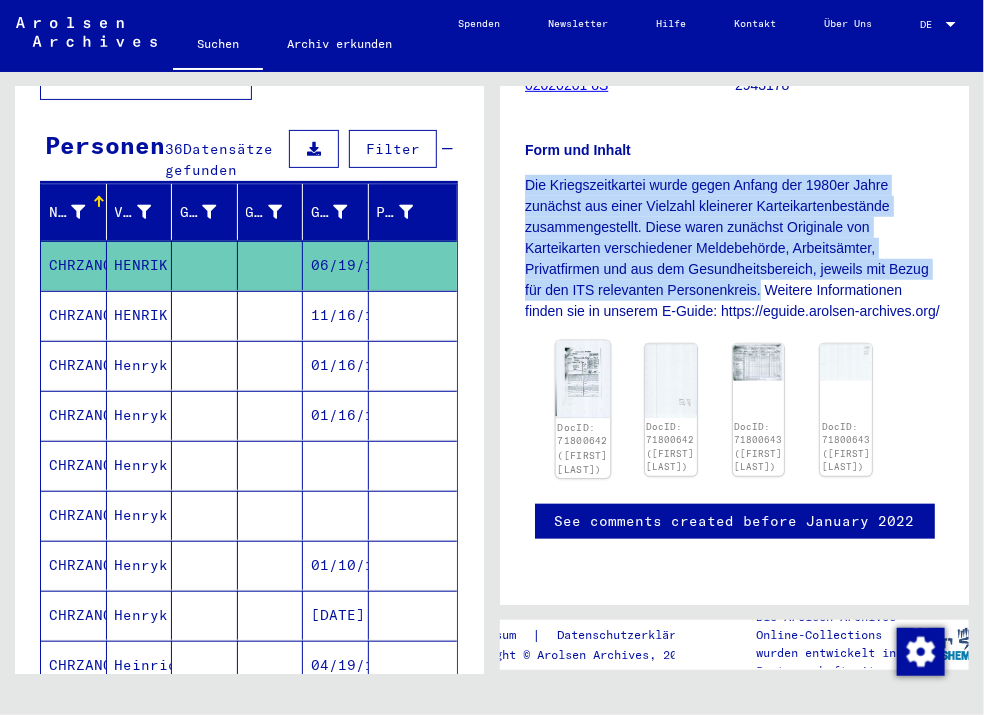 click 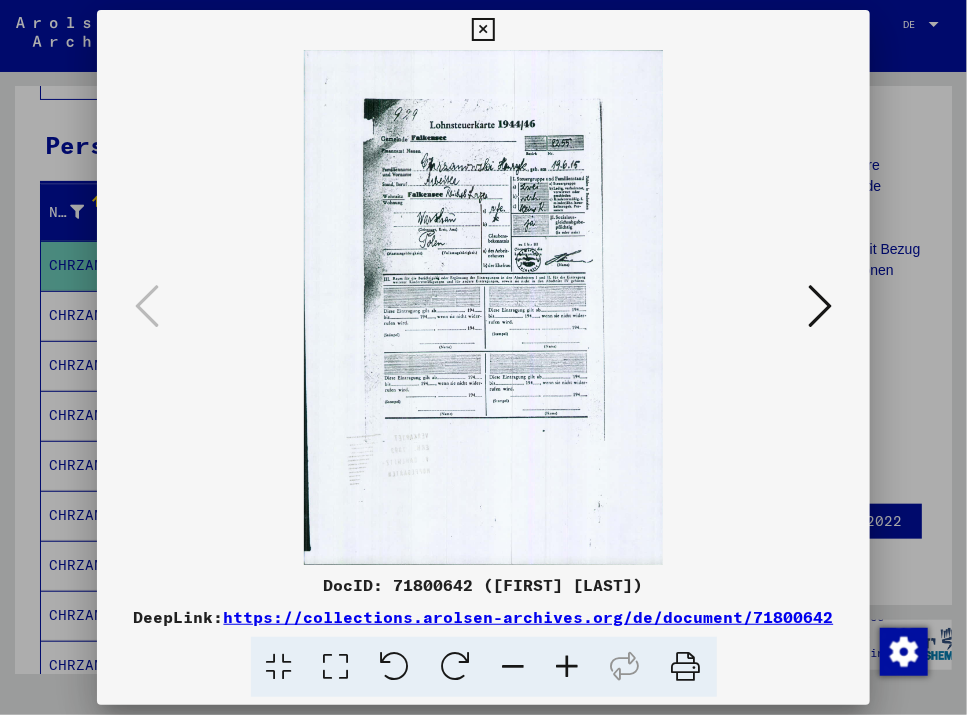 click at bounding box center [568, 667] 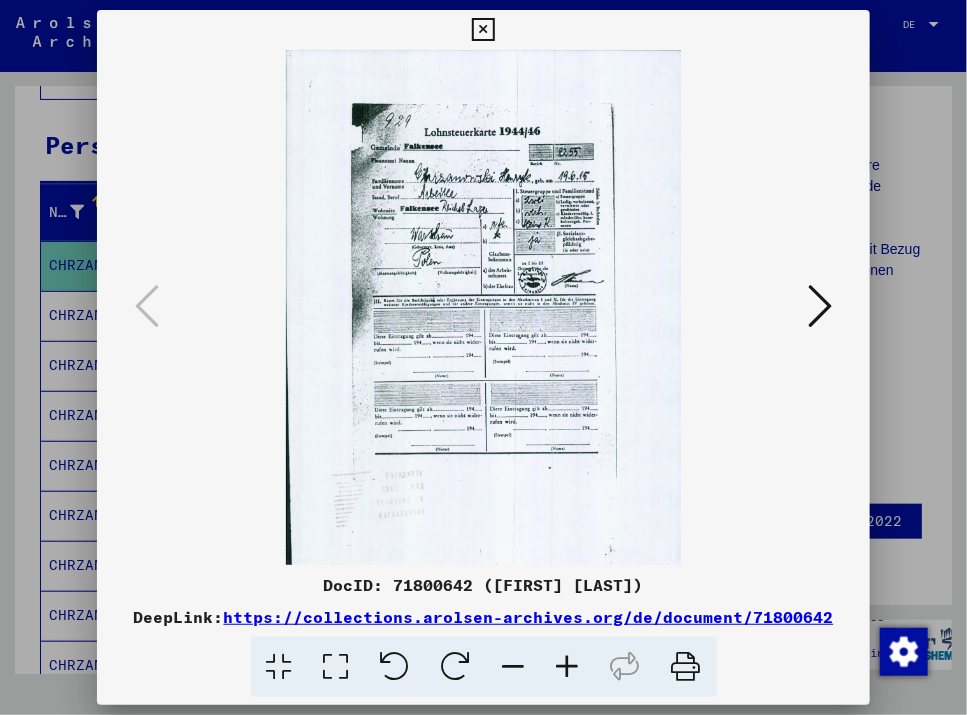 click at bounding box center (568, 667) 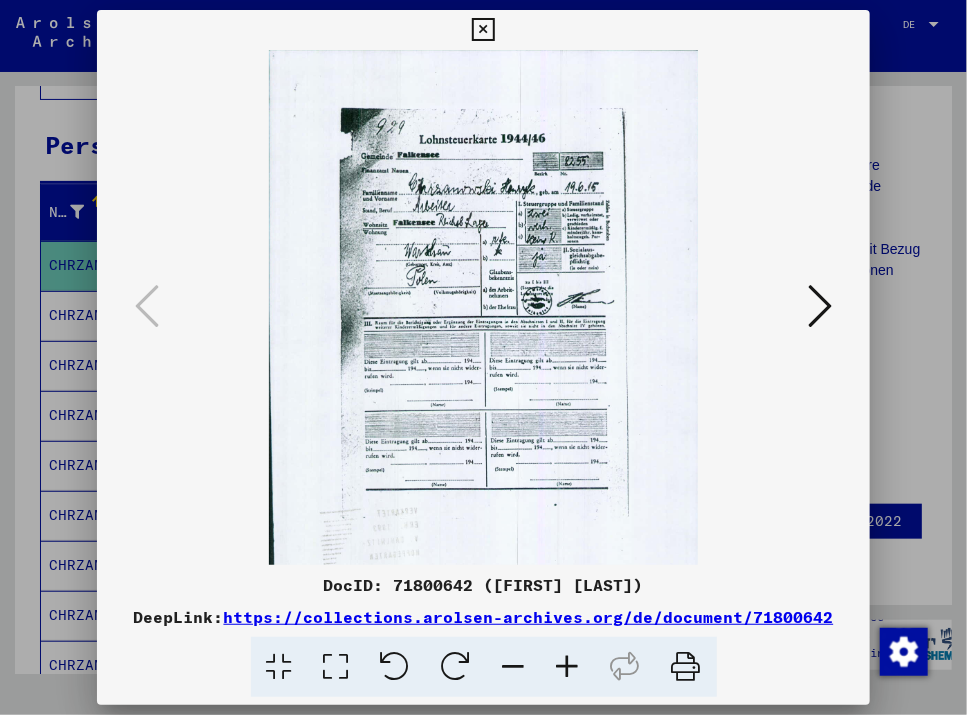 click at bounding box center [568, 667] 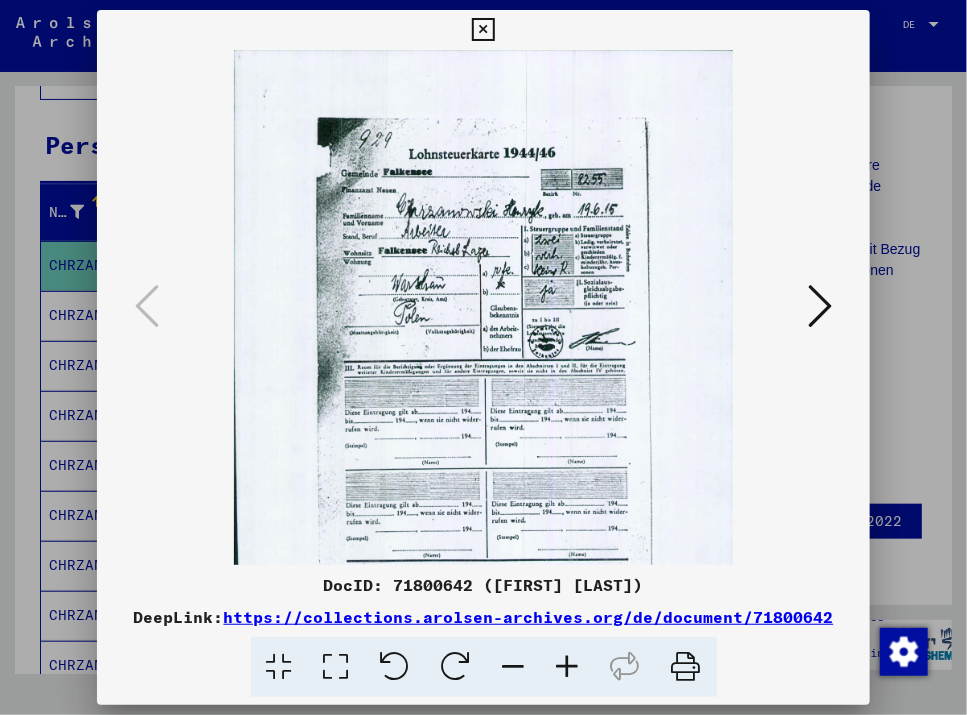 click at bounding box center [568, 667] 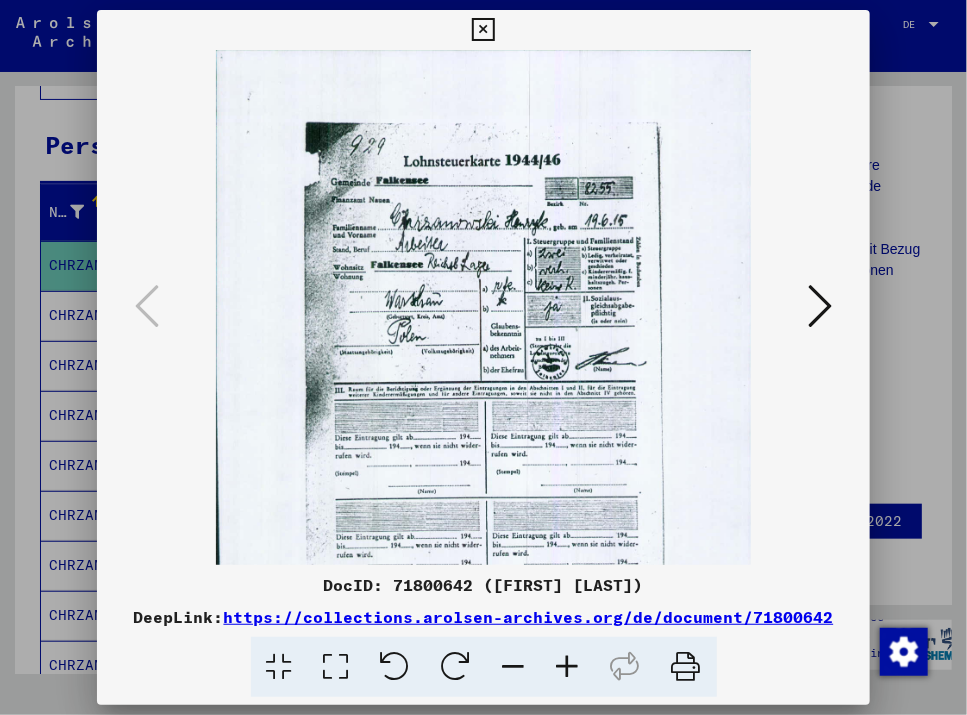 click at bounding box center (568, 667) 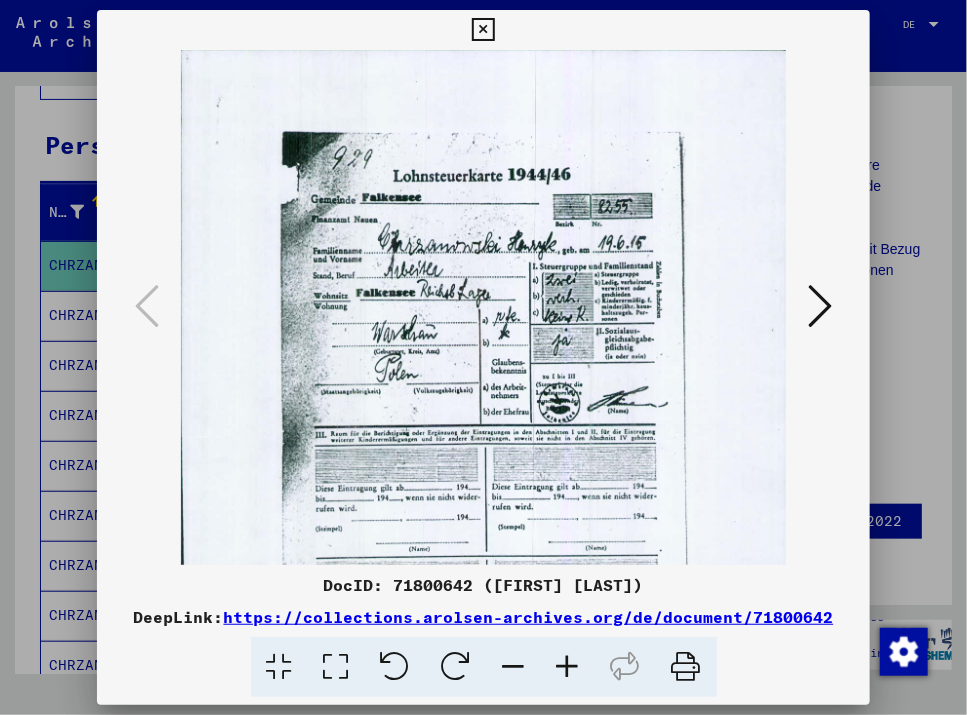 click at bounding box center (568, 667) 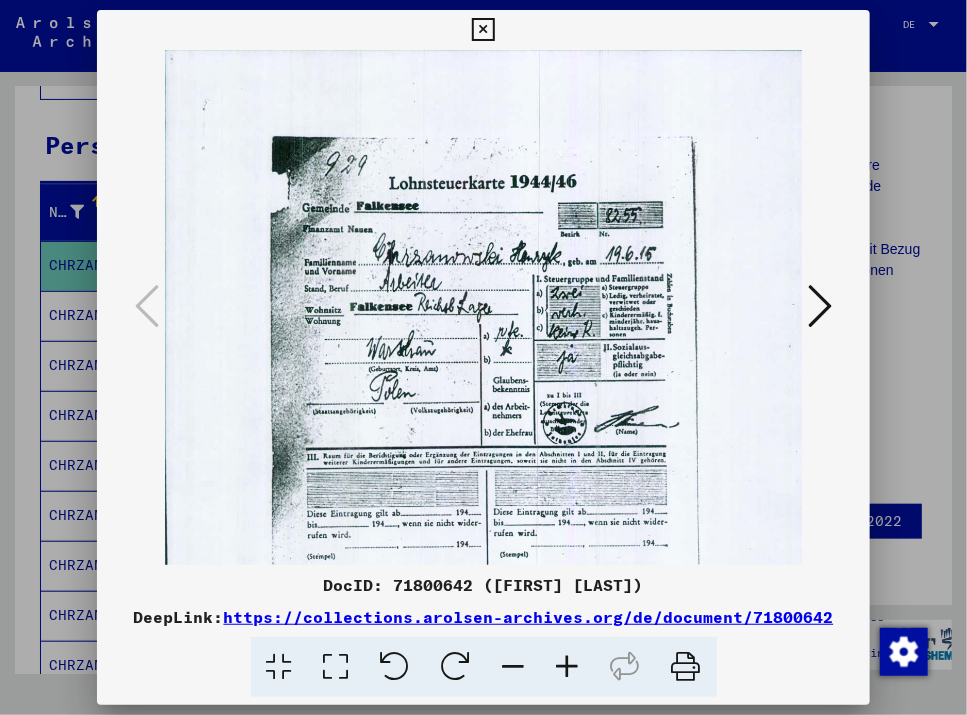 click at bounding box center (568, 667) 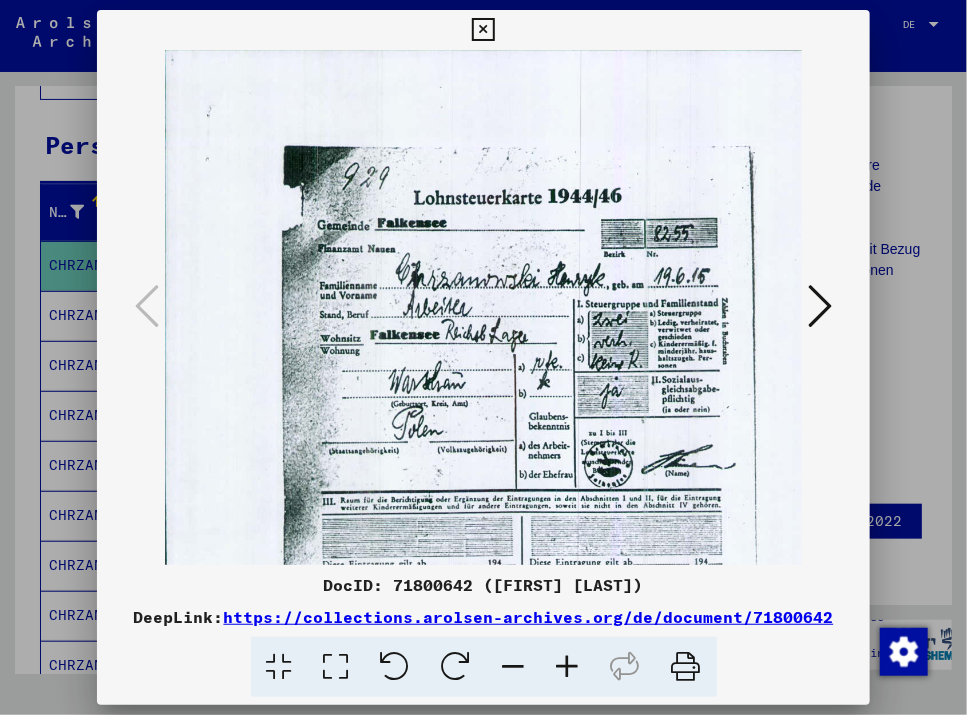 click at bounding box center (568, 667) 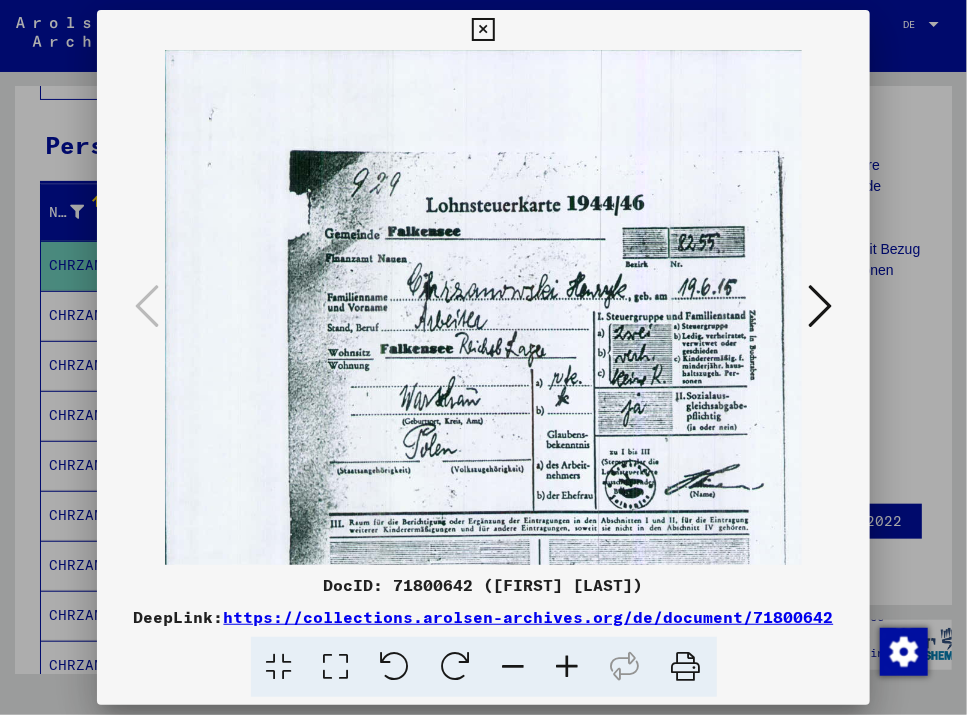 click at bounding box center (568, 667) 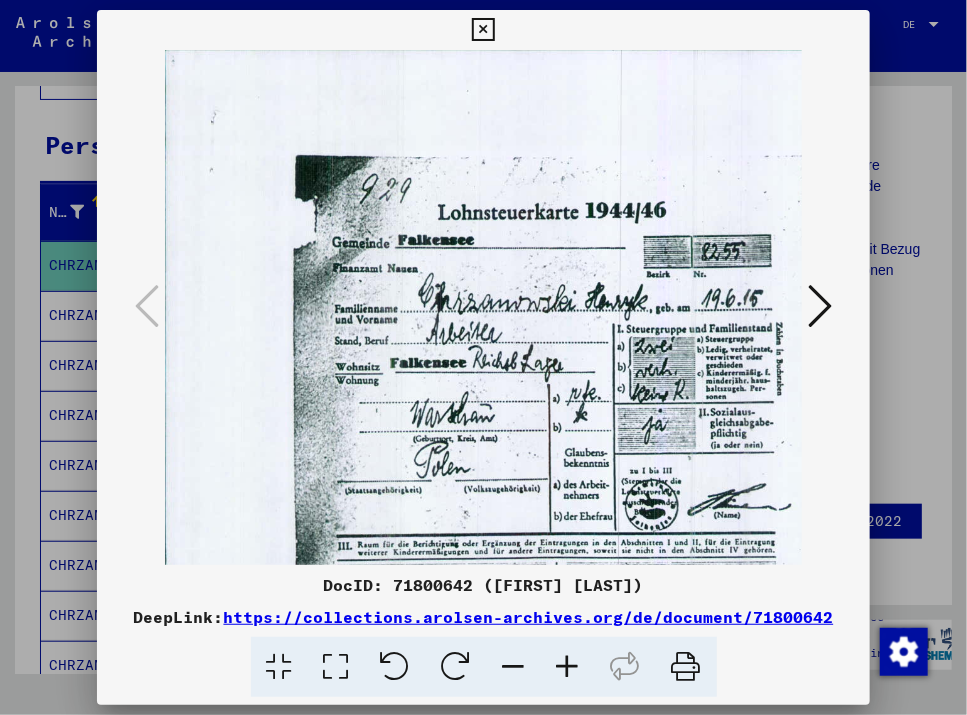 click at bounding box center [568, 667] 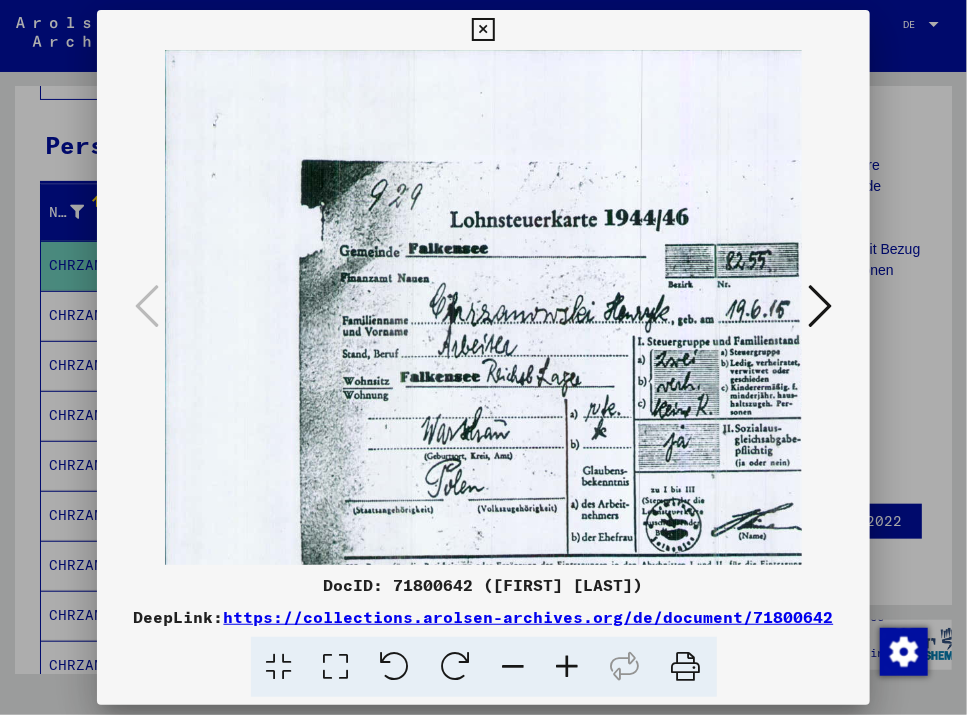 click at bounding box center (568, 667) 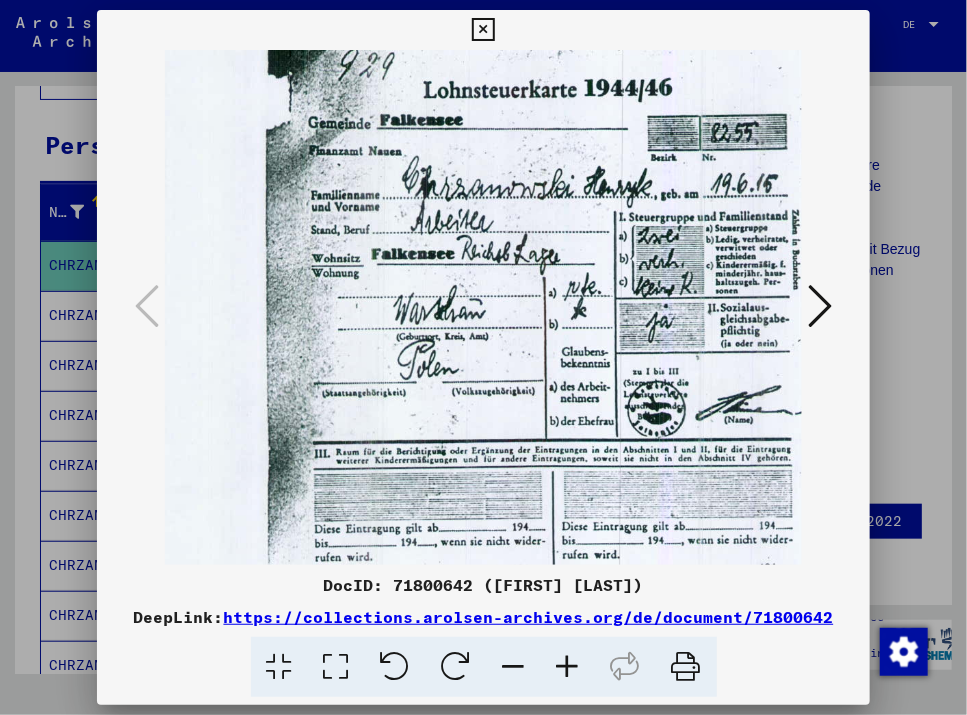 scroll, scrollTop: 135, scrollLeft: 37, axis: both 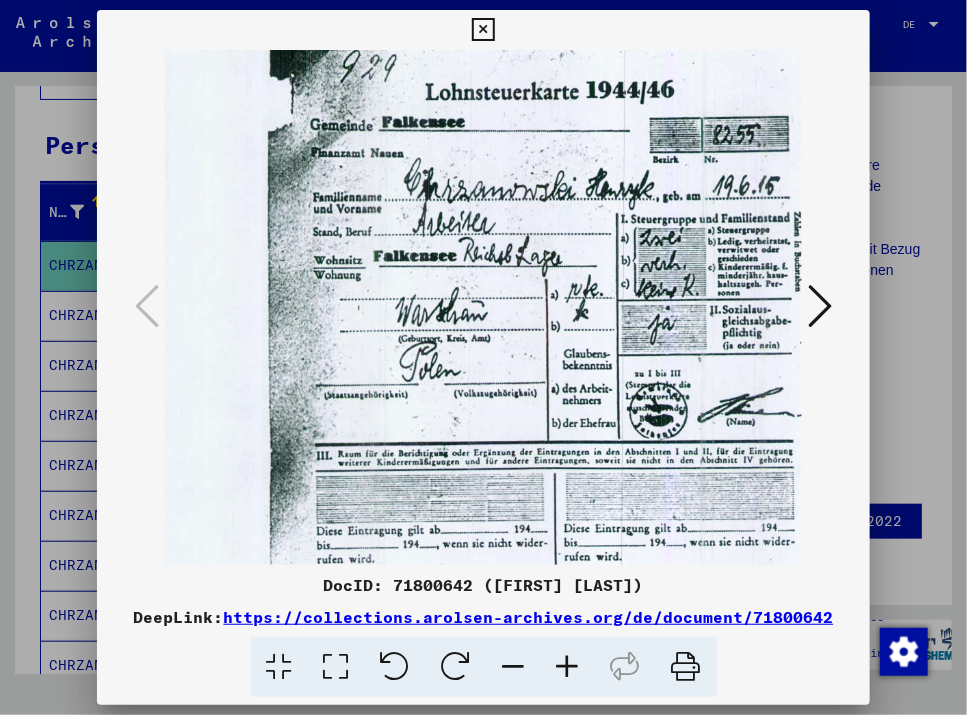 drag, startPoint x: 722, startPoint y: 382, endPoint x: 686, endPoint y: 246, distance: 140.68404 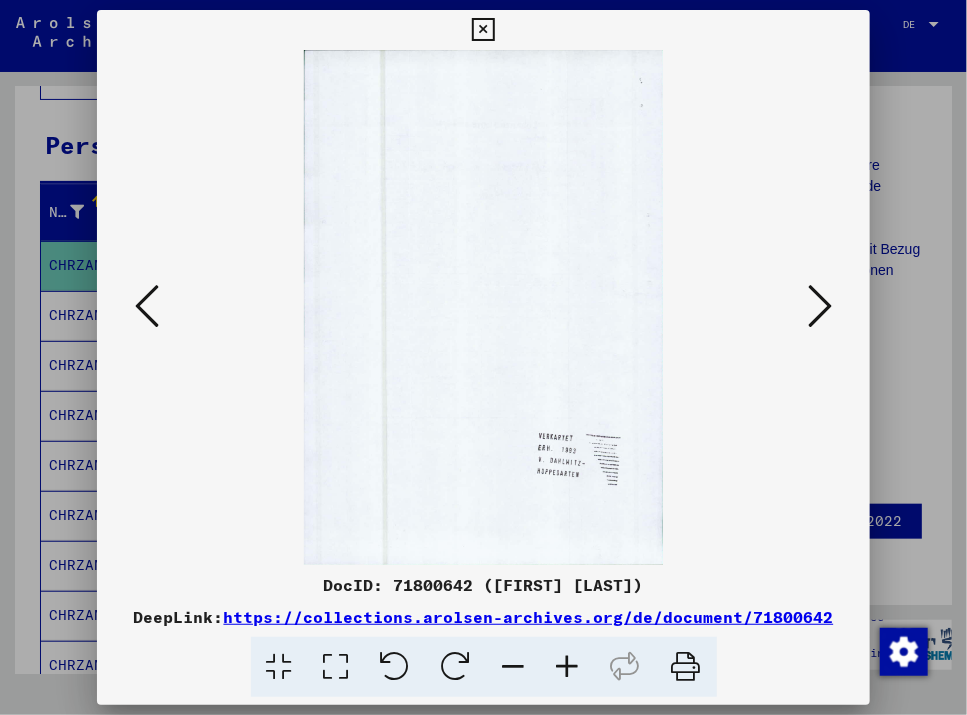 click at bounding box center [820, 306] 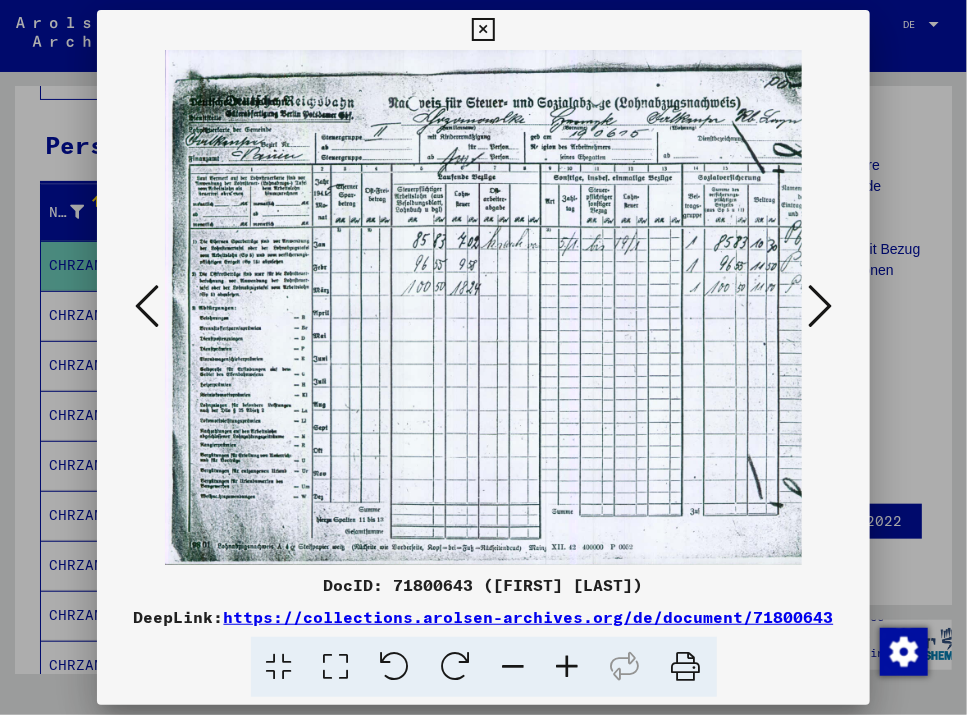 click at bounding box center [568, 667] 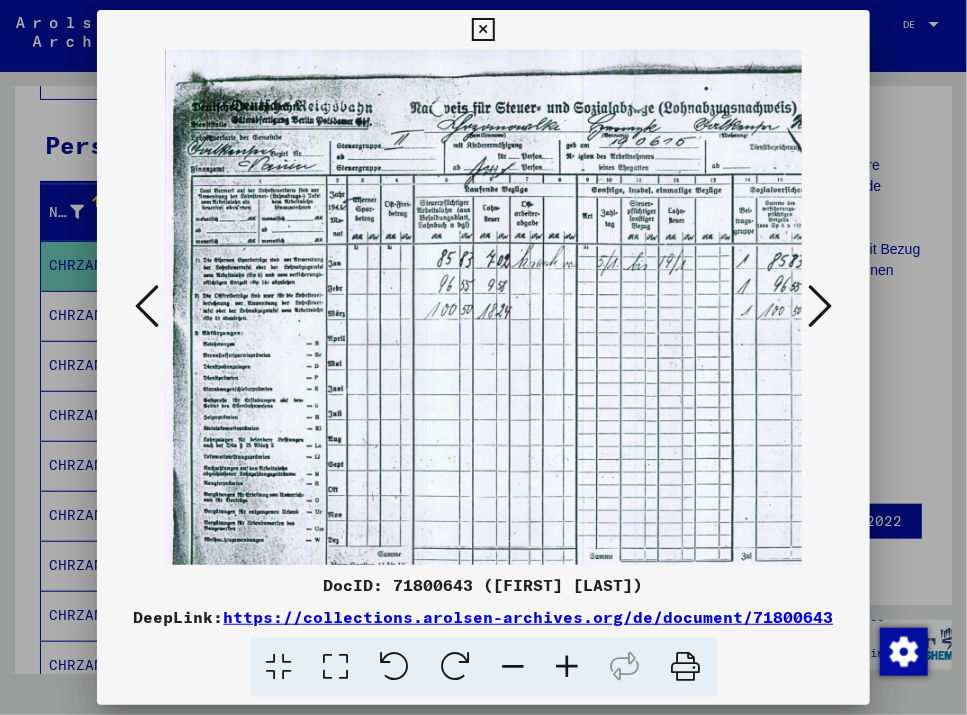 click at bounding box center (568, 667) 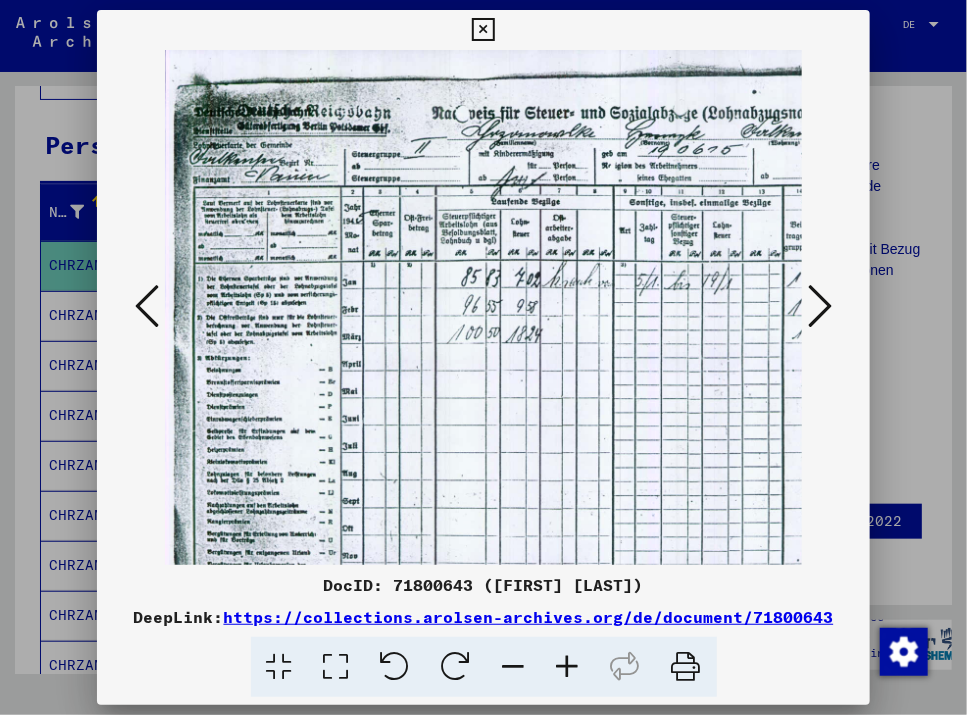 click at bounding box center [568, 667] 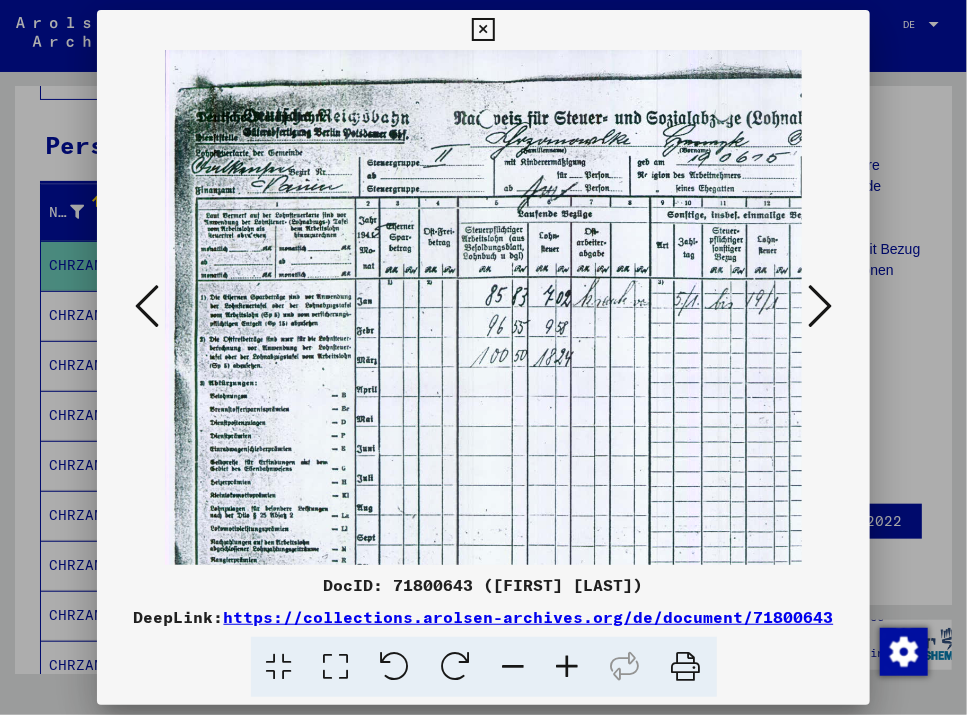click at bounding box center [568, 667] 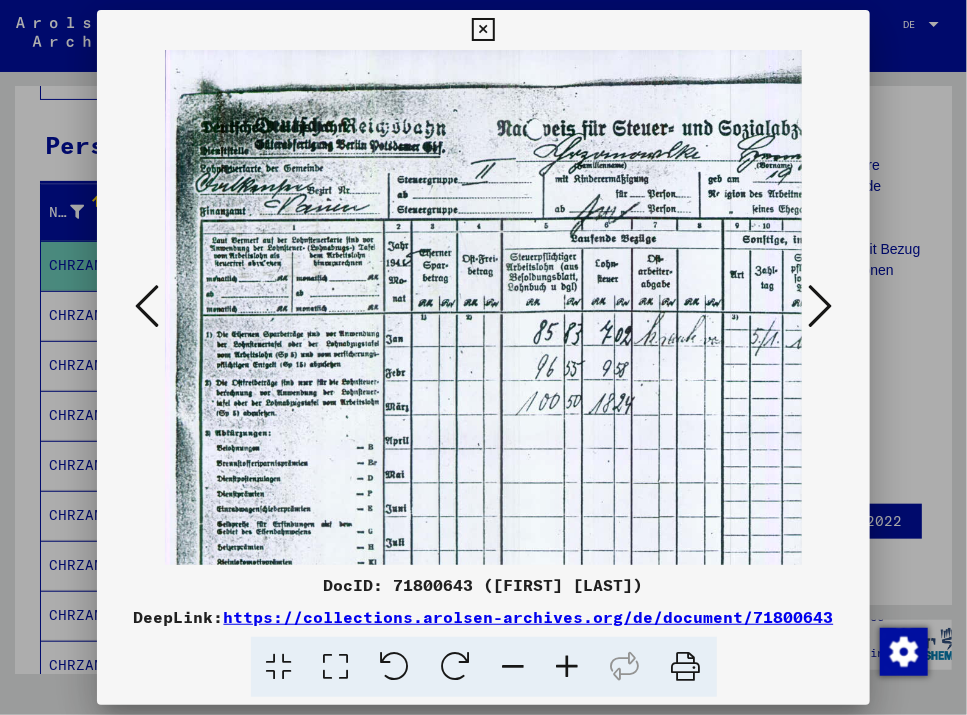click at bounding box center [568, 667] 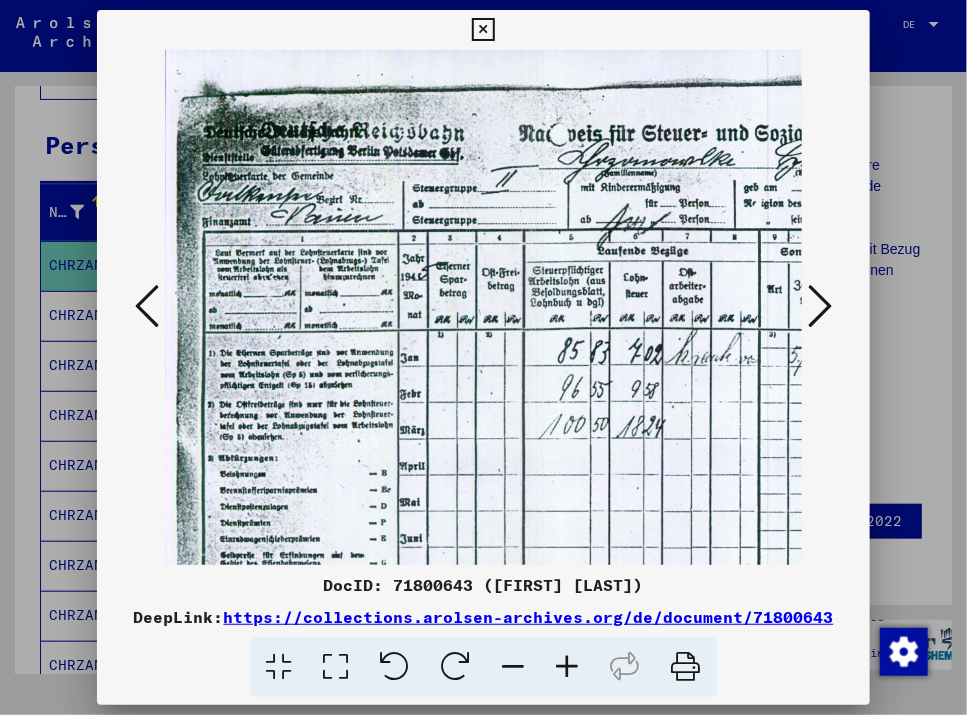 click at bounding box center (568, 667) 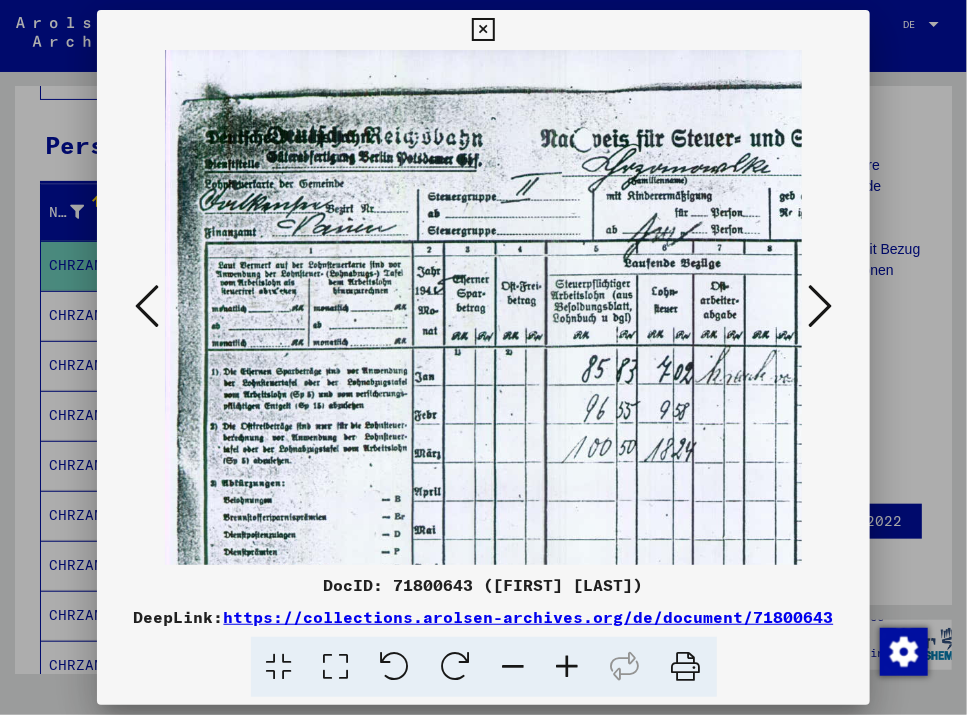 click at bounding box center (568, 667) 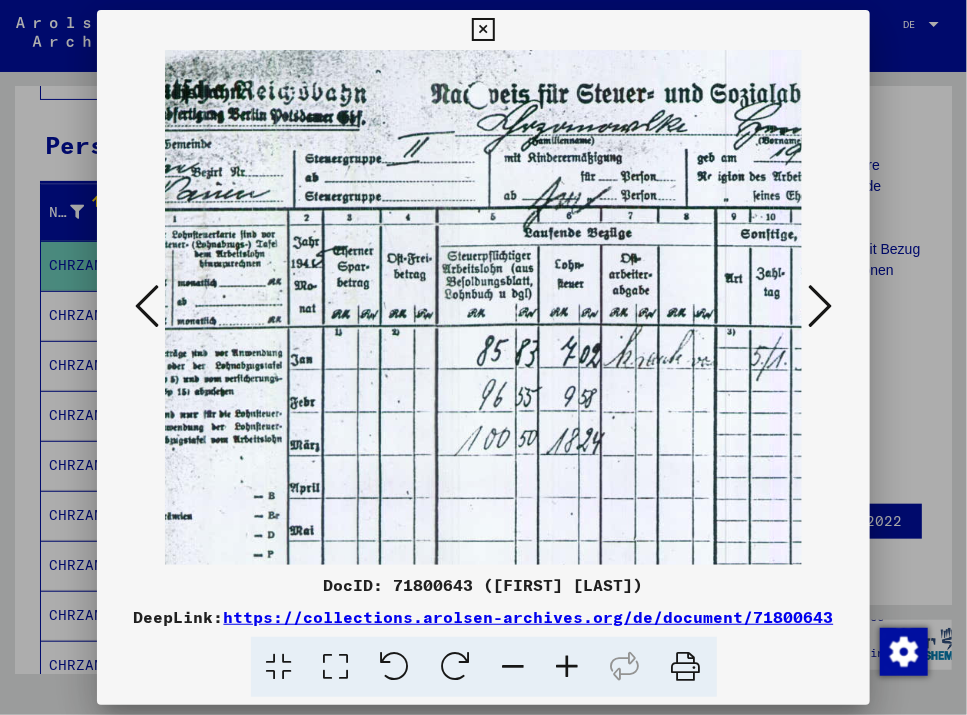 scroll, scrollTop: 55, scrollLeft: 160, axis: both 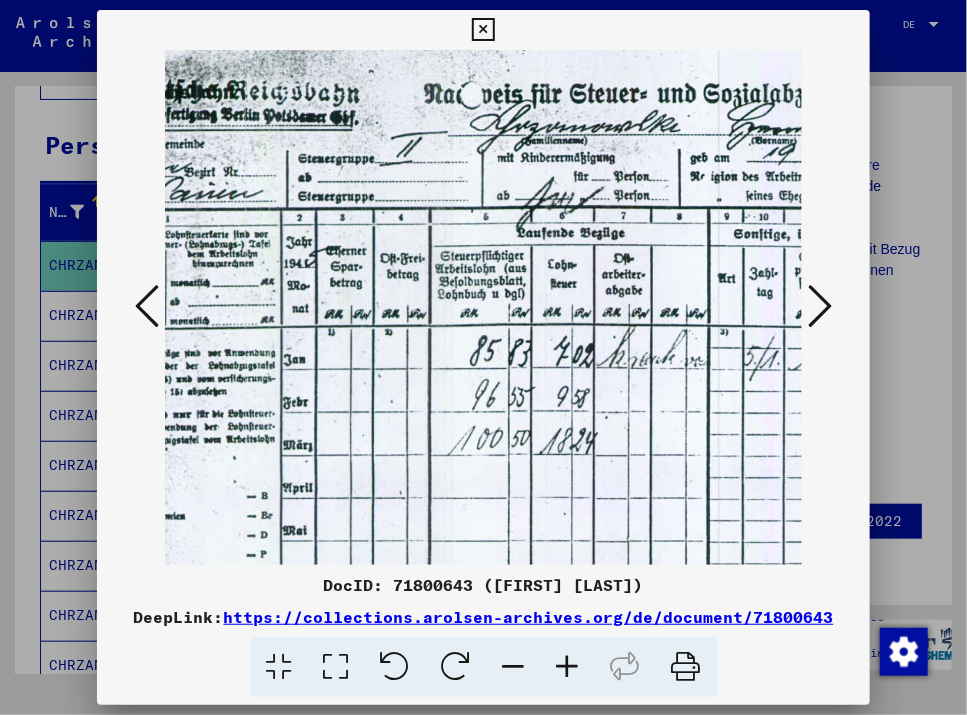 drag, startPoint x: 585, startPoint y: 442, endPoint x: 424, endPoint y: 386, distance: 170.46114 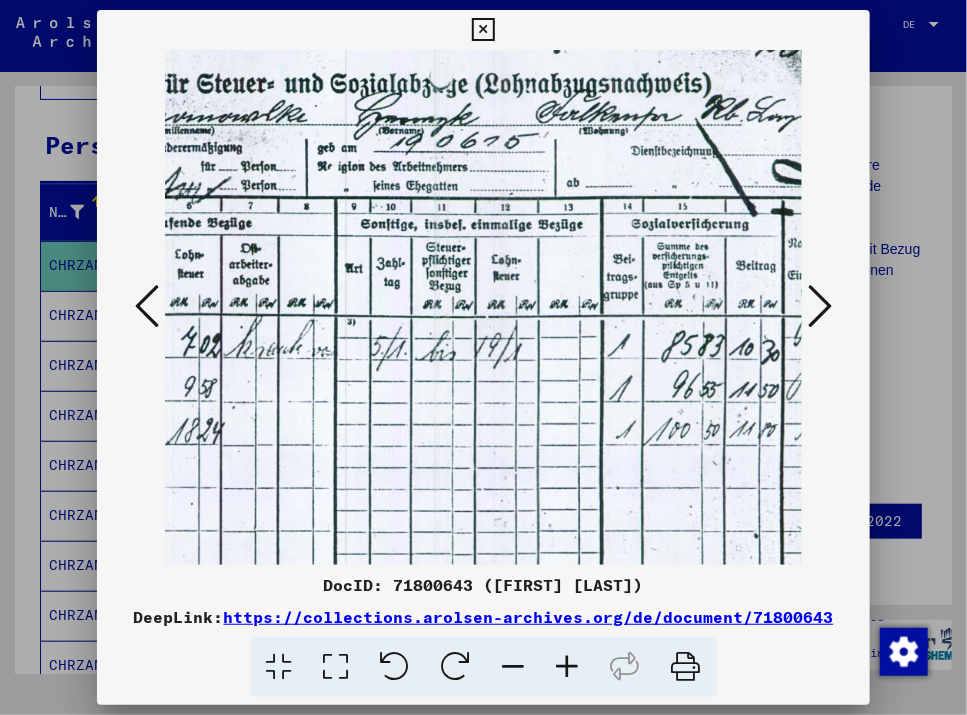 scroll, scrollTop: 65, scrollLeft: 539, axis: both 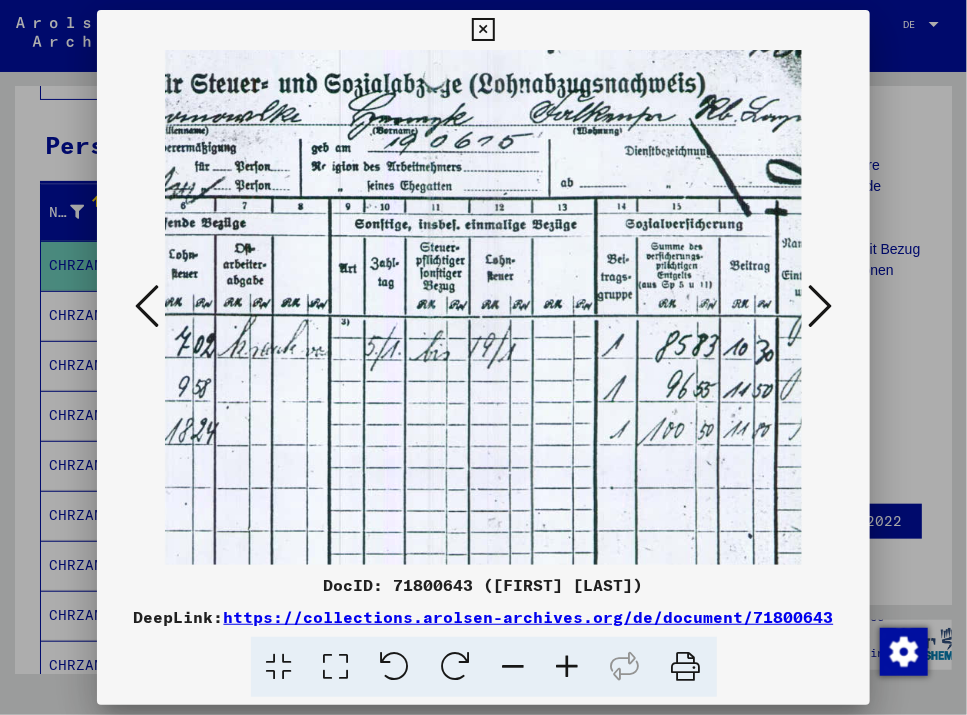 drag, startPoint x: 691, startPoint y: 383, endPoint x: 308, endPoint y: 374, distance: 383.10574 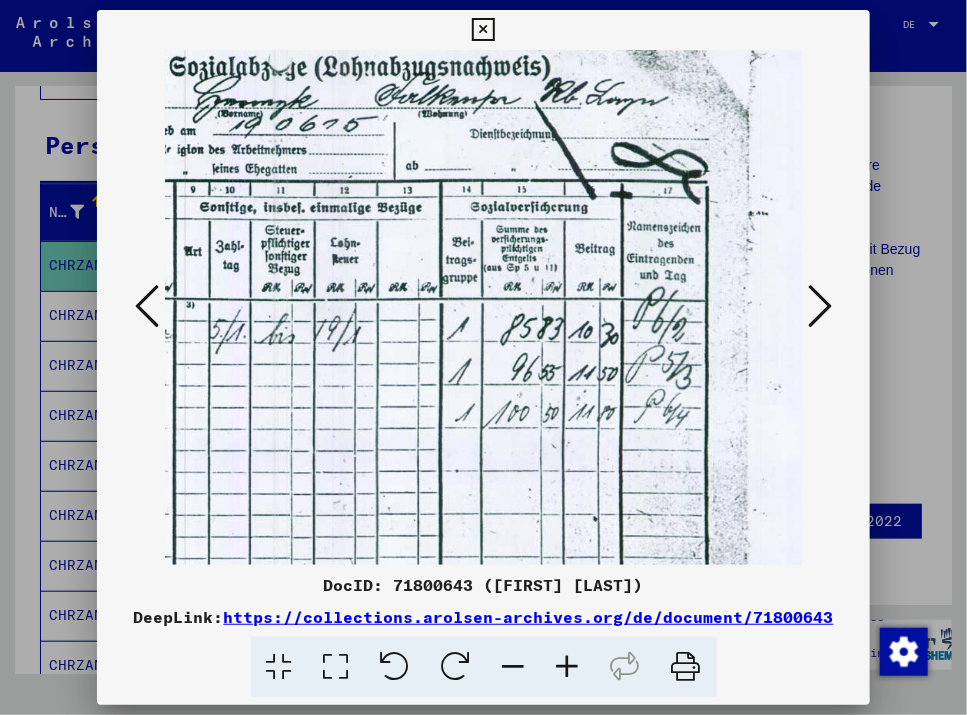 scroll, scrollTop: 82, scrollLeft: 694, axis: both 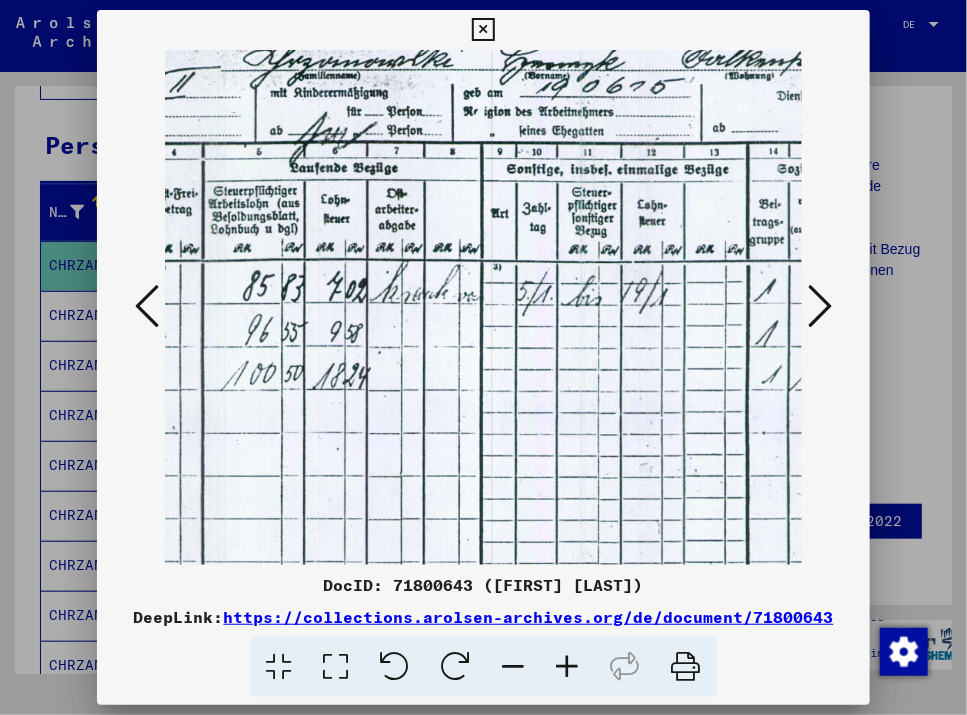 drag, startPoint x: 339, startPoint y: 354, endPoint x: 647, endPoint y: 313, distance: 310.71692 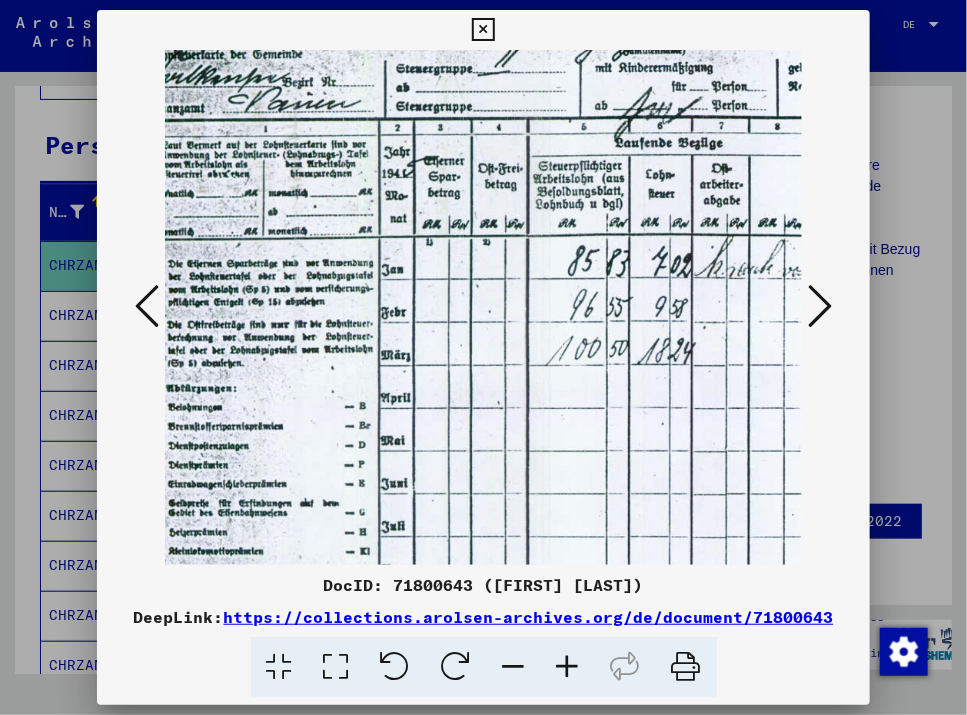 drag, startPoint x: 304, startPoint y: 317, endPoint x: 632, endPoint y: 291, distance: 329.02887 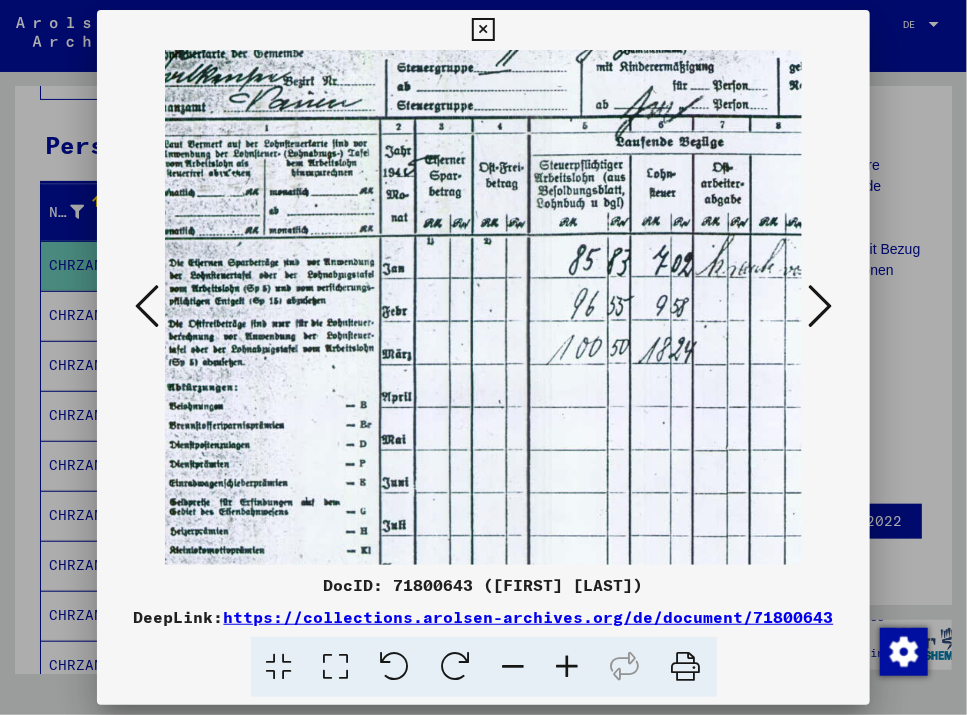 scroll, scrollTop: 146, scrollLeft: 44, axis: both 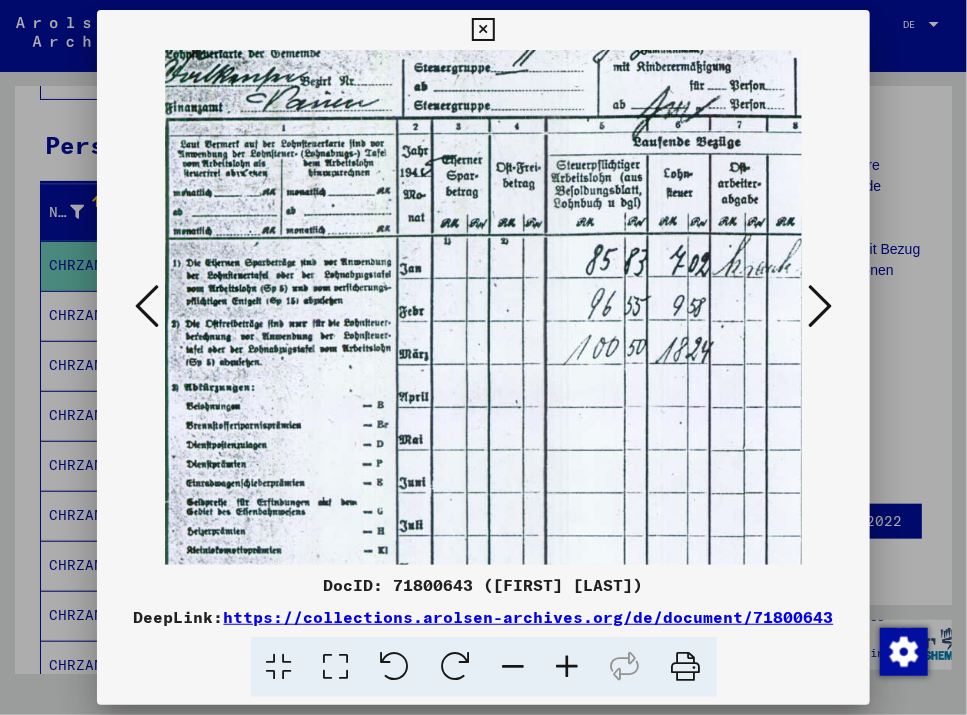 click at bounding box center (794, 386) 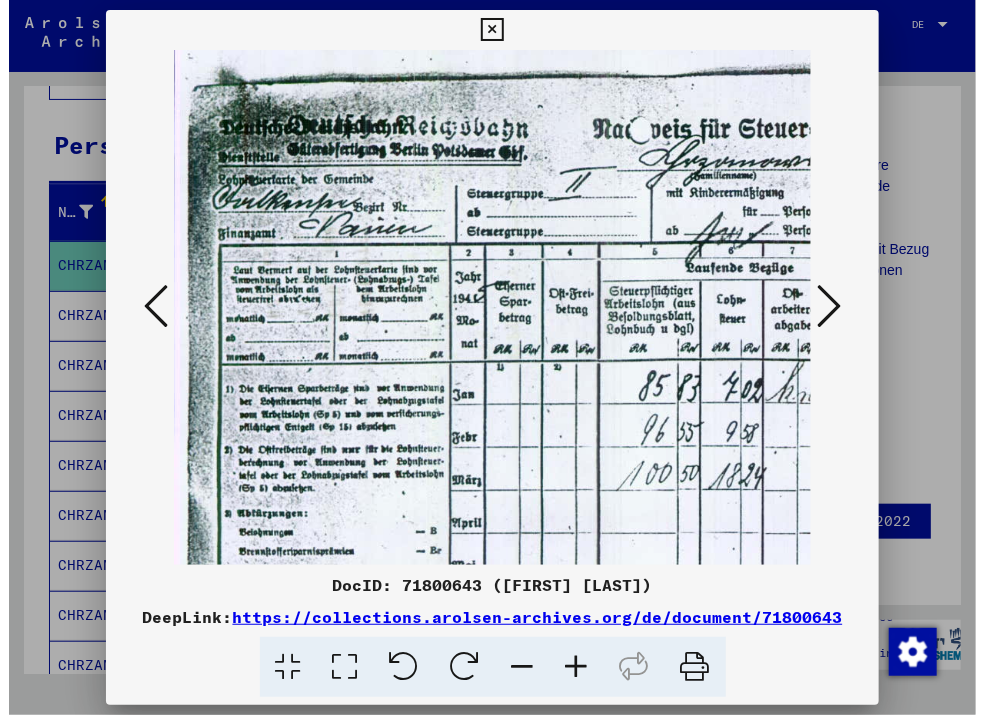 scroll, scrollTop: 19, scrollLeft: 0, axis: vertical 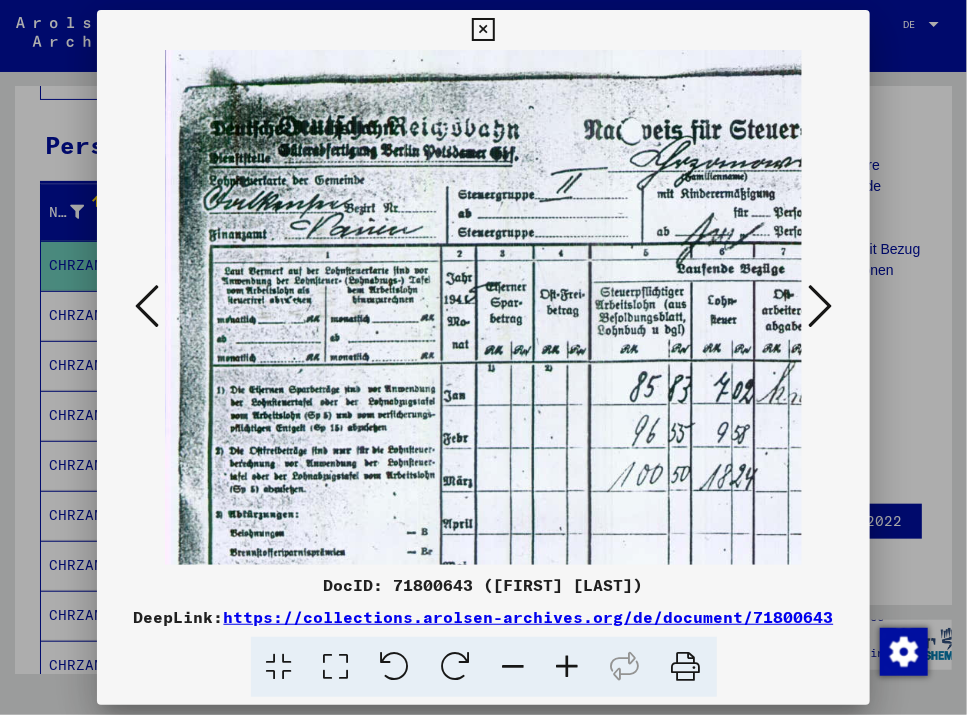 drag, startPoint x: 514, startPoint y: 406, endPoint x: 694, endPoint y: 538, distance: 223.2129 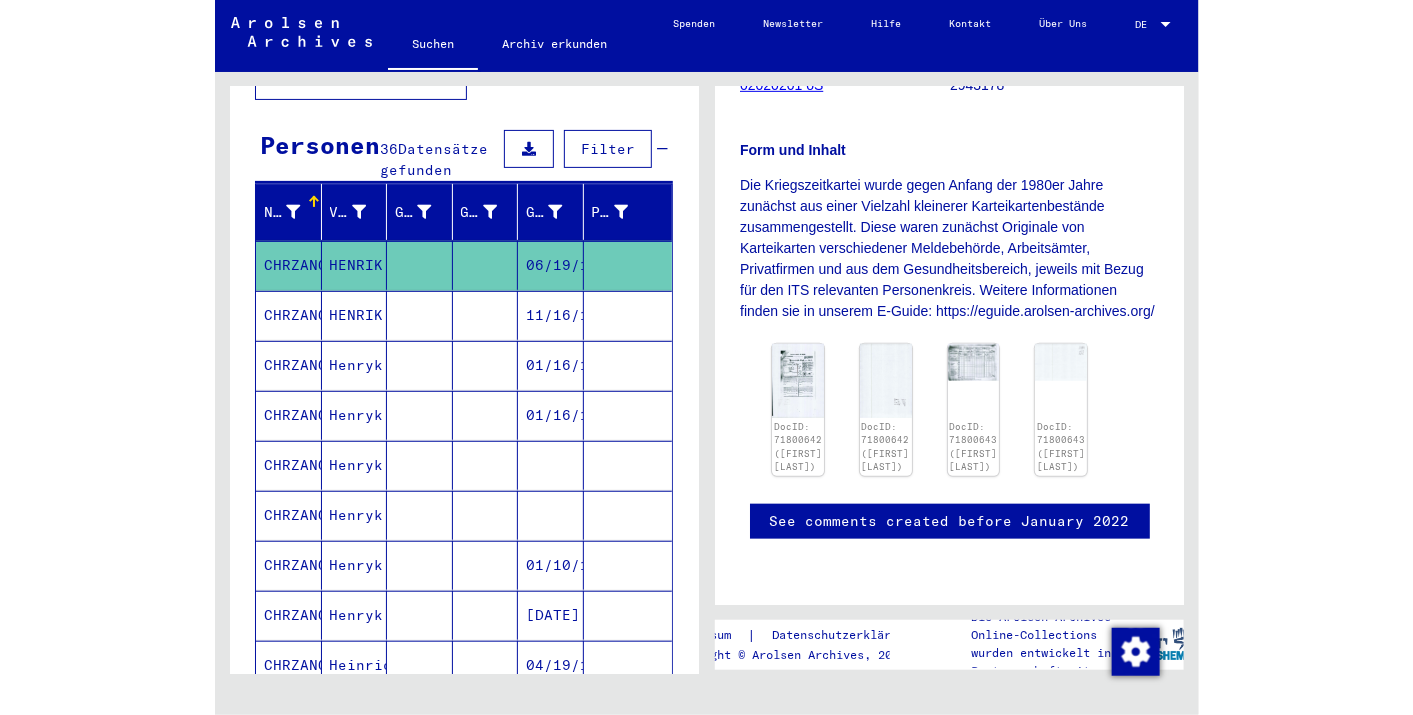 scroll, scrollTop: 620, scrollLeft: 16, axis: both 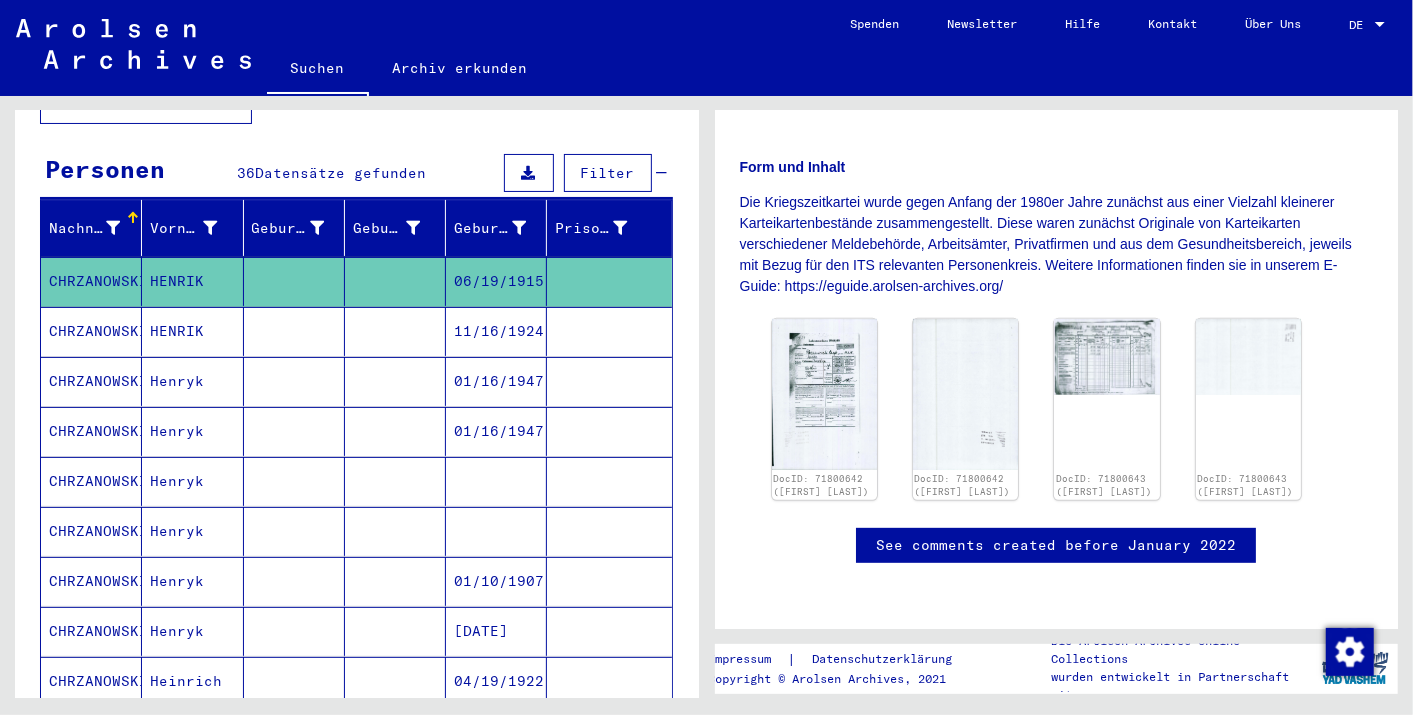 click on "CHRZANOWSKI" at bounding box center (91, 531) 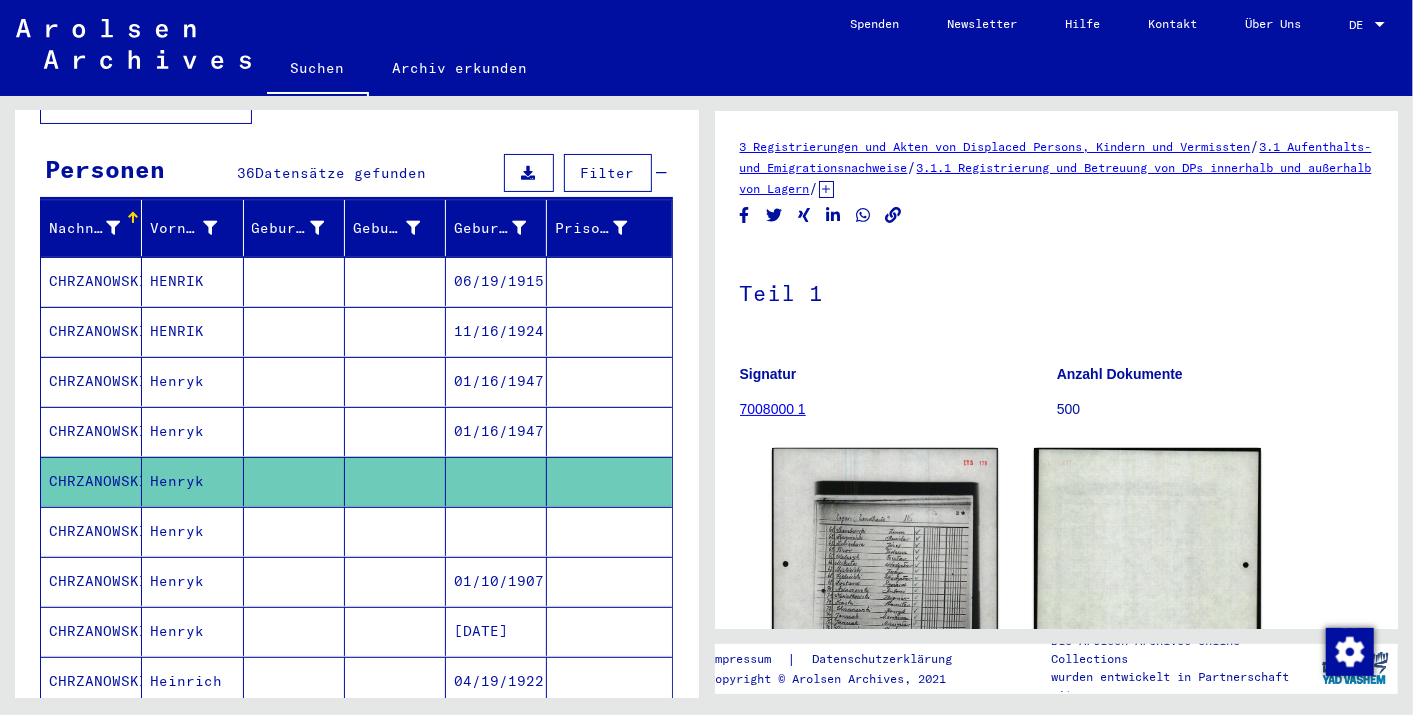 scroll, scrollTop: 0, scrollLeft: 0, axis: both 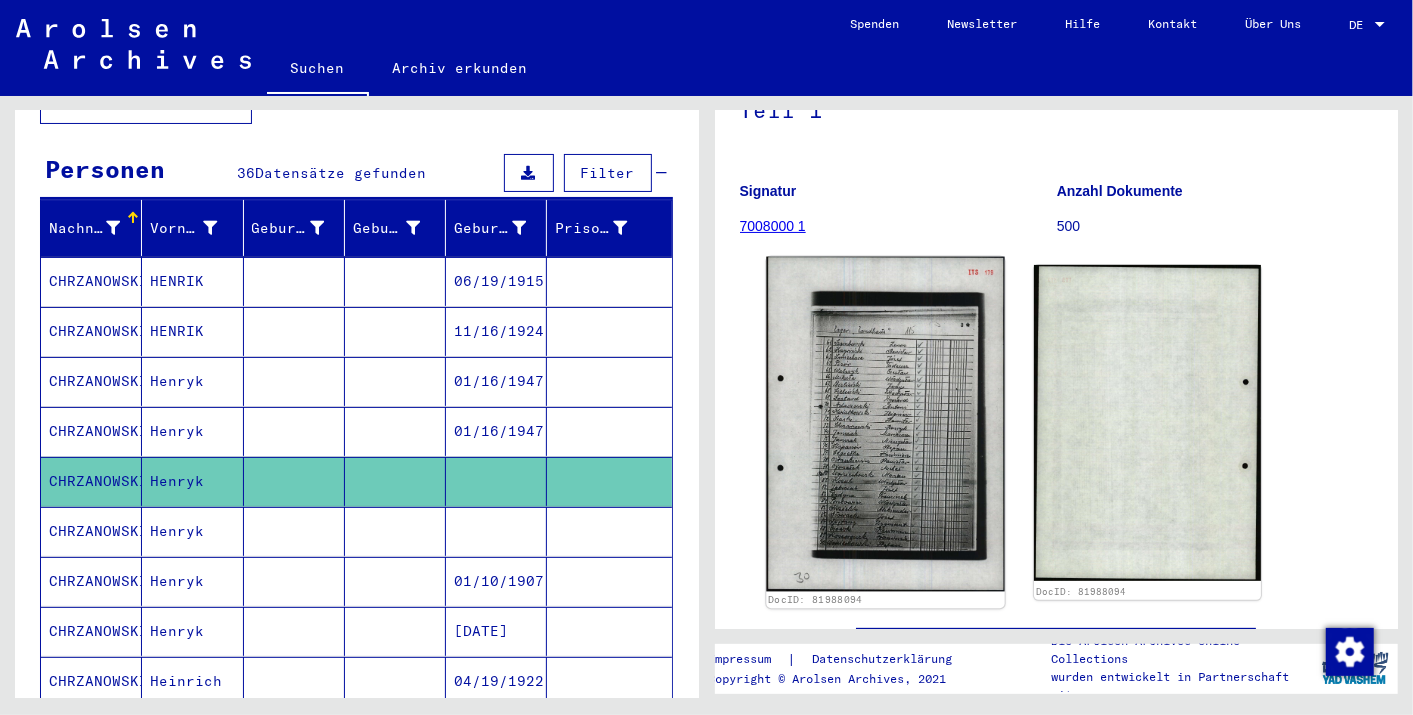click 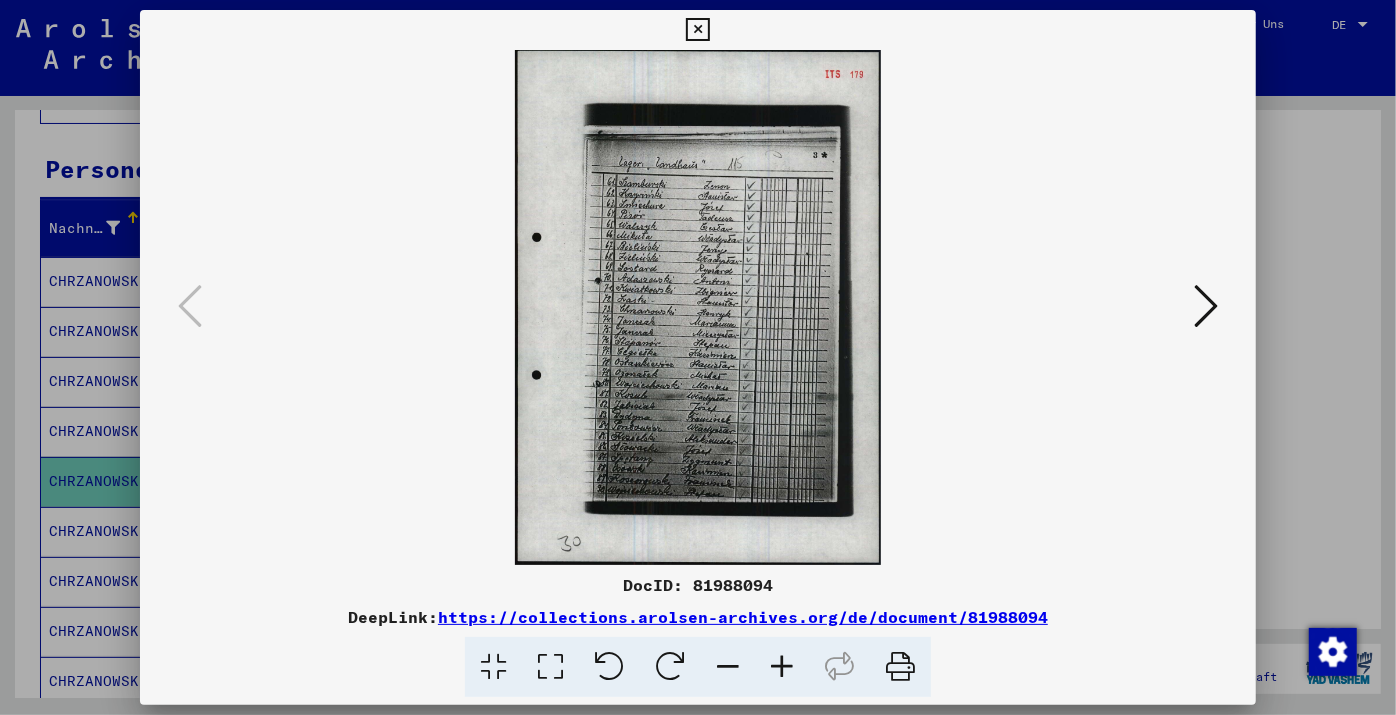 click at bounding box center (782, 667) 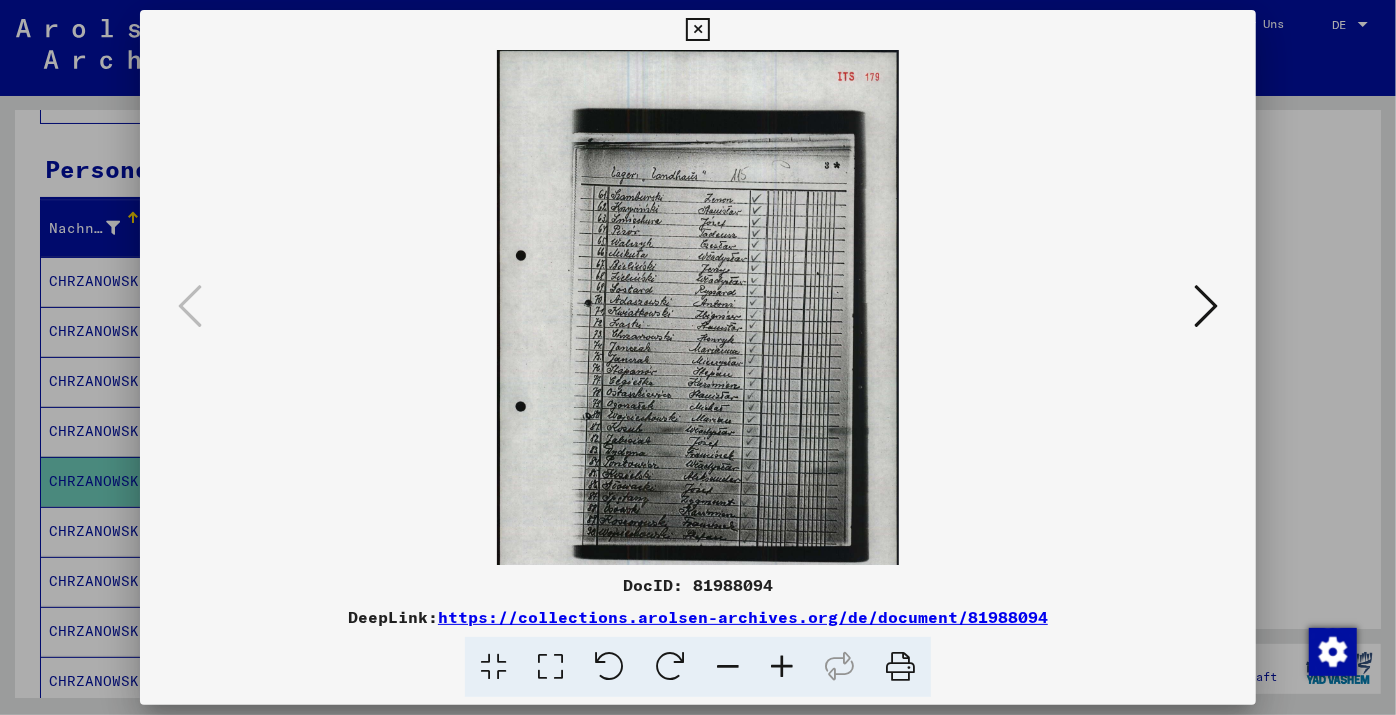 click at bounding box center (782, 667) 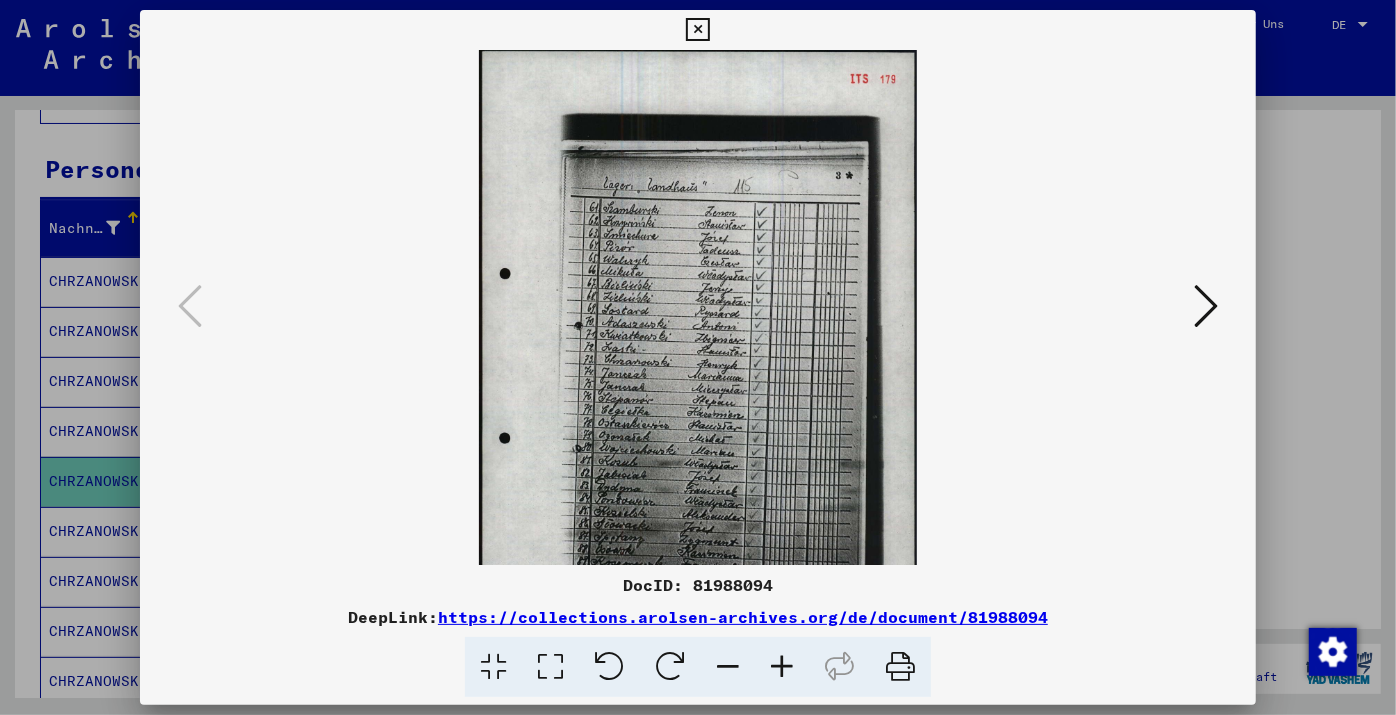 click at bounding box center (782, 667) 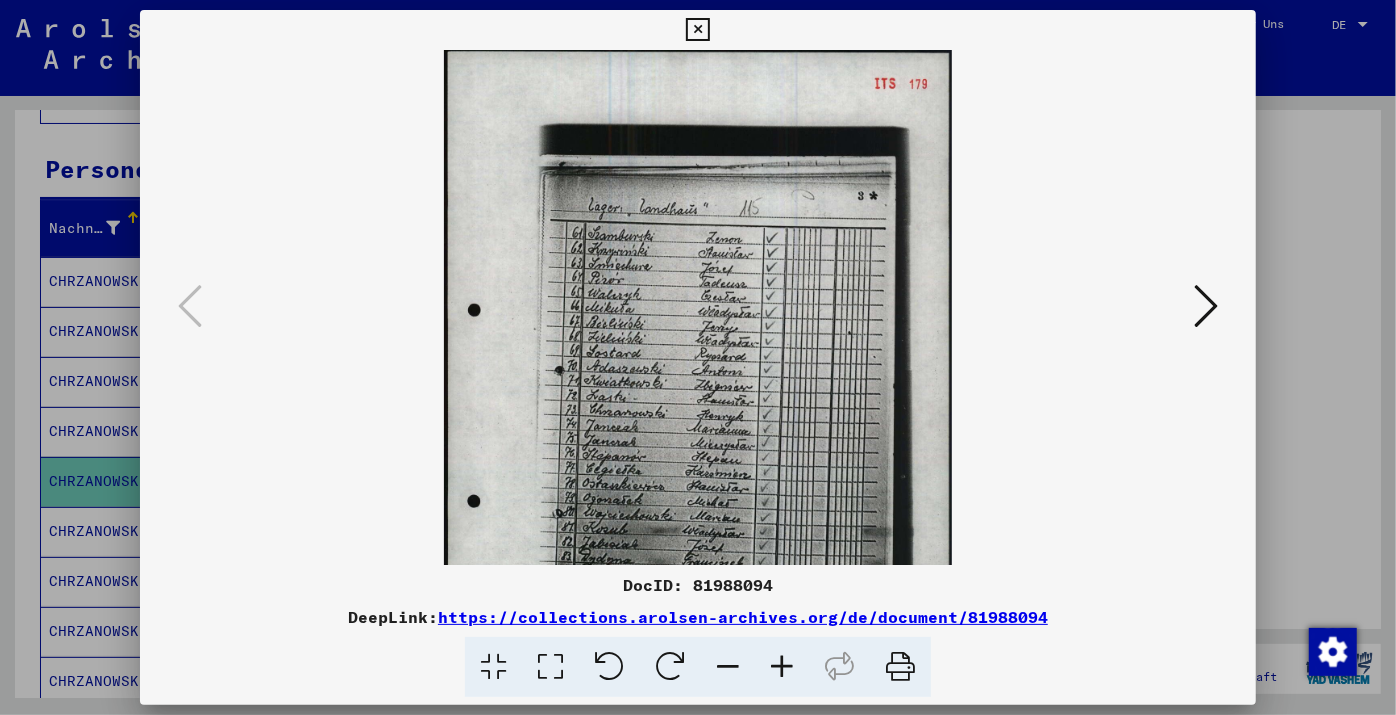 click at bounding box center (782, 667) 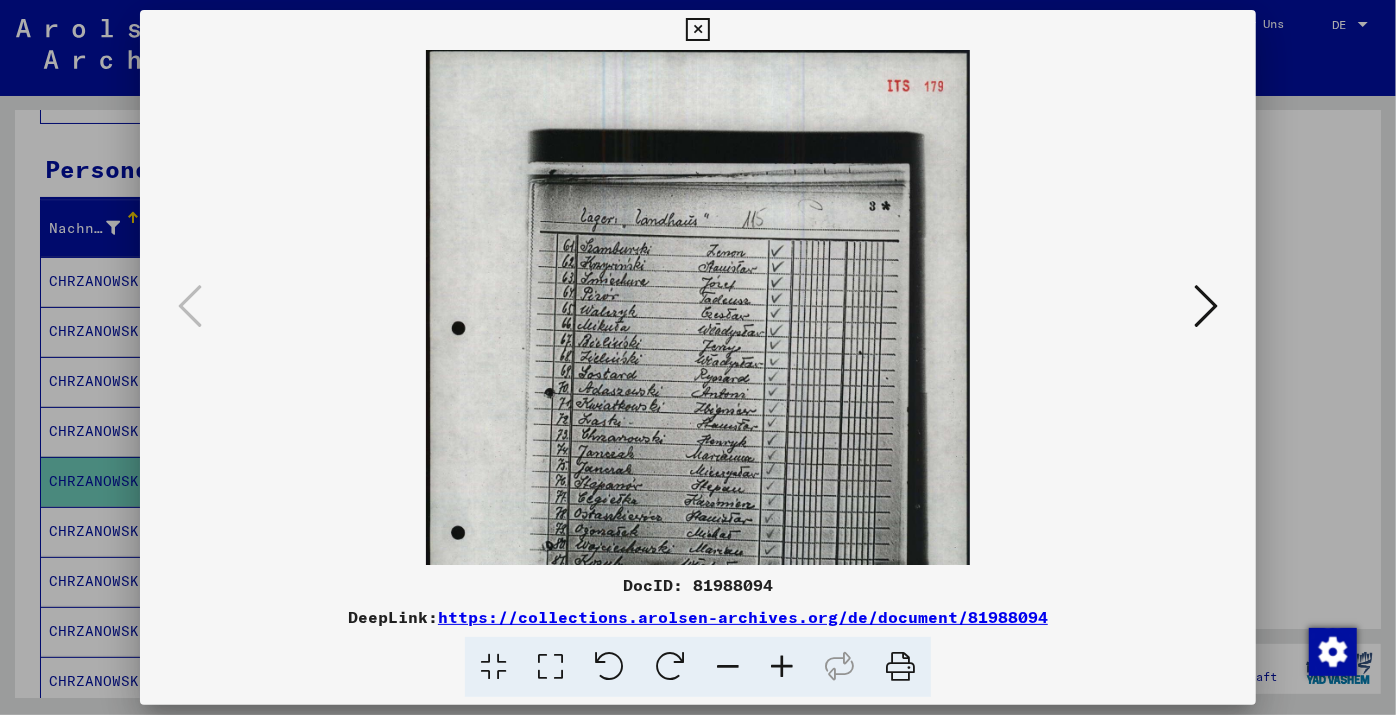 click at bounding box center [782, 667] 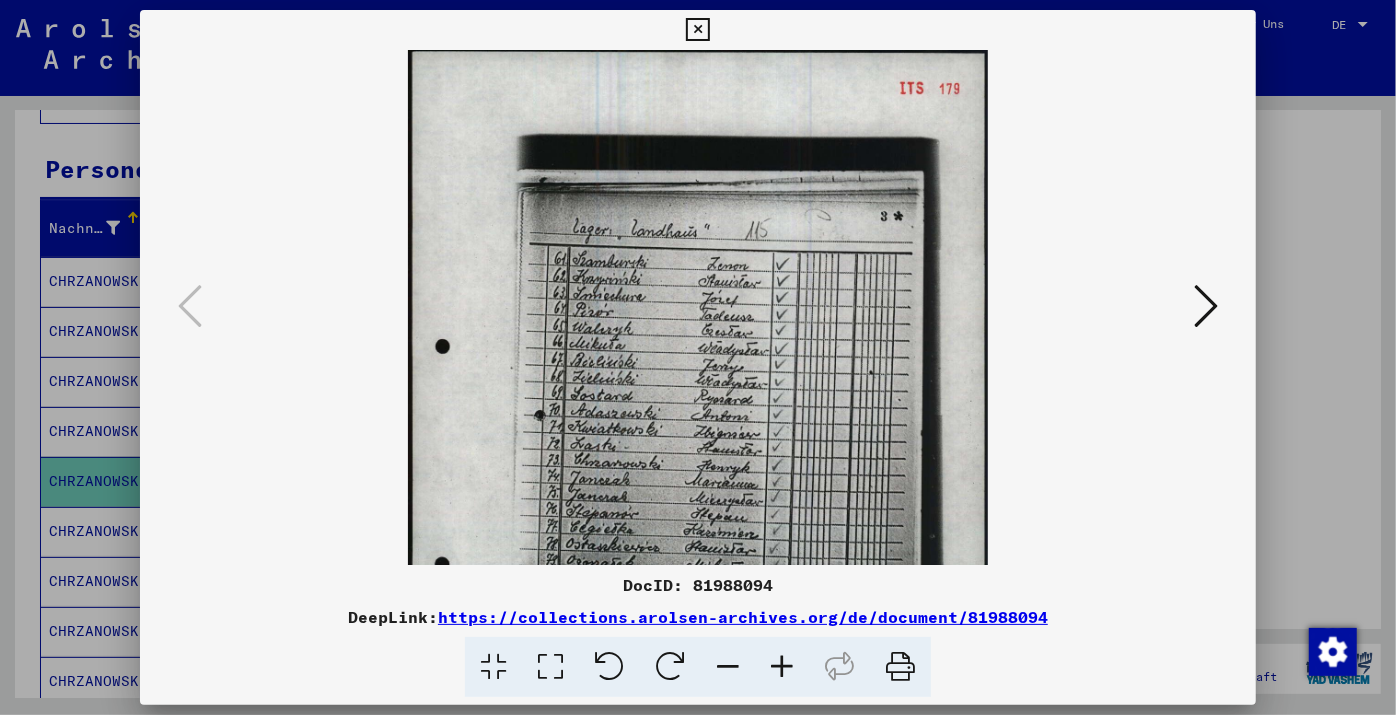 click at bounding box center [782, 667] 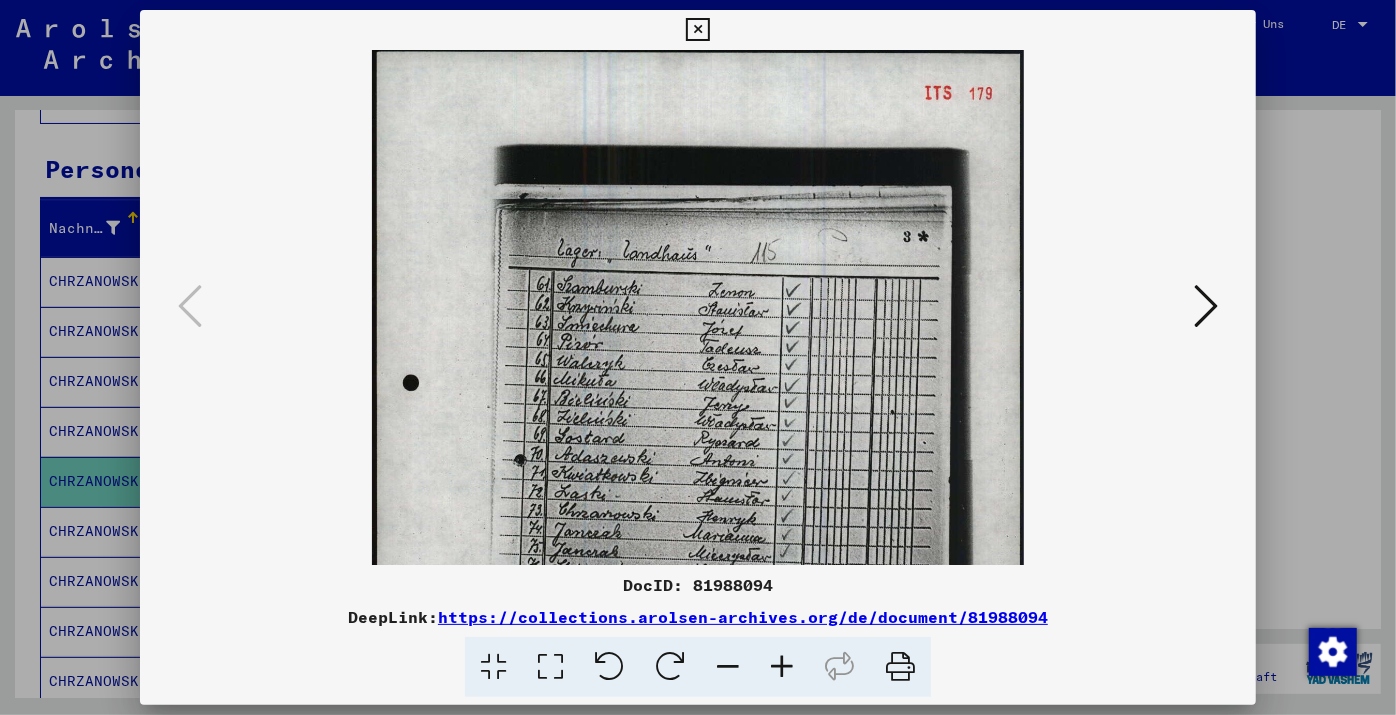 click at bounding box center [782, 667] 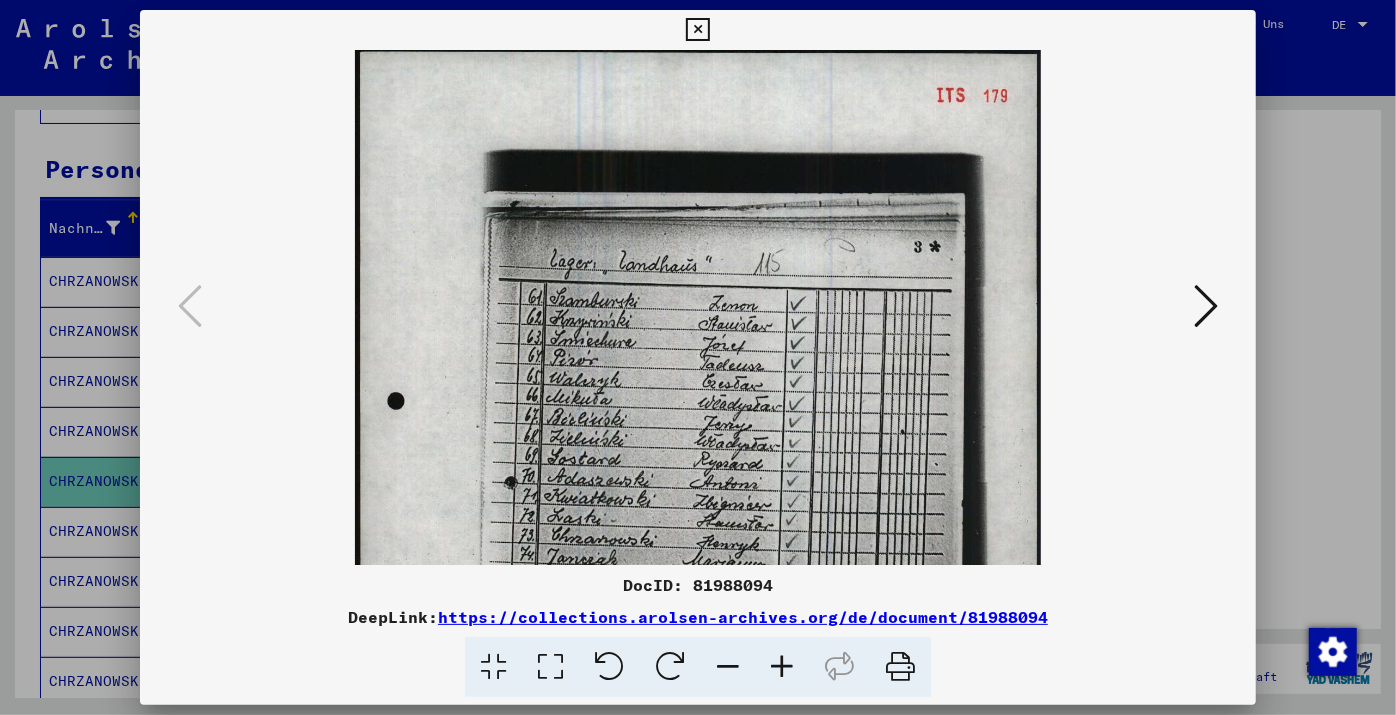 click at bounding box center [782, 667] 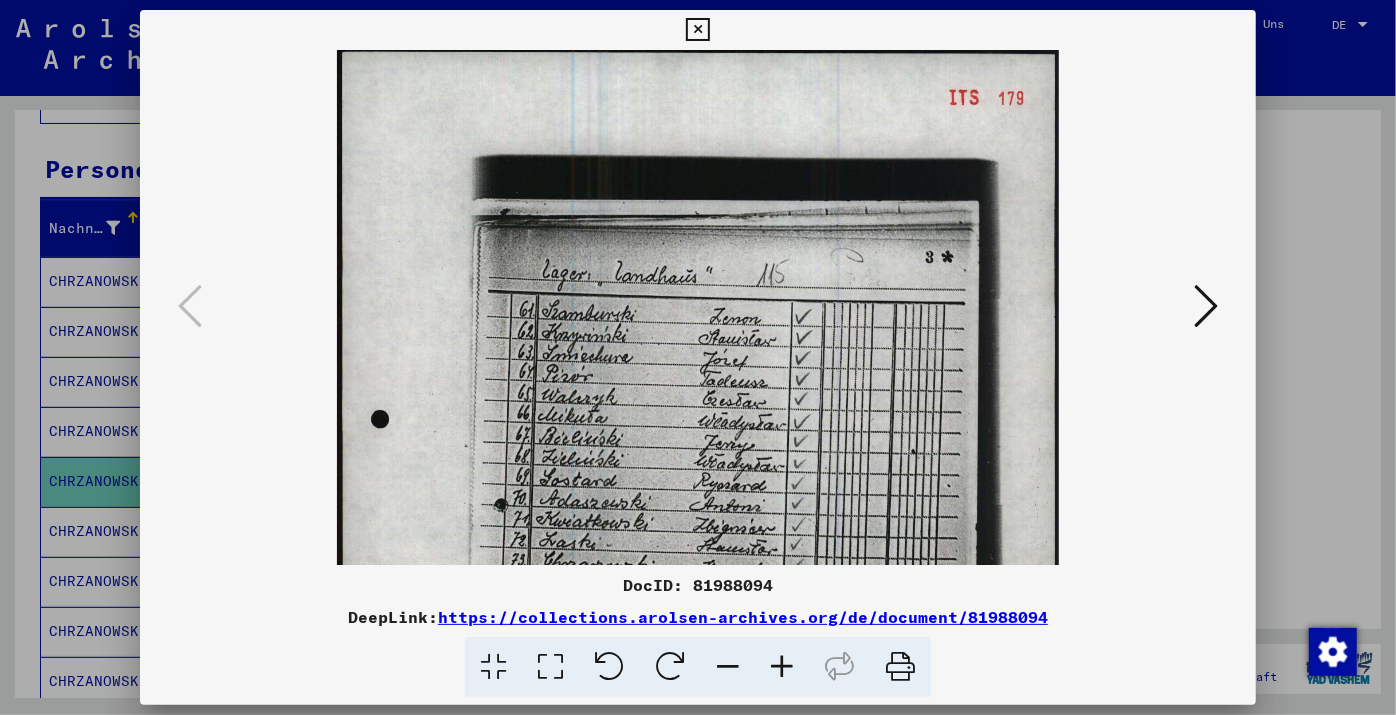 click at bounding box center [782, 667] 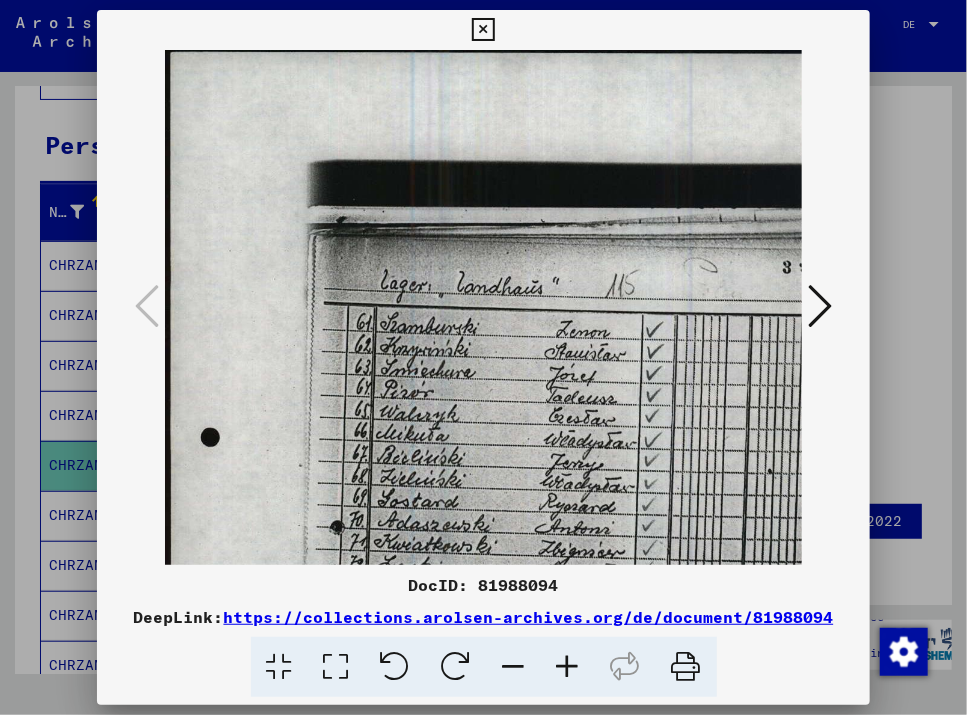 scroll, scrollTop: 225, scrollLeft: 0, axis: vertical 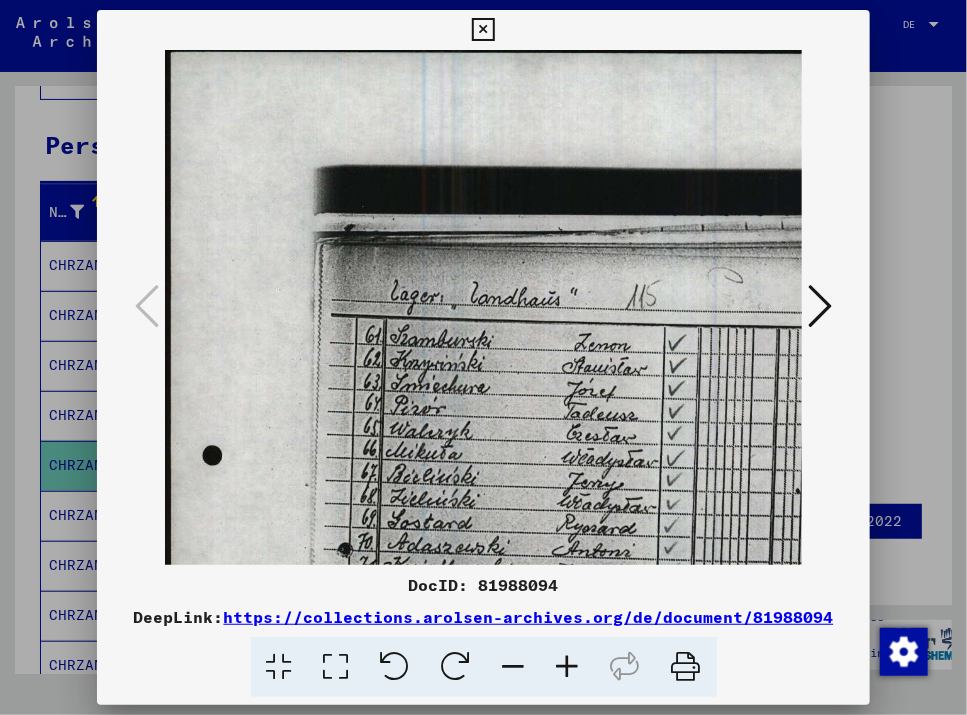 click at bounding box center (568, 667) 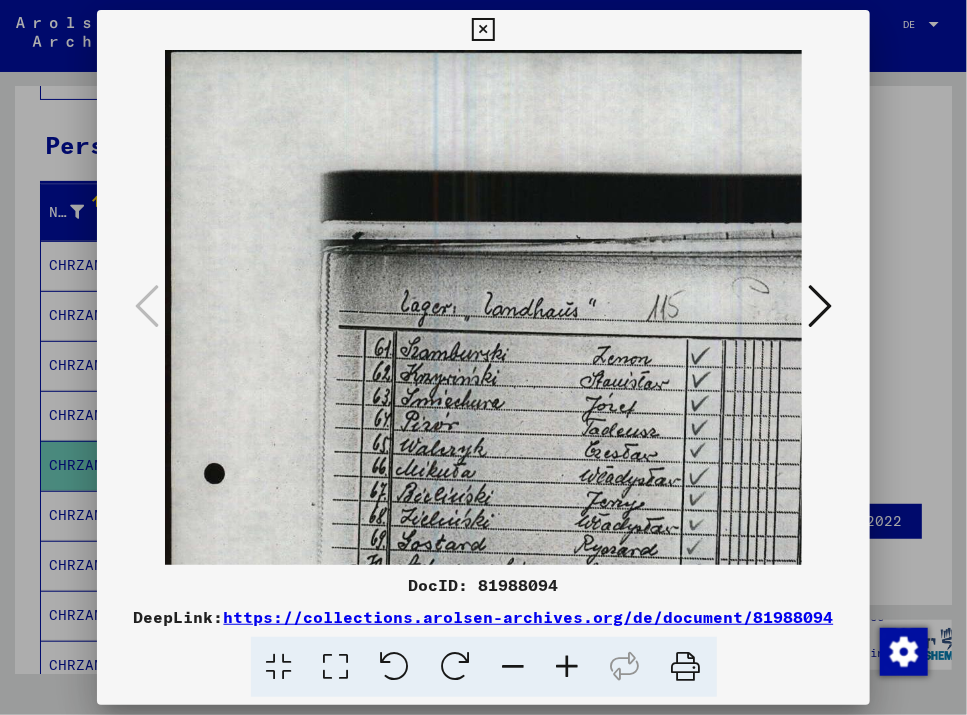 click at bounding box center [568, 667] 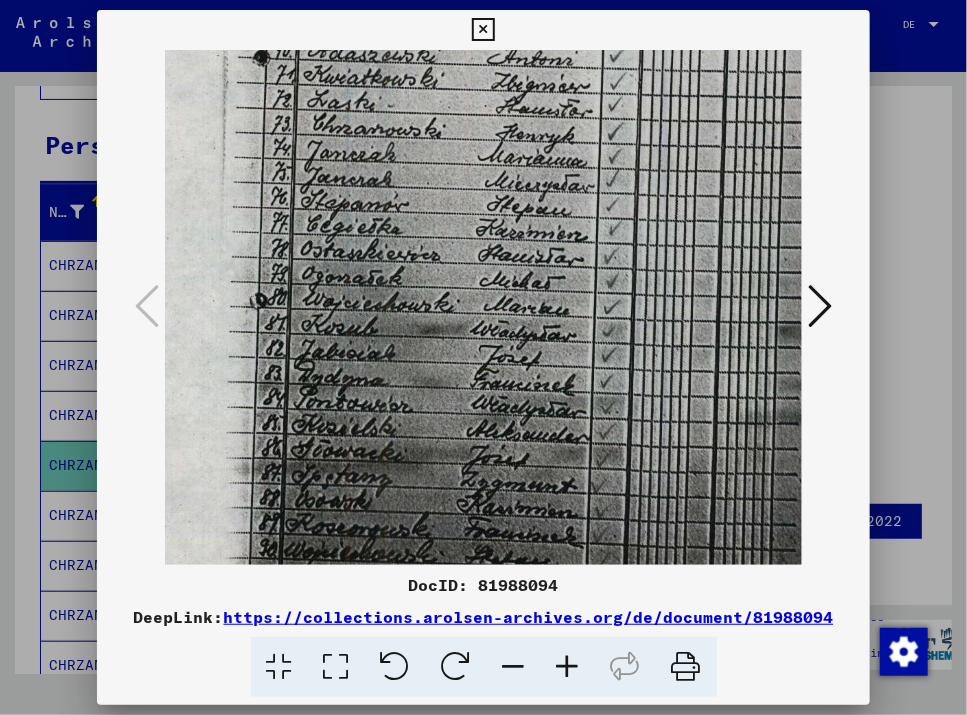 scroll, scrollTop: 537, scrollLeft: 100, axis: both 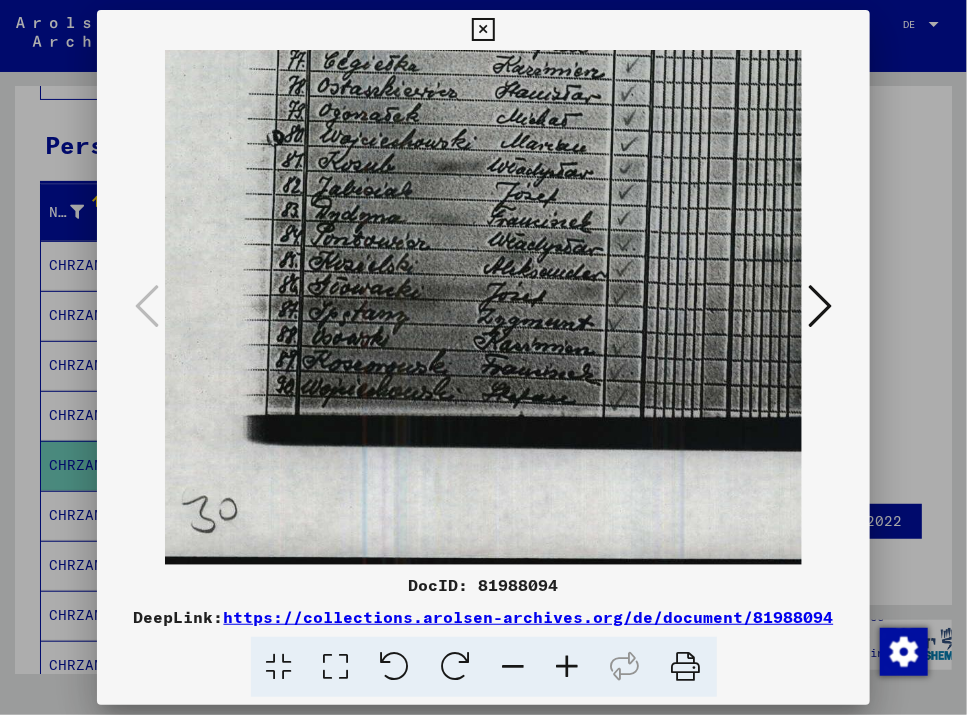 drag, startPoint x: 597, startPoint y: 456, endPoint x: 614, endPoint y: 82, distance: 374.38617 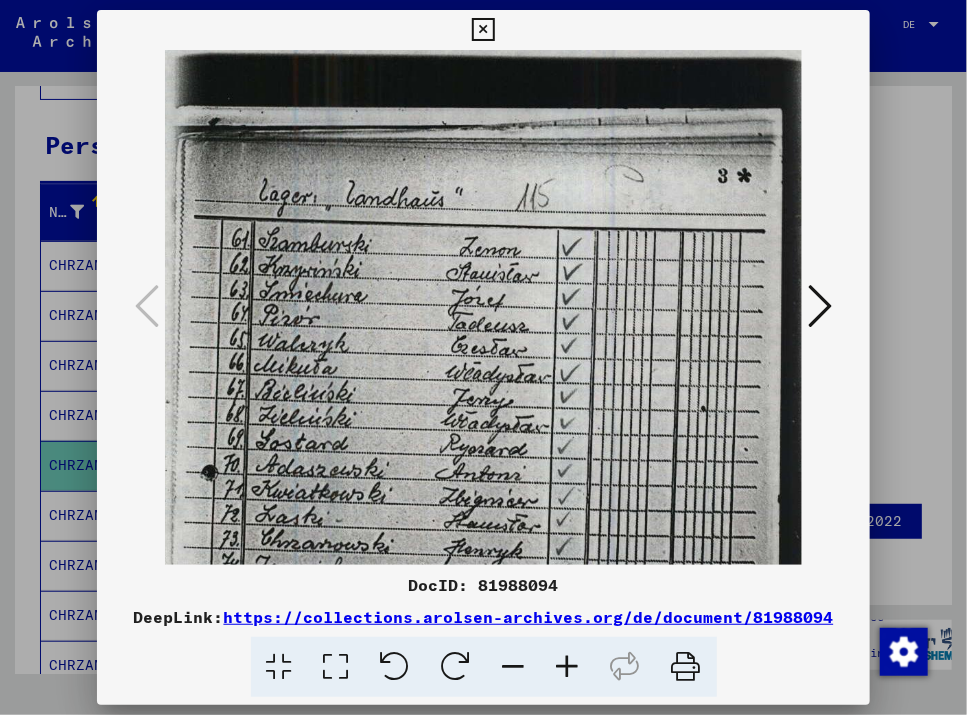 drag, startPoint x: 611, startPoint y: 93, endPoint x: 542, endPoint y: 672, distance: 583.0969 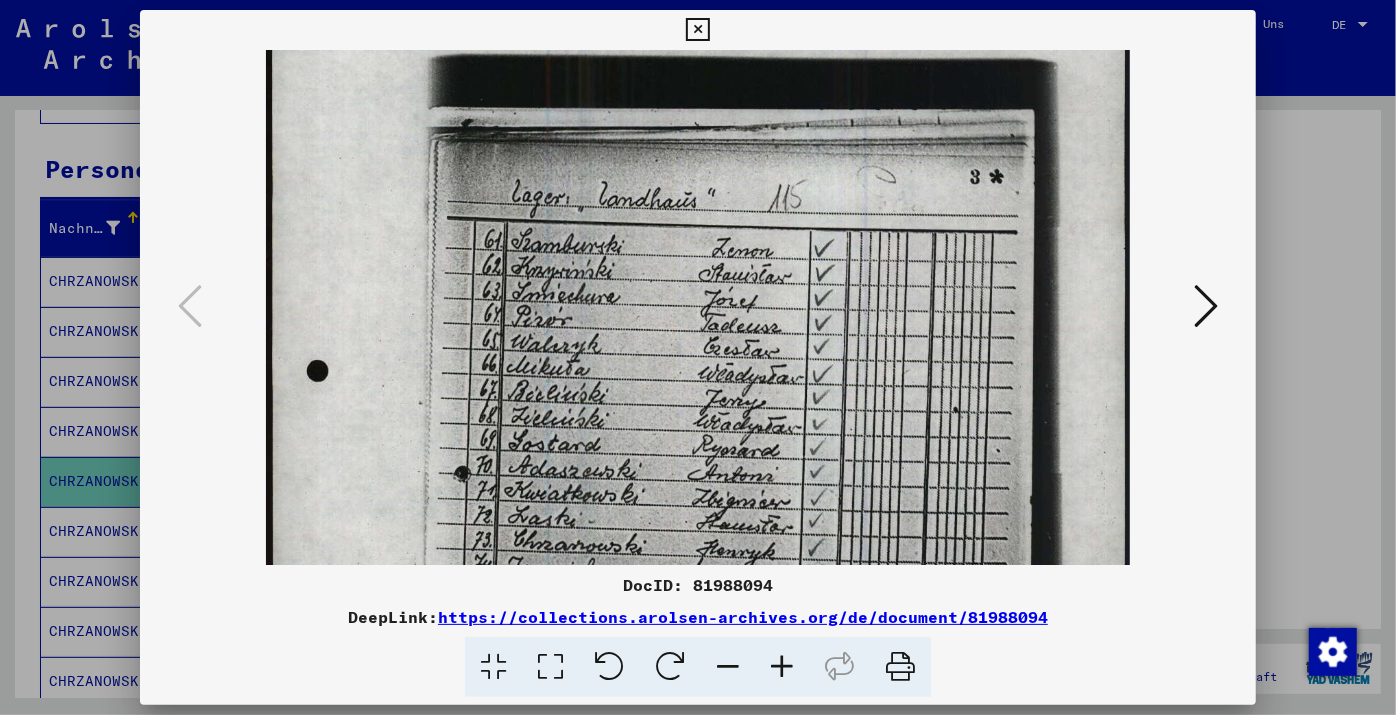 scroll, scrollTop: 121, scrollLeft: 0, axis: vertical 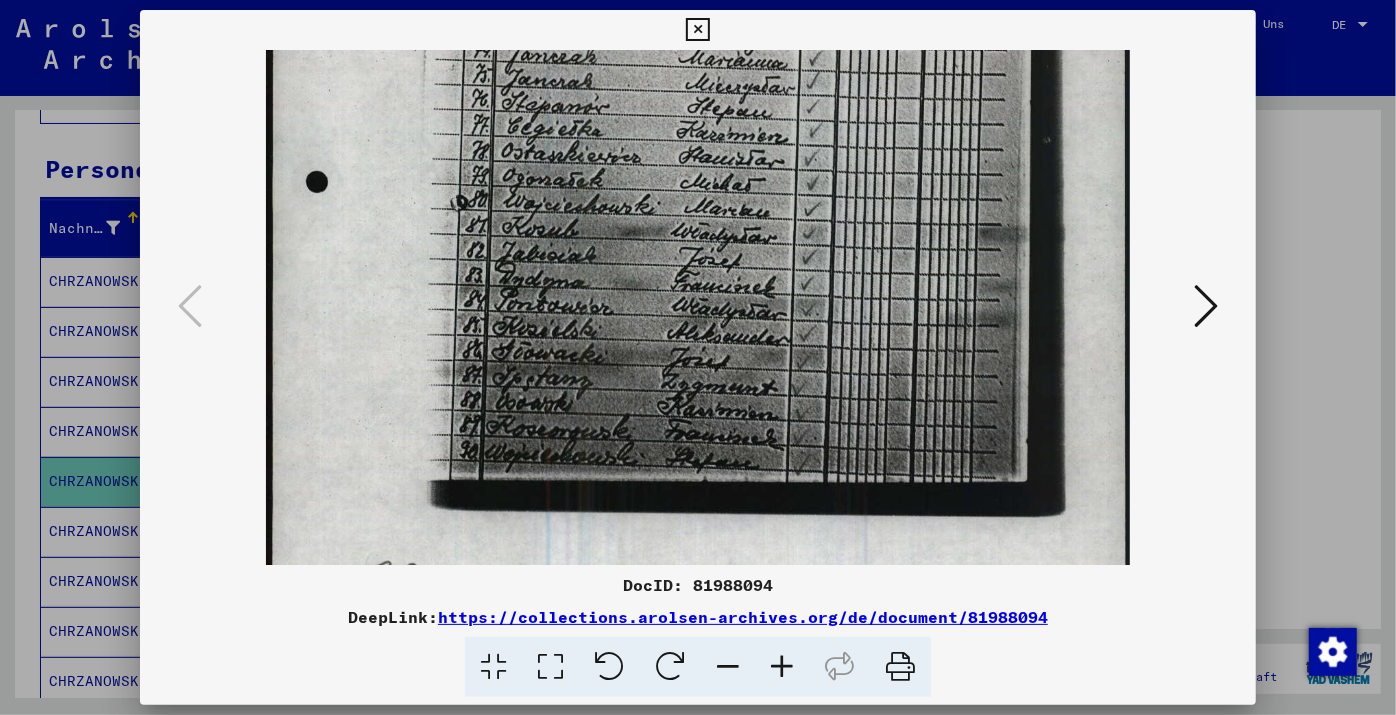 drag, startPoint x: 860, startPoint y: 398, endPoint x: 758, endPoint y: -116, distance: 524.0229 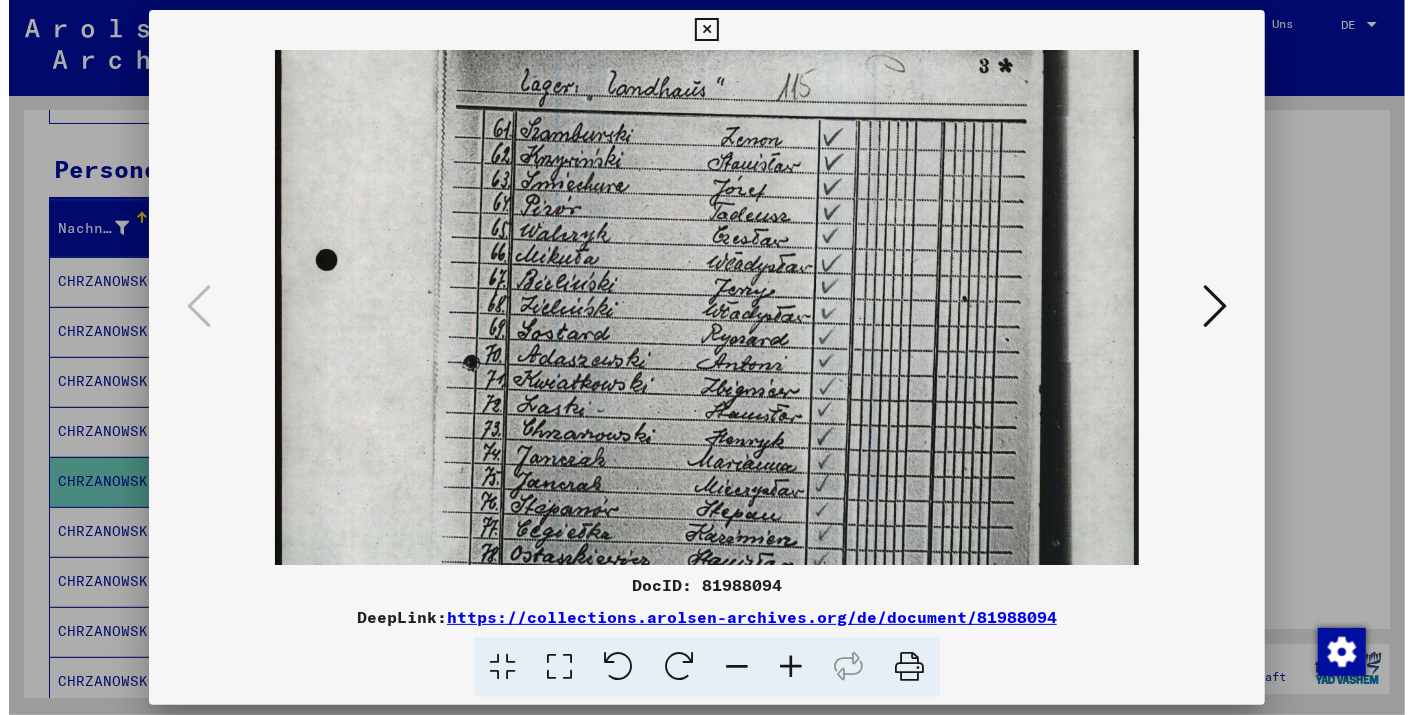 scroll, scrollTop: 203, scrollLeft: 0, axis: vertical 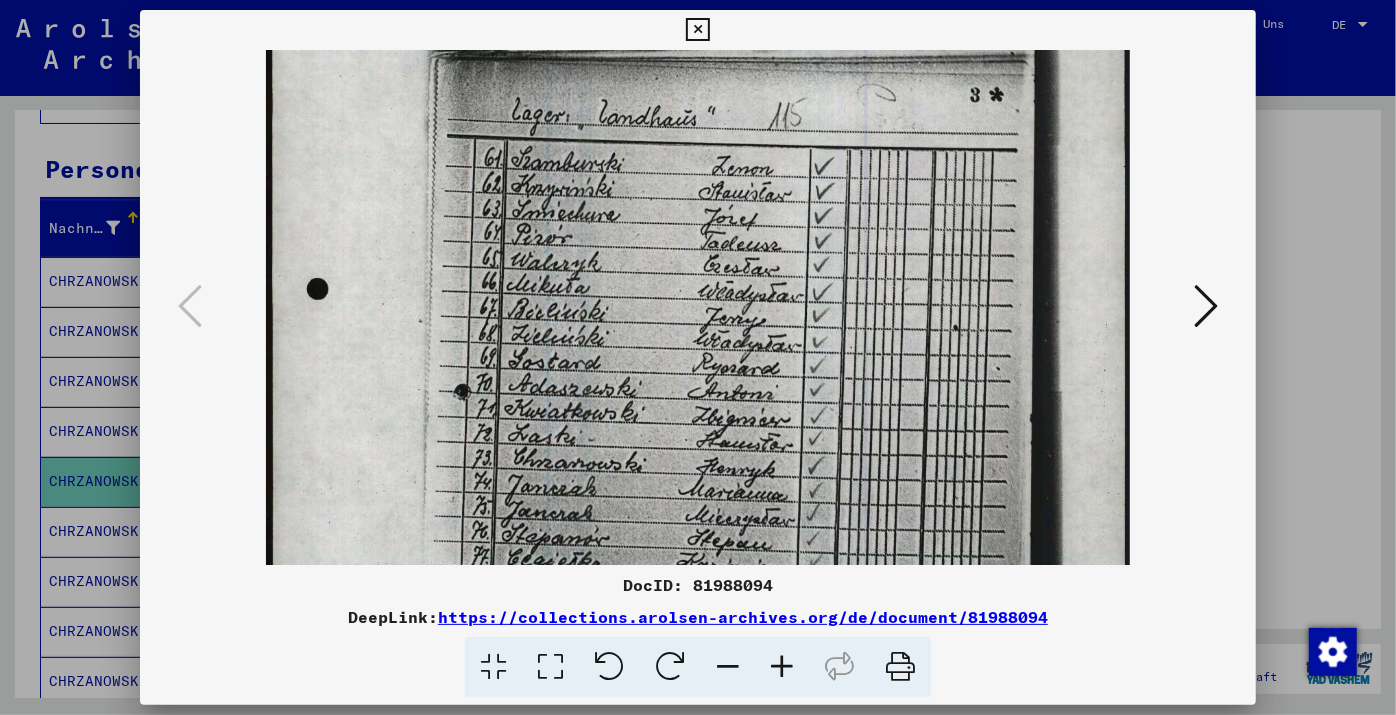 drag, startPoint x: 891, startPoint y: 211, endPoint x: 781, endPoint y: 645, distance: 447.7231 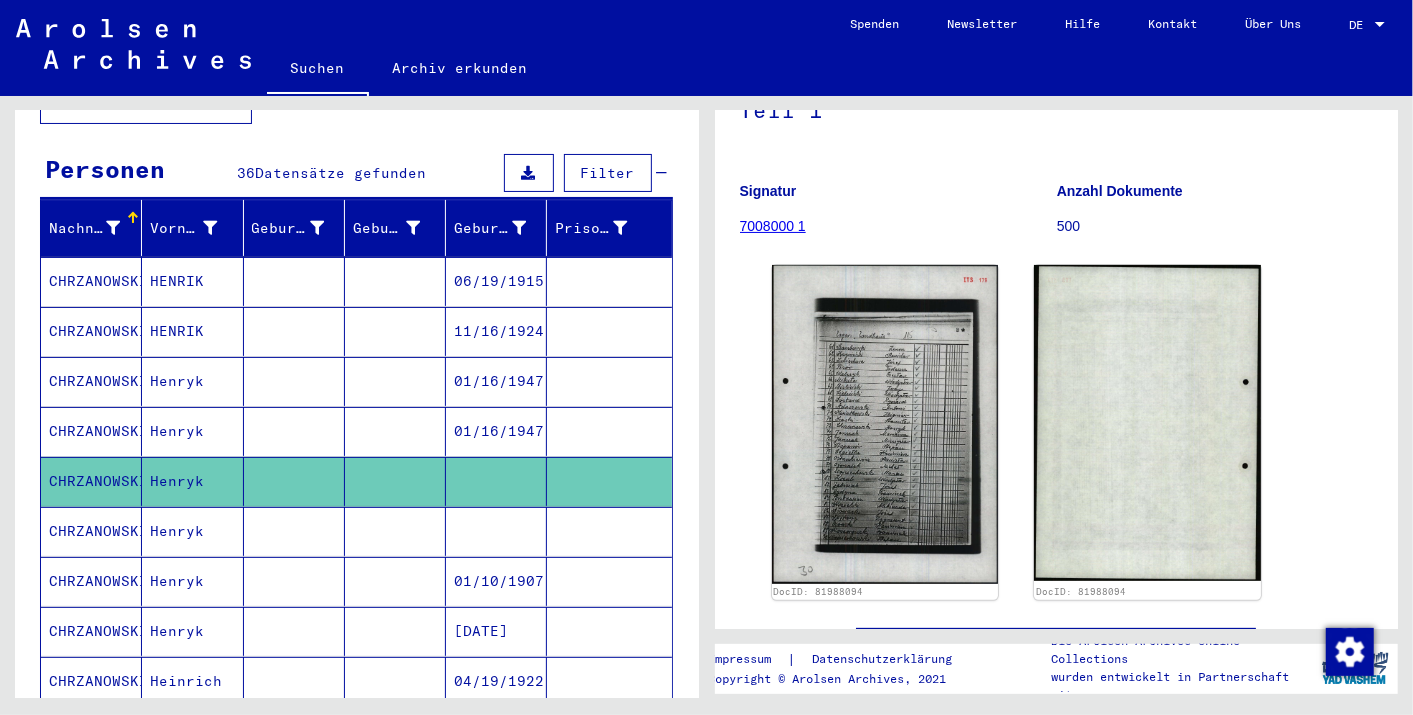 click on "CHRZANOWSKI" at bounding box center (91, 581) 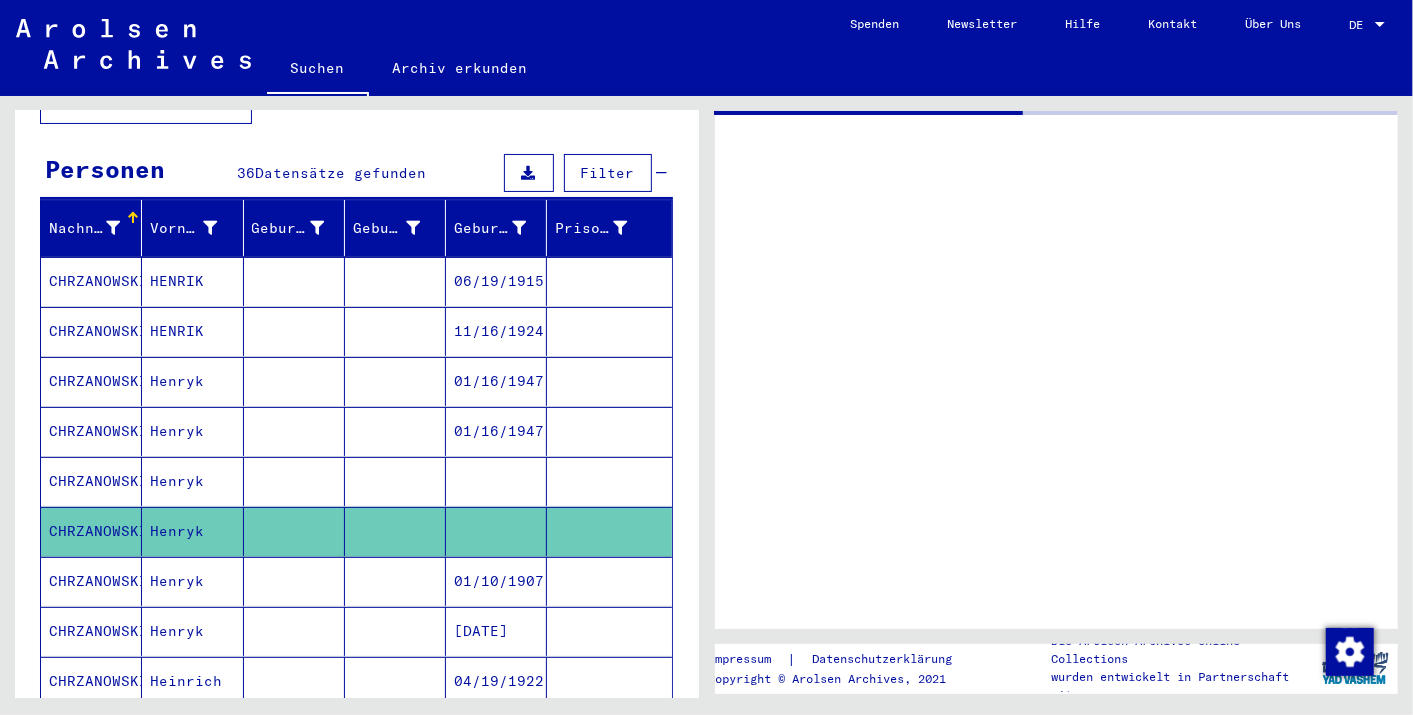 scroll, scrollTop: 0, scrollLeft: 0, axis: both 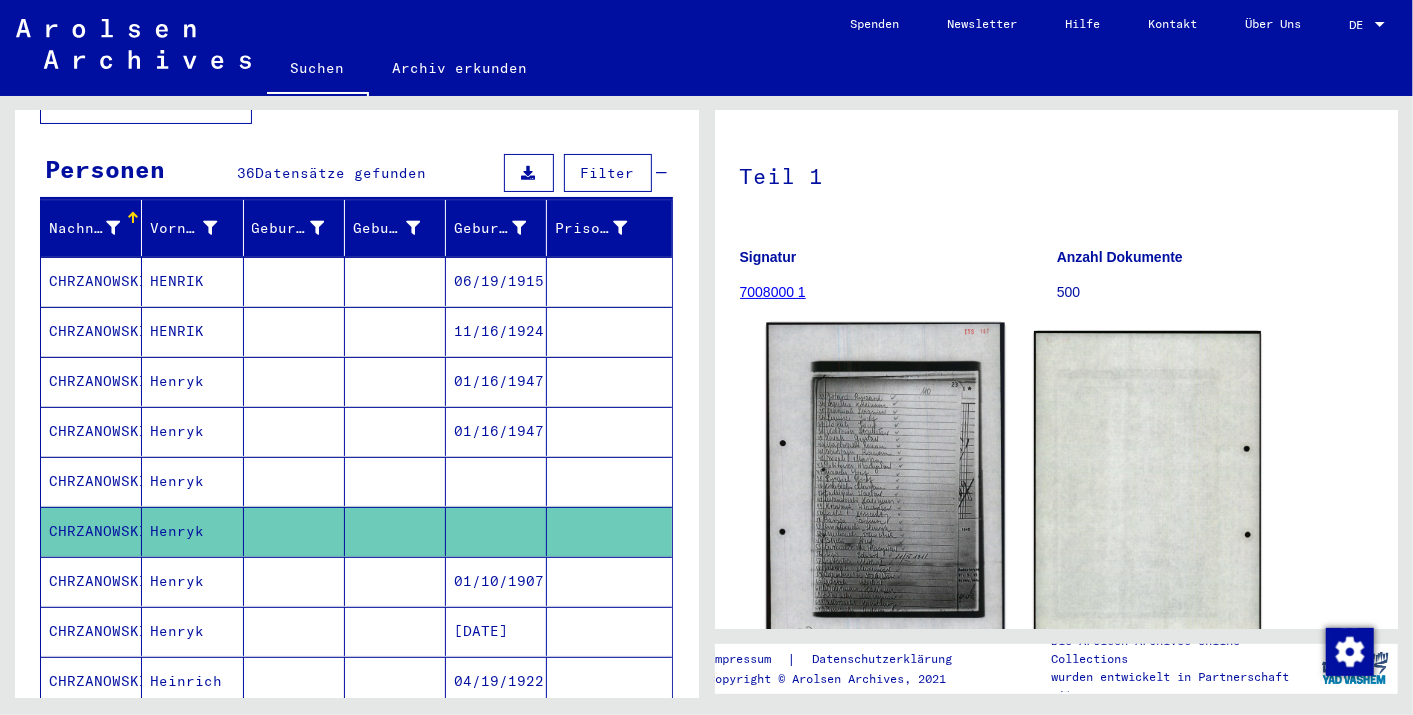 click 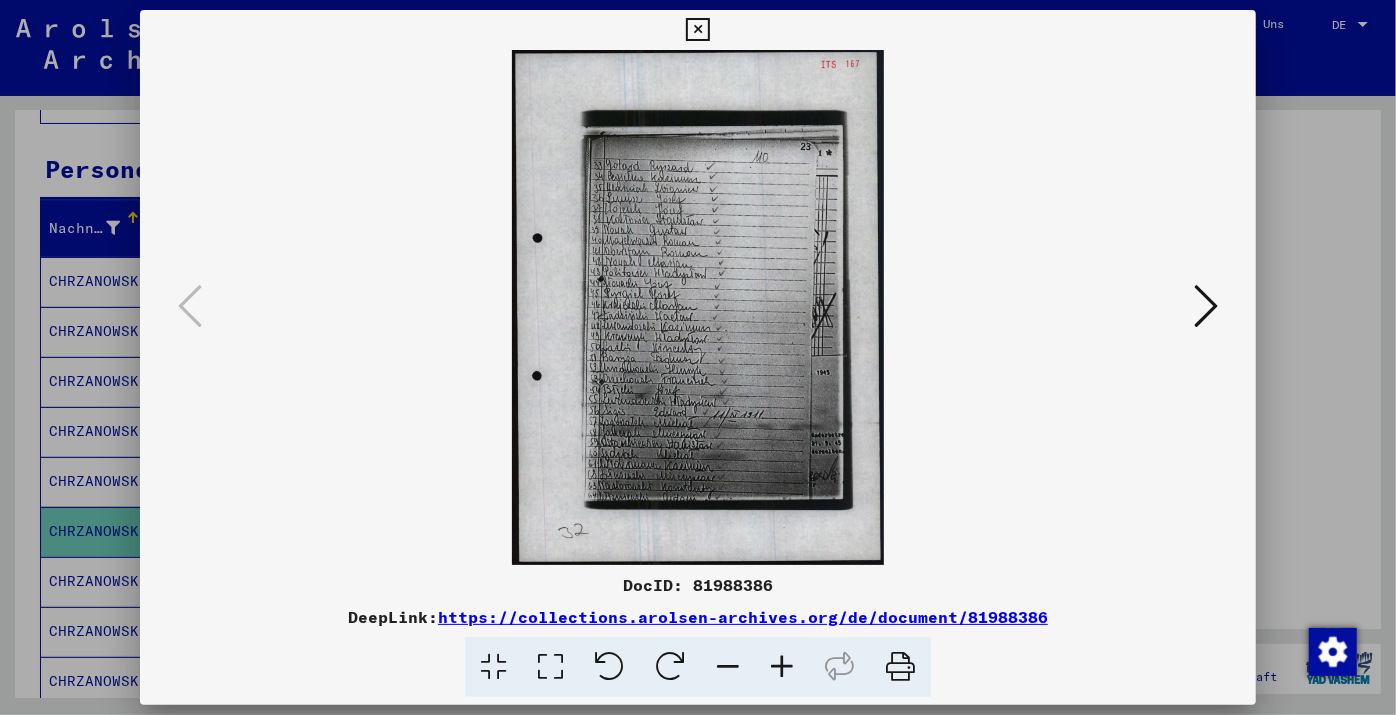 click at bounding box center (782, 667) 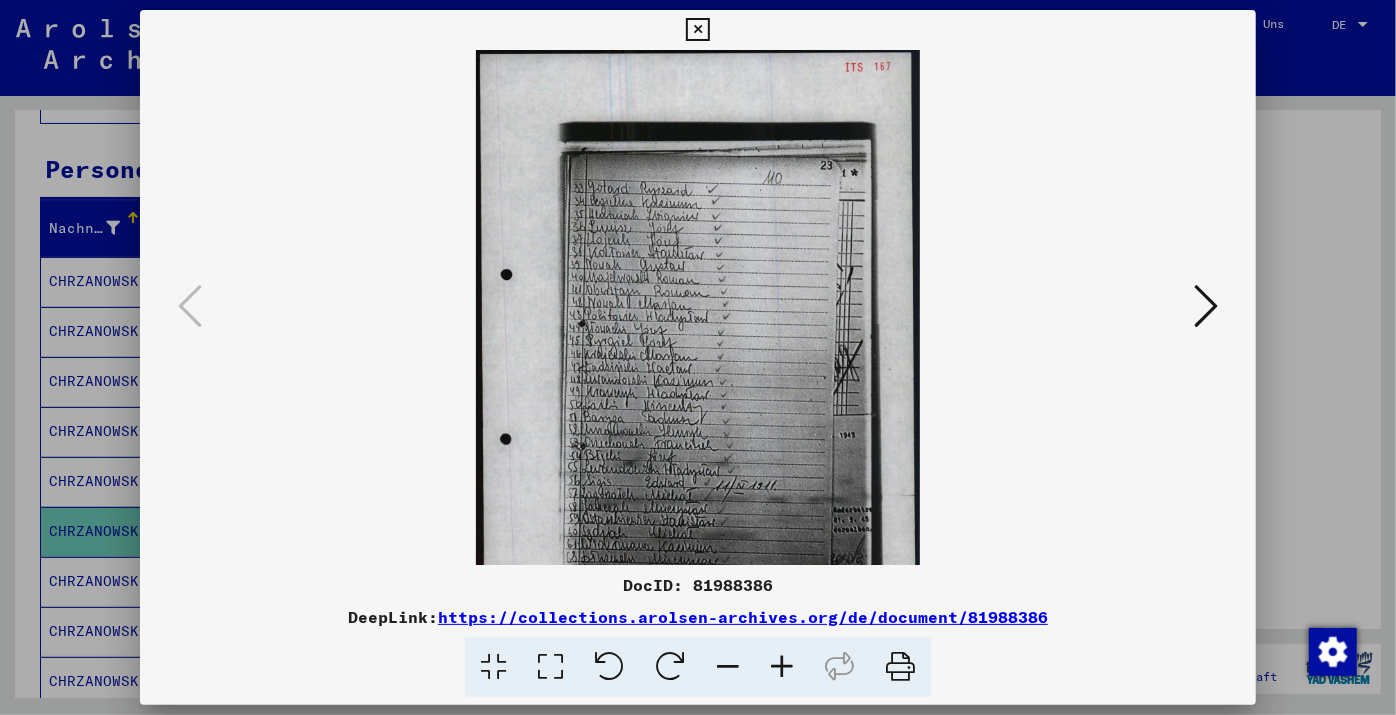 click at bounding box center (782, 667) 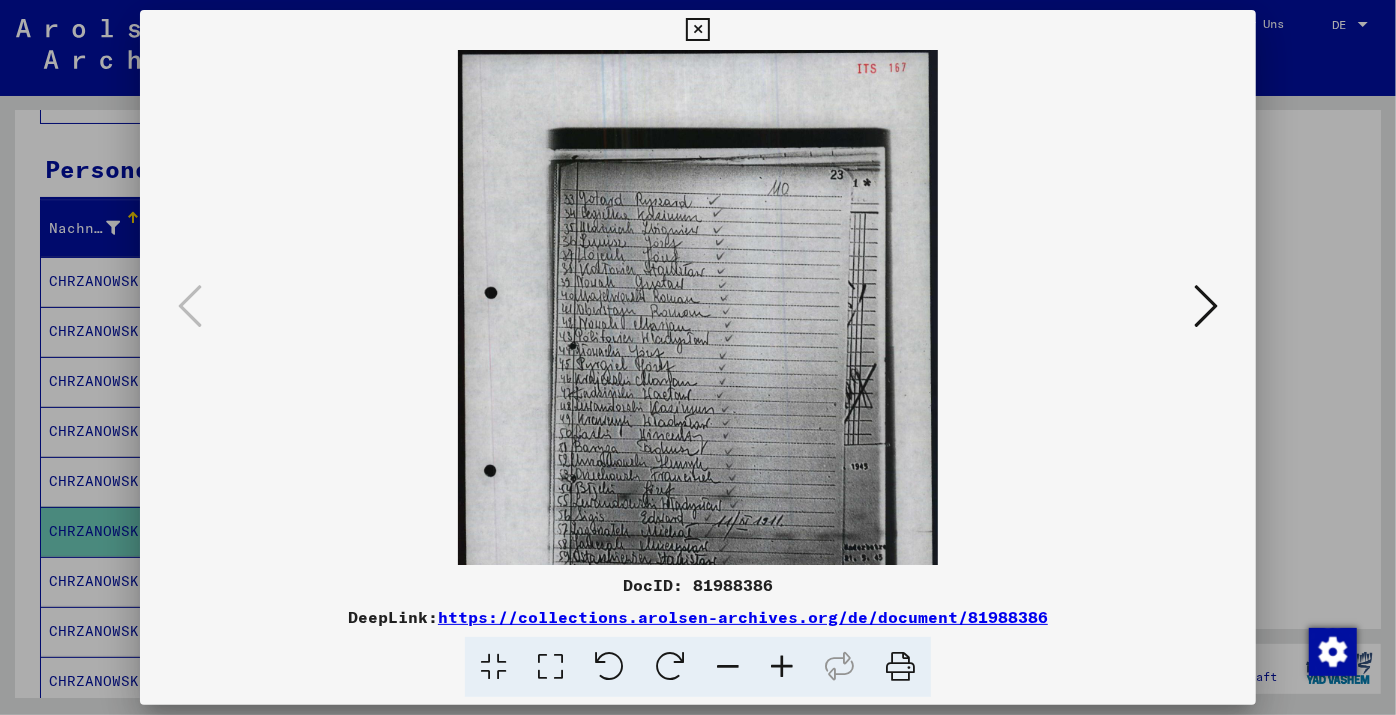 click at bounding box center [782, 667] 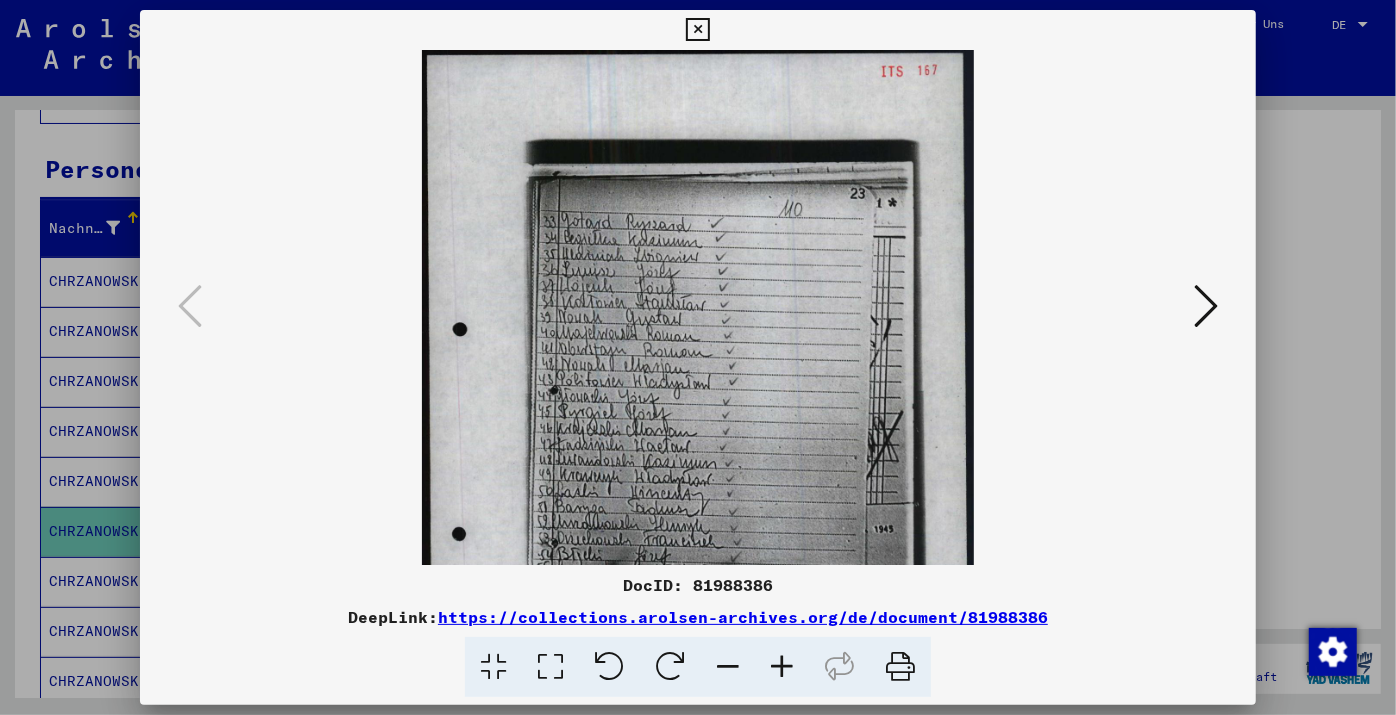 click at bounding box center [782, 667] 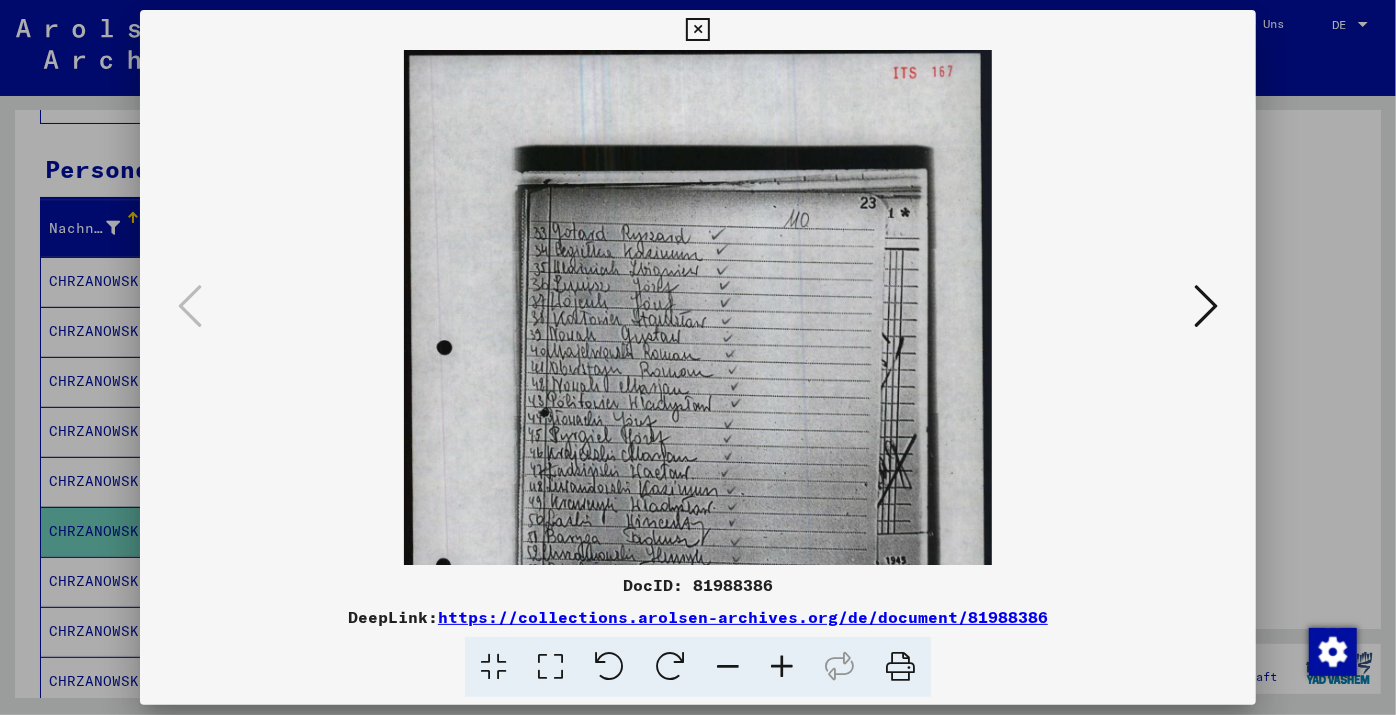 click at bounding box center (782, 667) 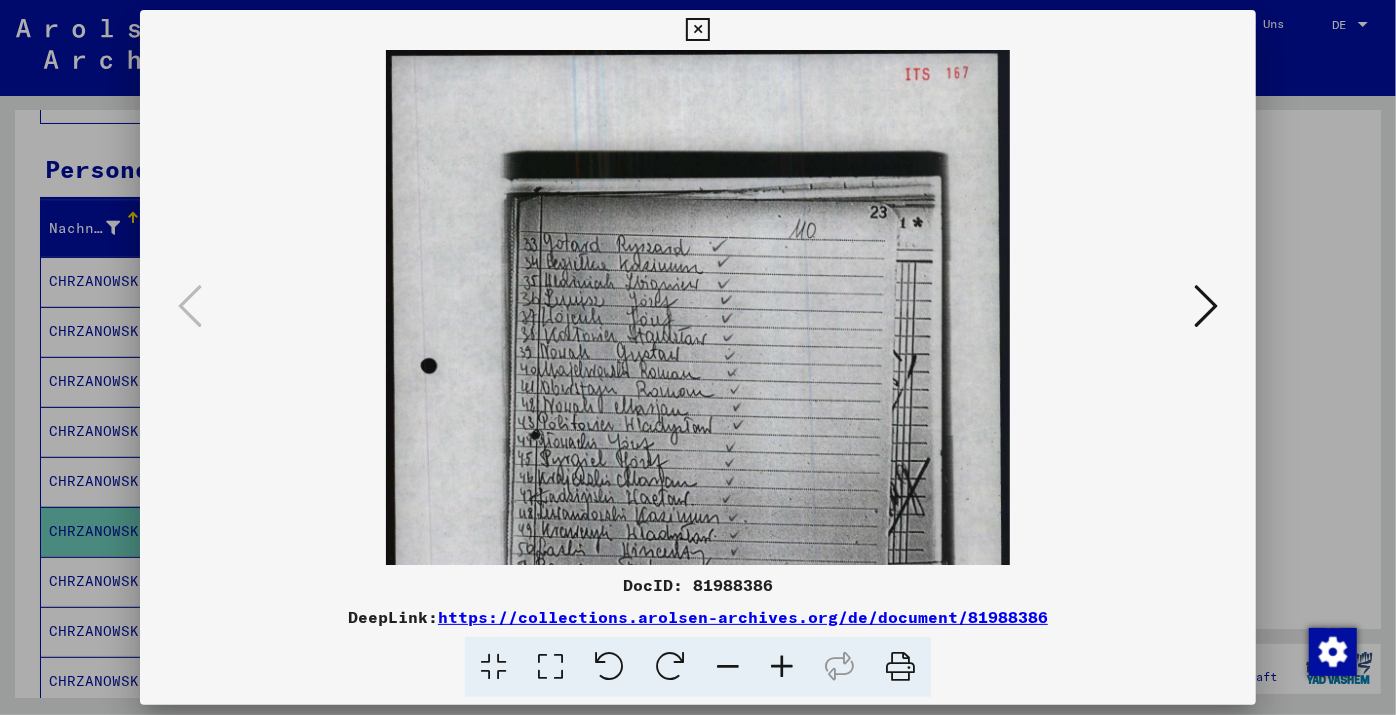 click at bounding box center [782, 667] 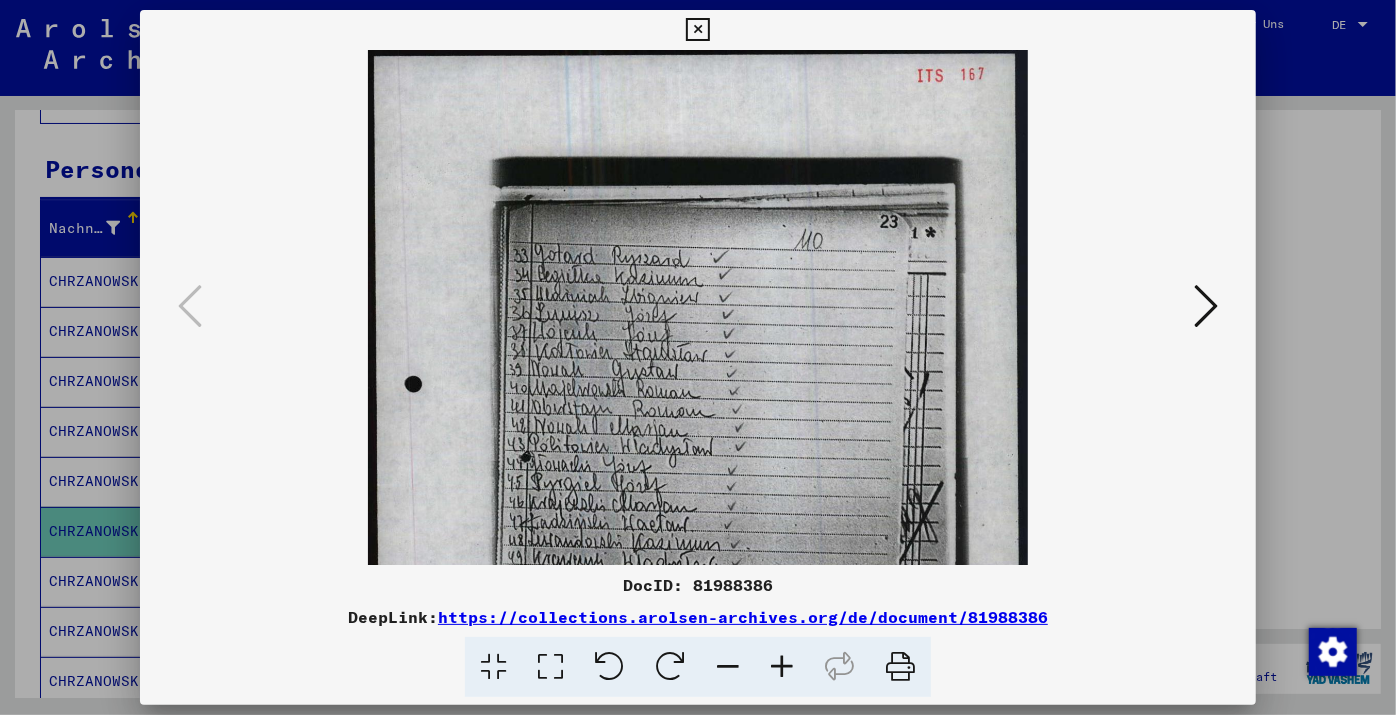 click at bounding box center (782, 667) 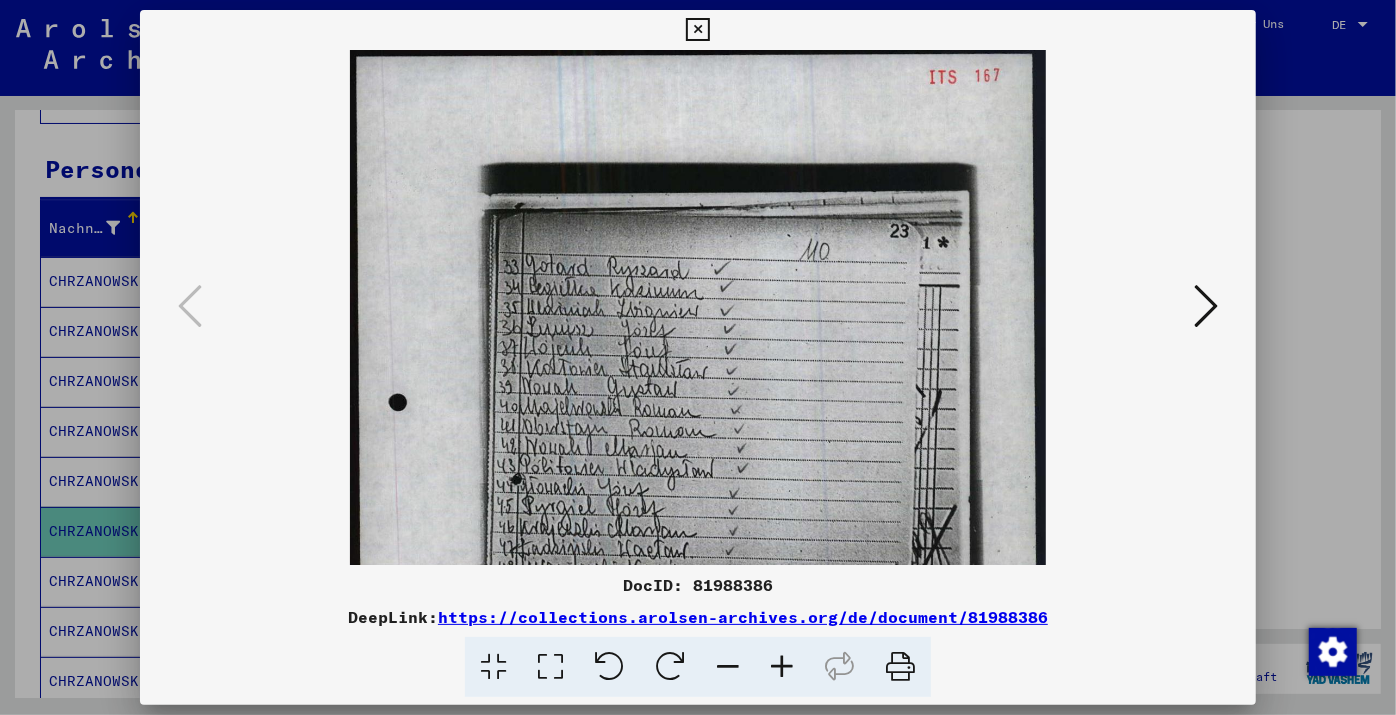 click at bounding box center [782, 667] 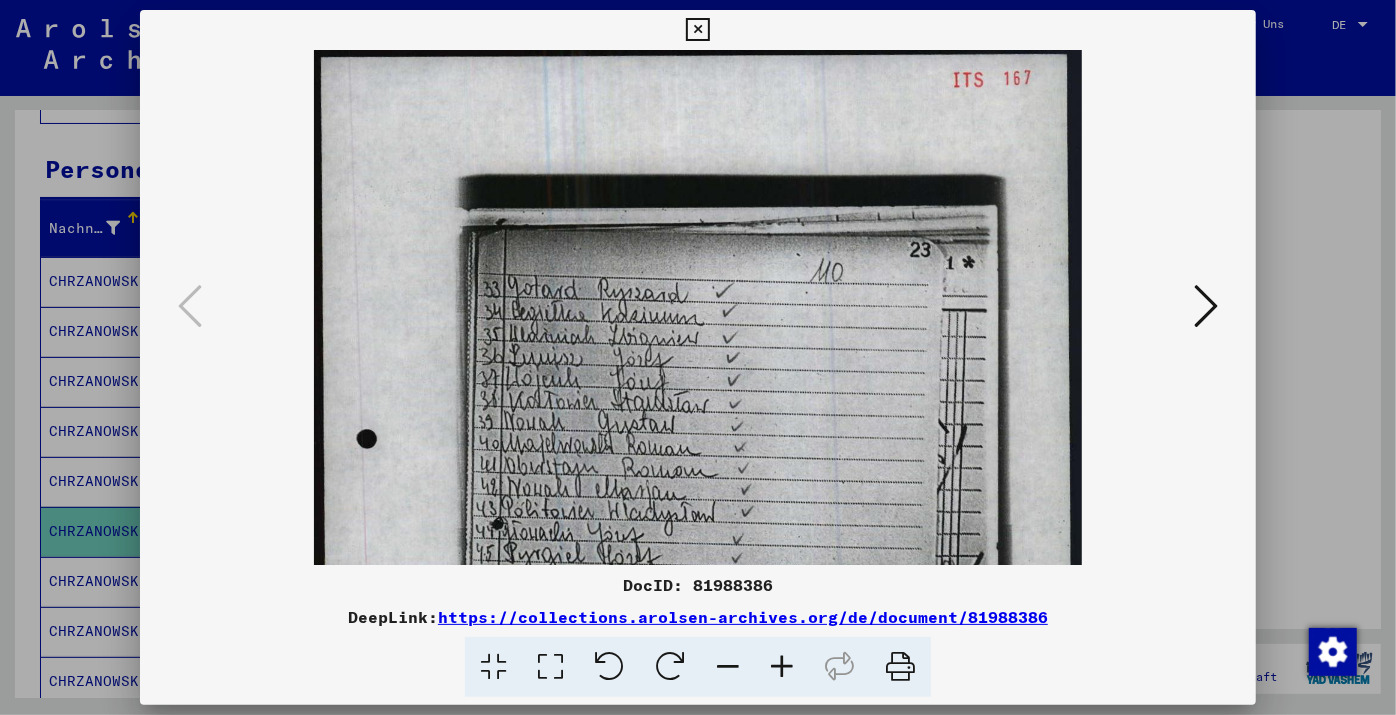 click at bounding box center [782, 667] 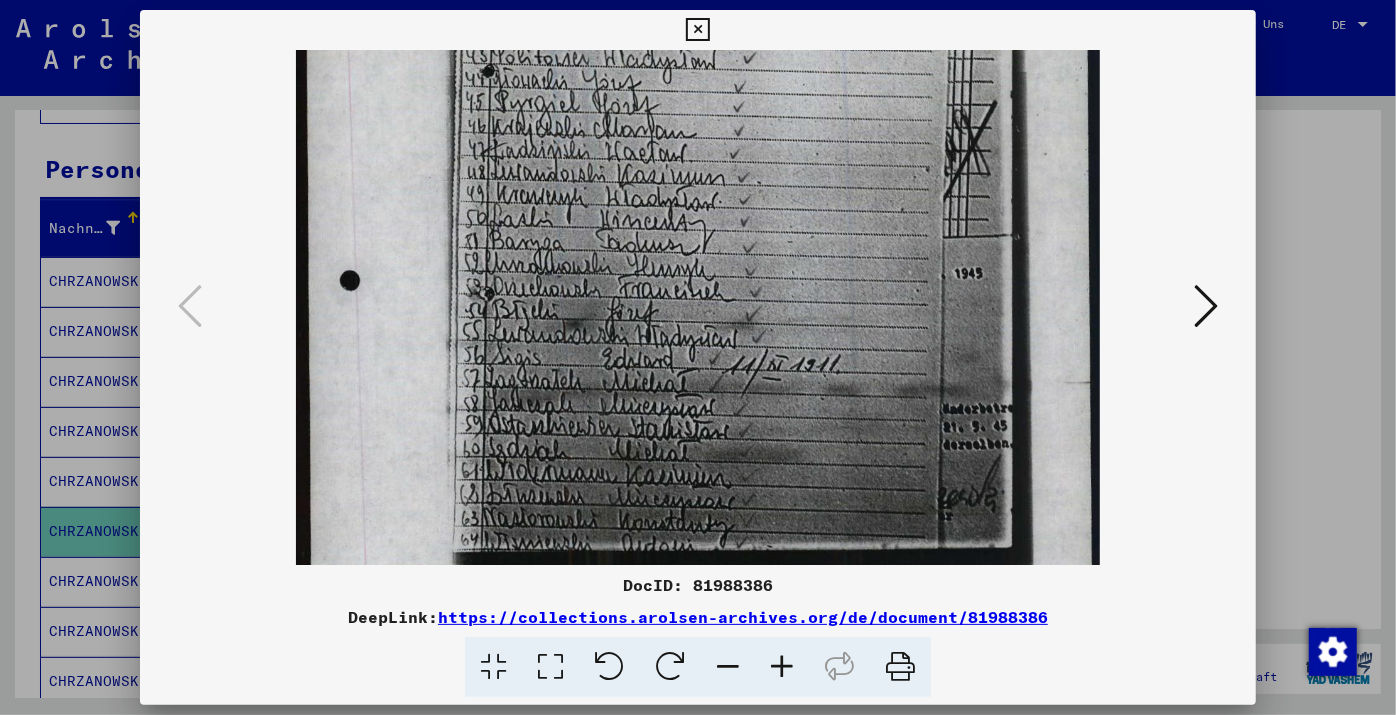 scroll, scrollTop: 487, scrollLeft: 0, axis: vertical 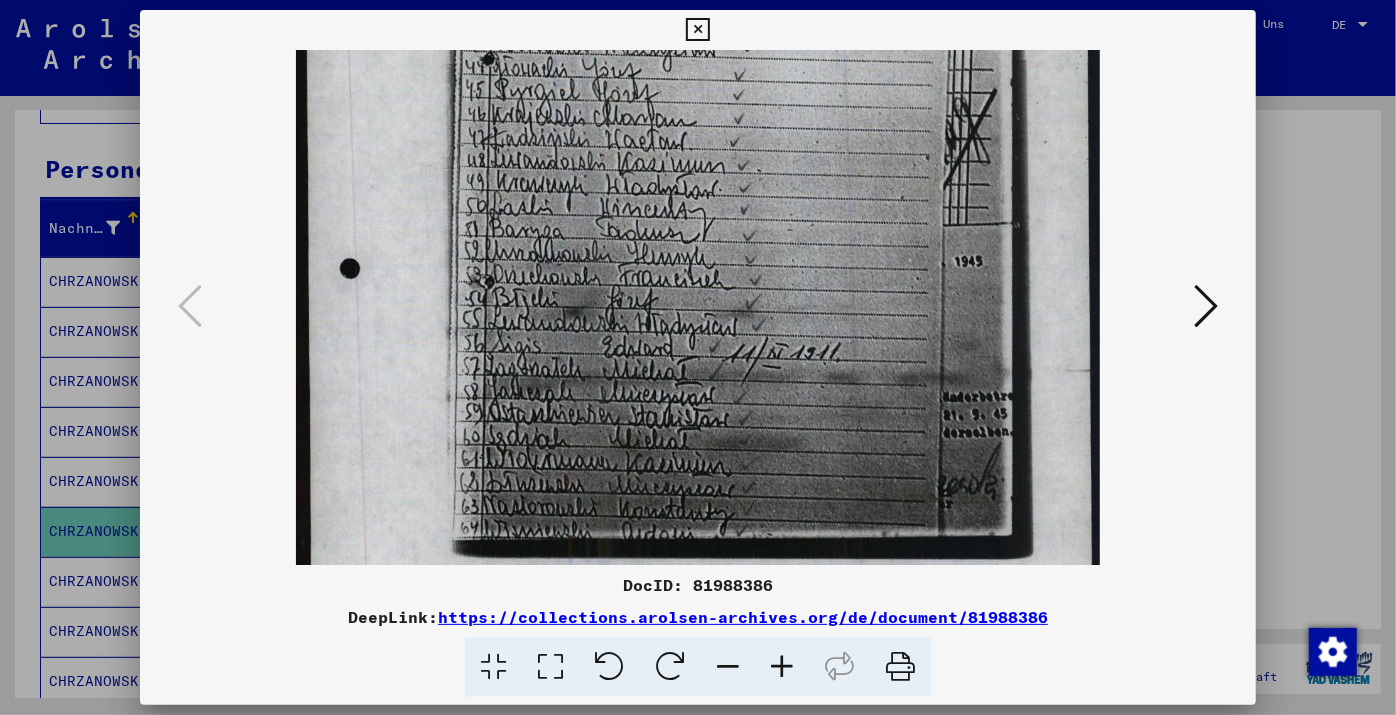 drag, startPoint x: 811, startPoint y: 417, endPoint x: 737, endPoint y: -68, distance: 490.61288 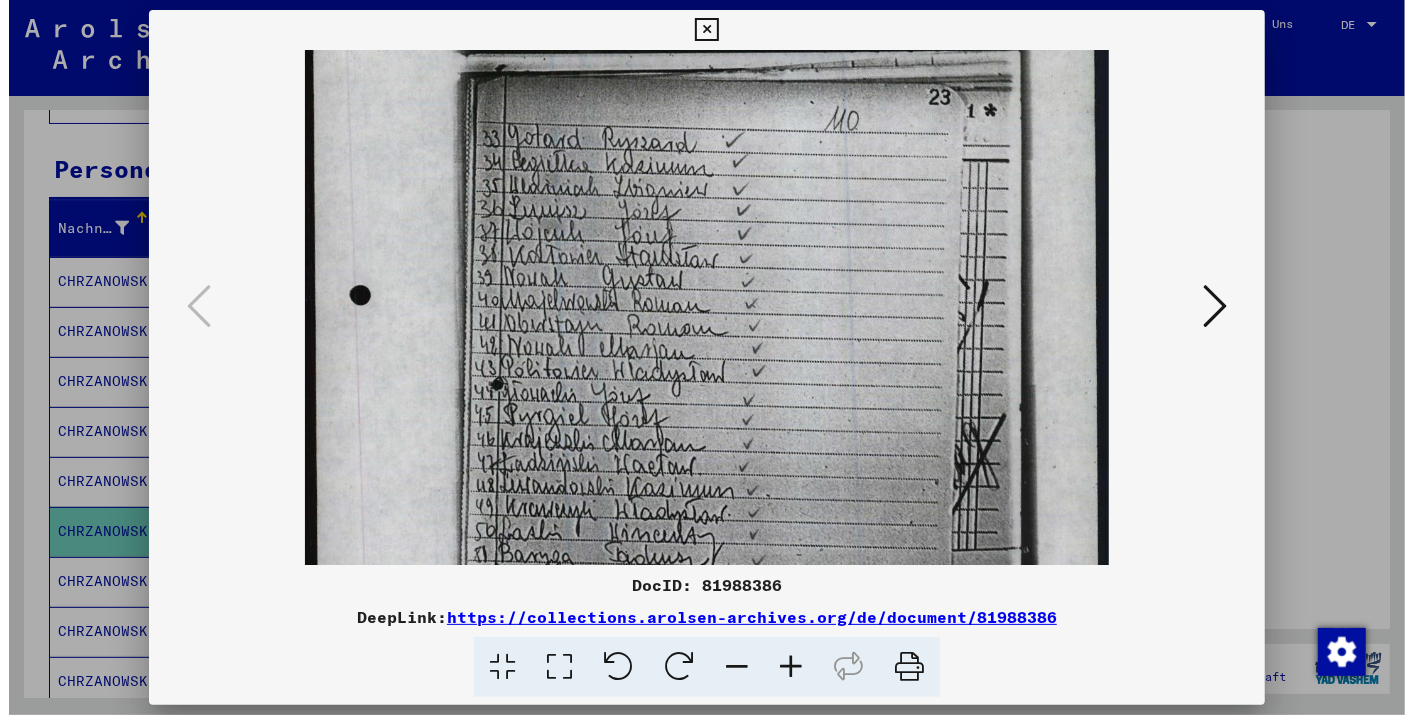 scroll, scrollTop: 134, scrollLeft: 0, axis: vertical 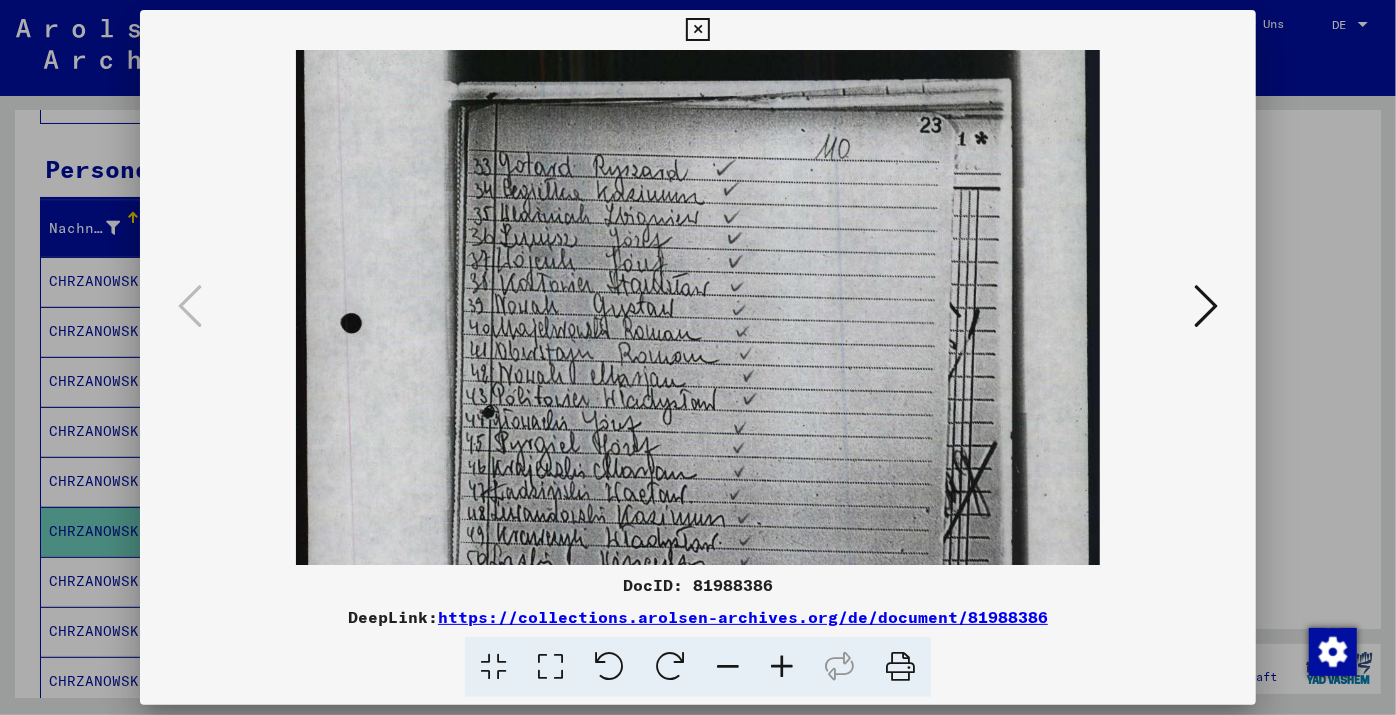 drag, startPoint x: 877, startPoint y: 354, endPoint x: 876, endPoint y: 707, distance: 353.0014 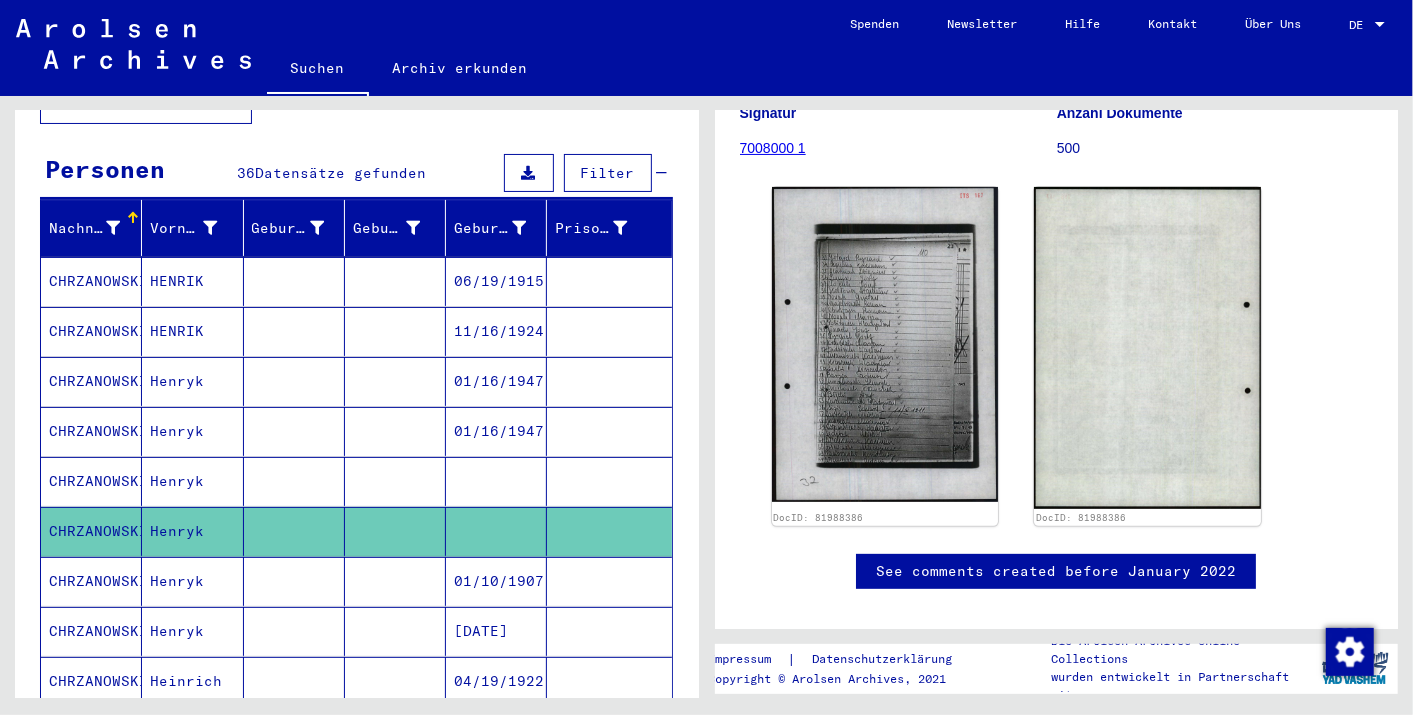 scroll, scrollTop: 195, scrollLeft: 0, axis: vertical 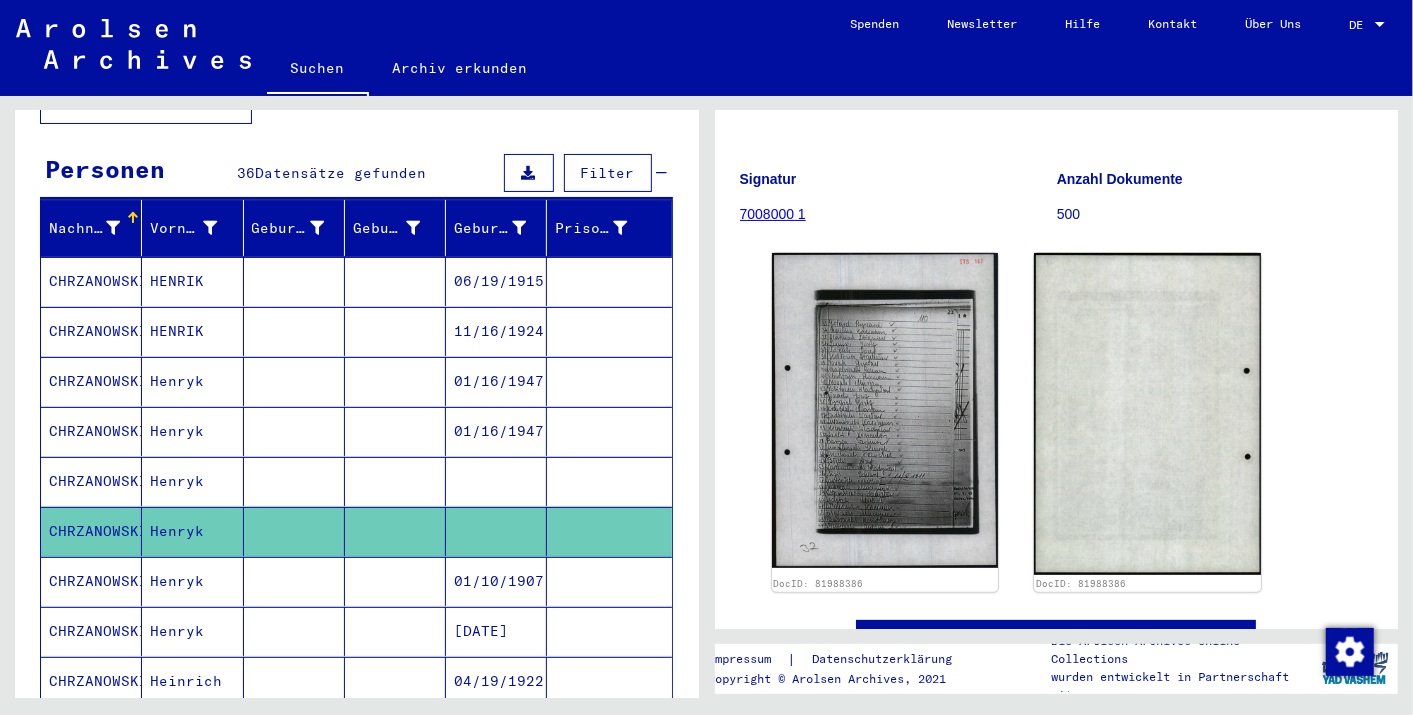 click on "Henryk" at bounding box center [192, 531] 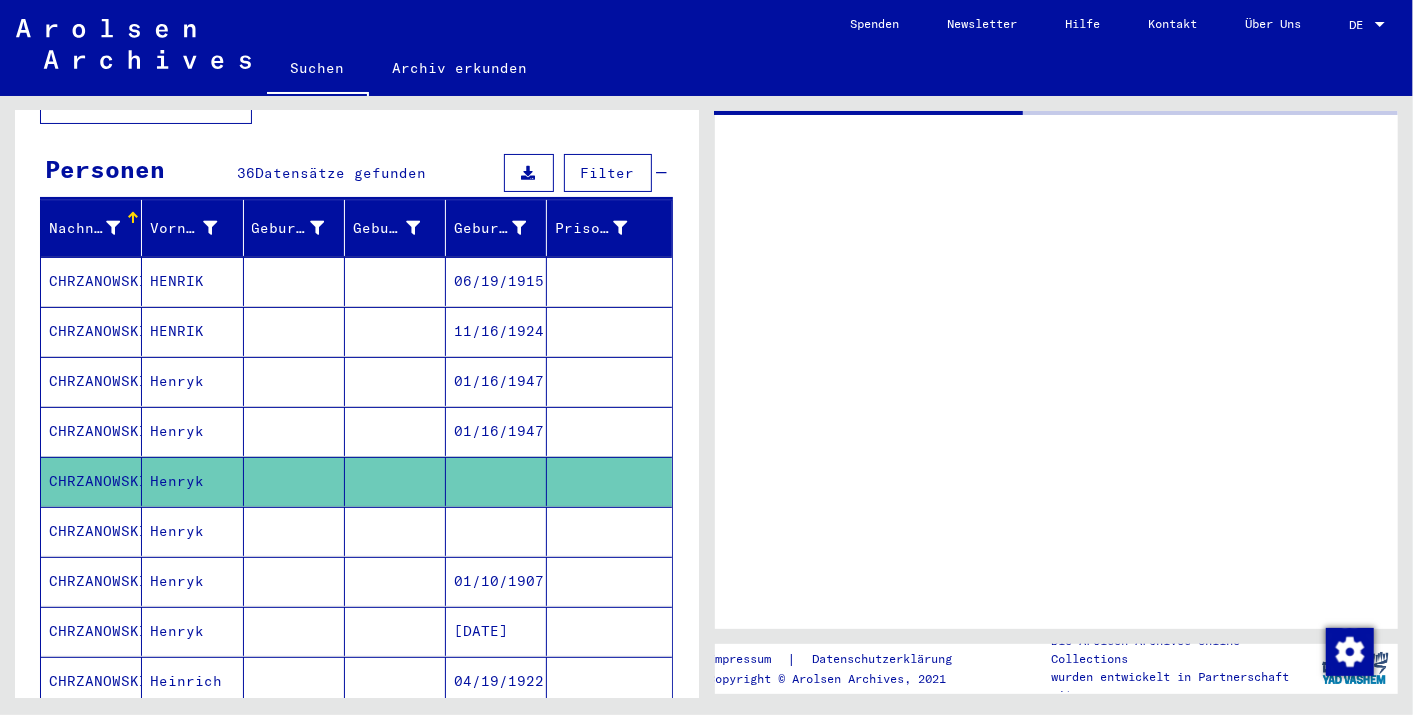 scroll, scrollTop: 0, scrollLeft: 0, axis: both 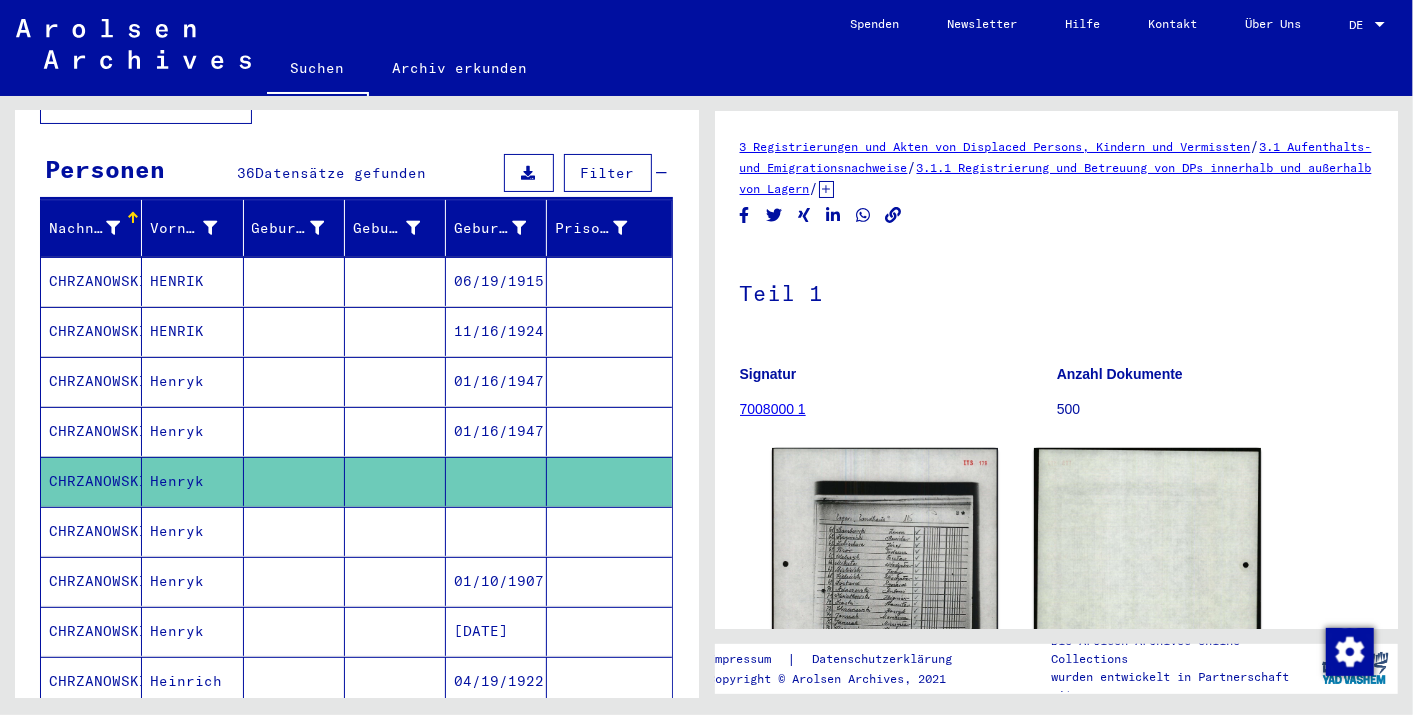 click on "Henryk" at bounding box center (192, 581) 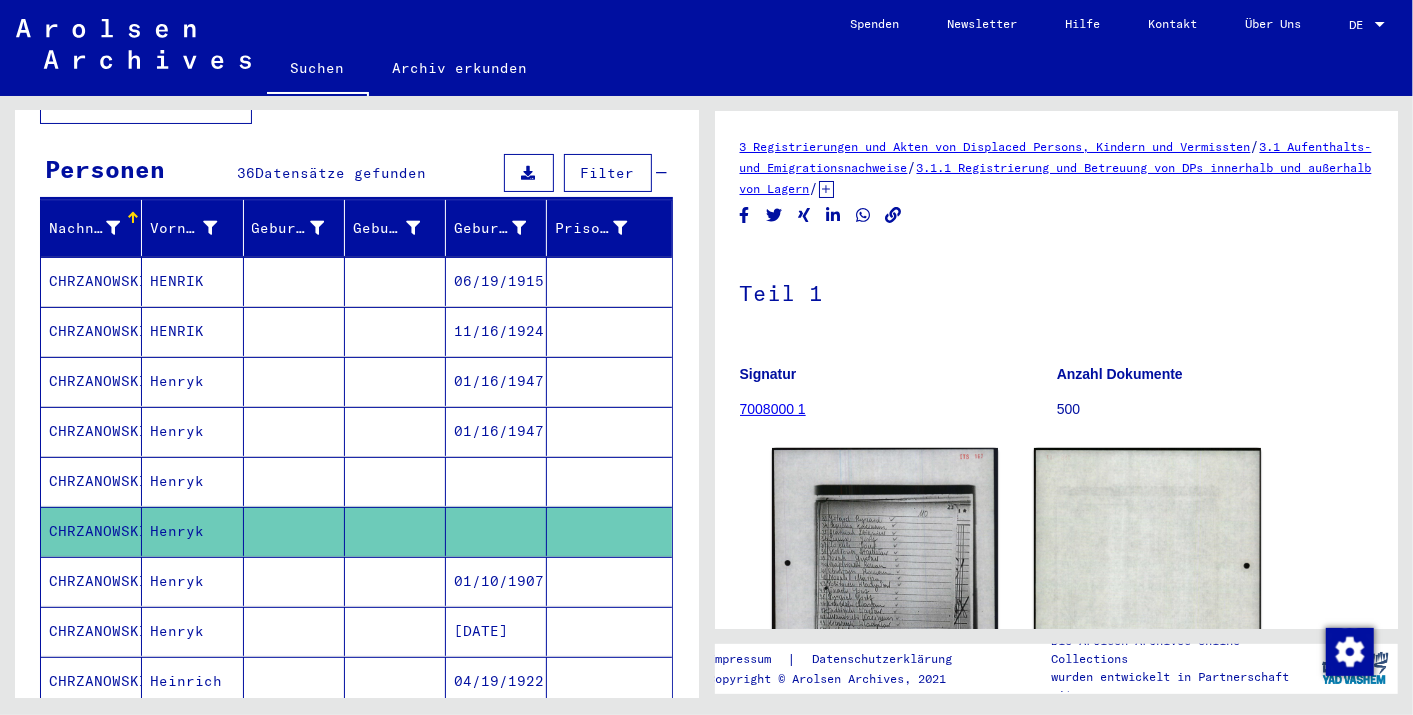 scroll, scrollTop: 0, scrollLeft: 0, axis: both 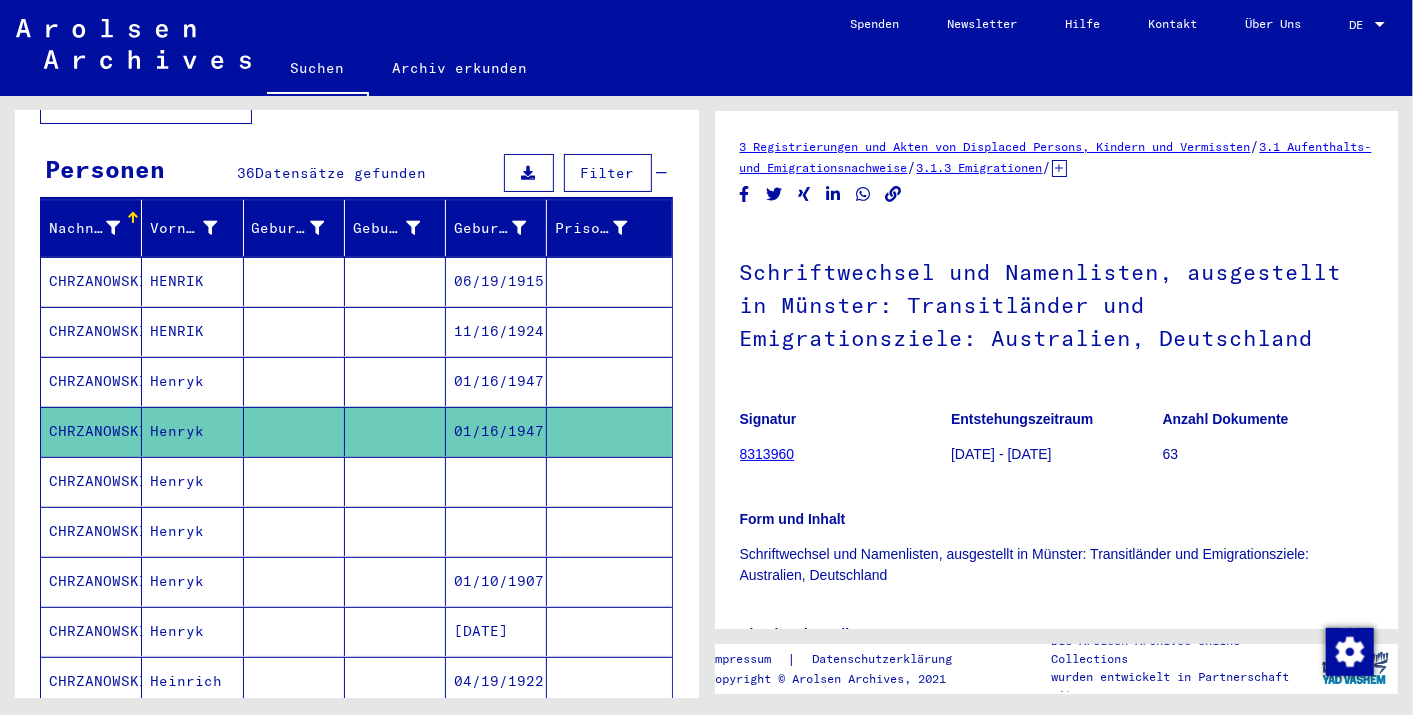 click on "Henryk" at bounding box center [192, 531] 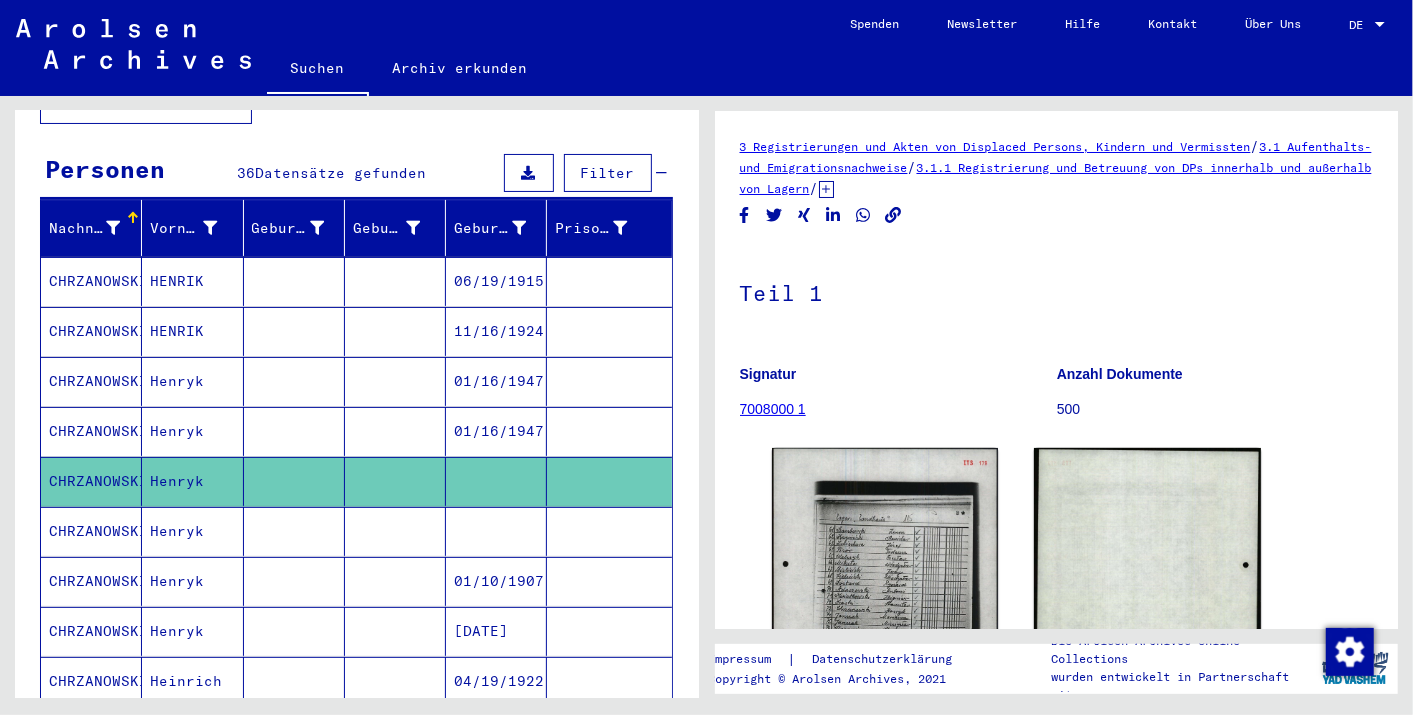 scroll, scrollTop: 0, scrollLeft: 0, axis: both 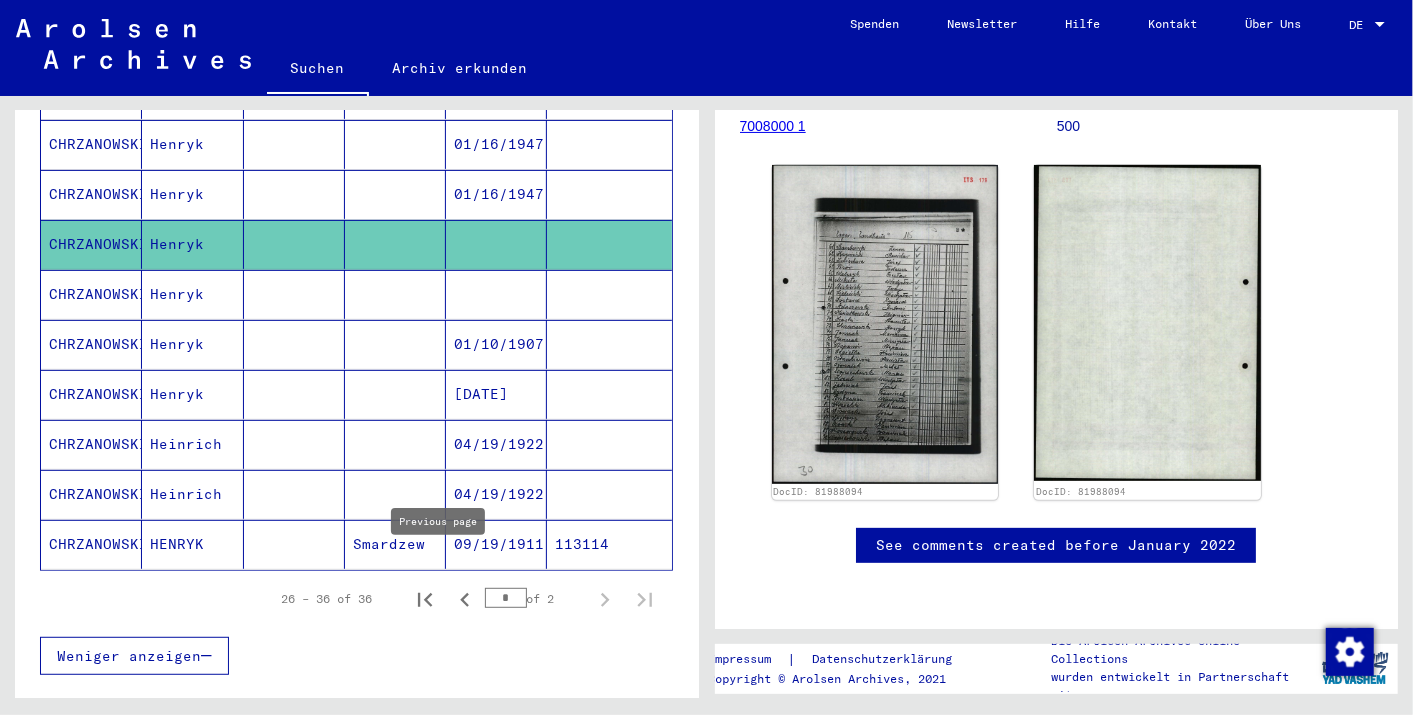 click 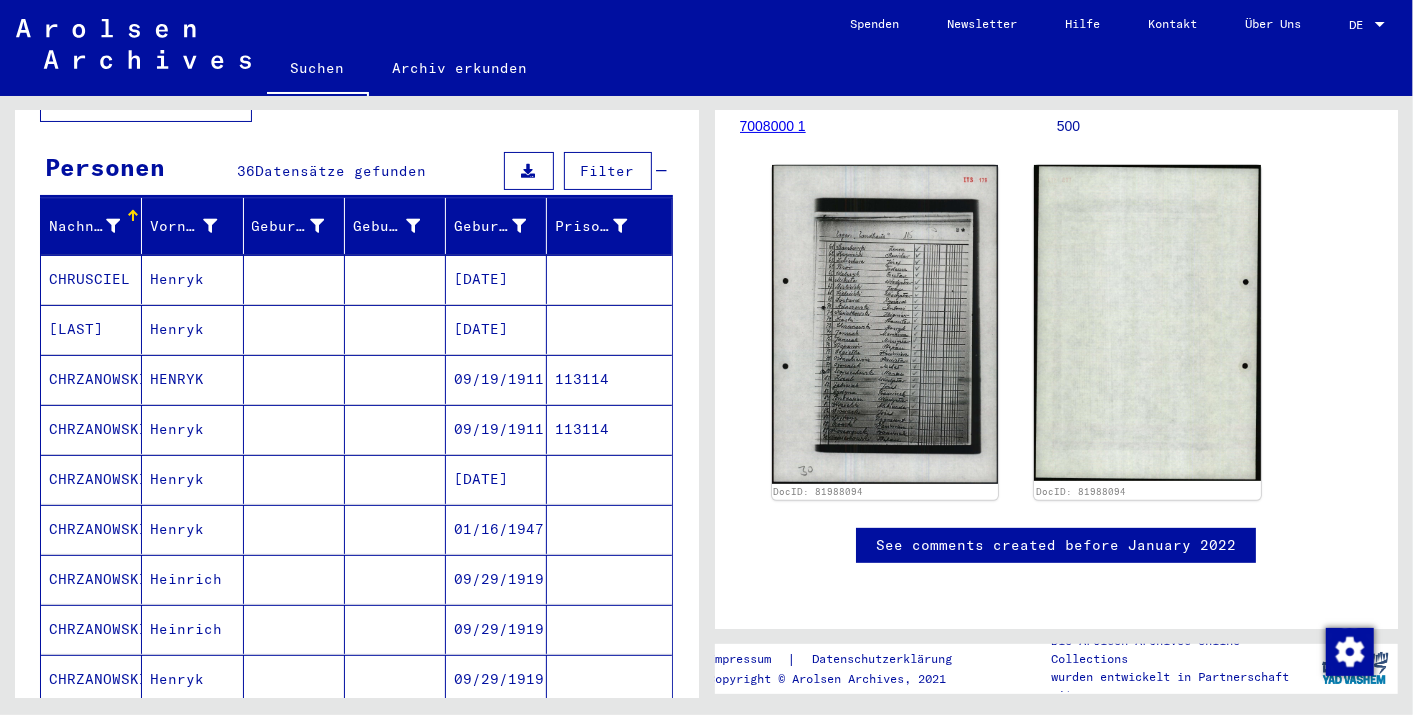 scroll, scrollTop: 166, scrollLeft: 0, axis: vertical 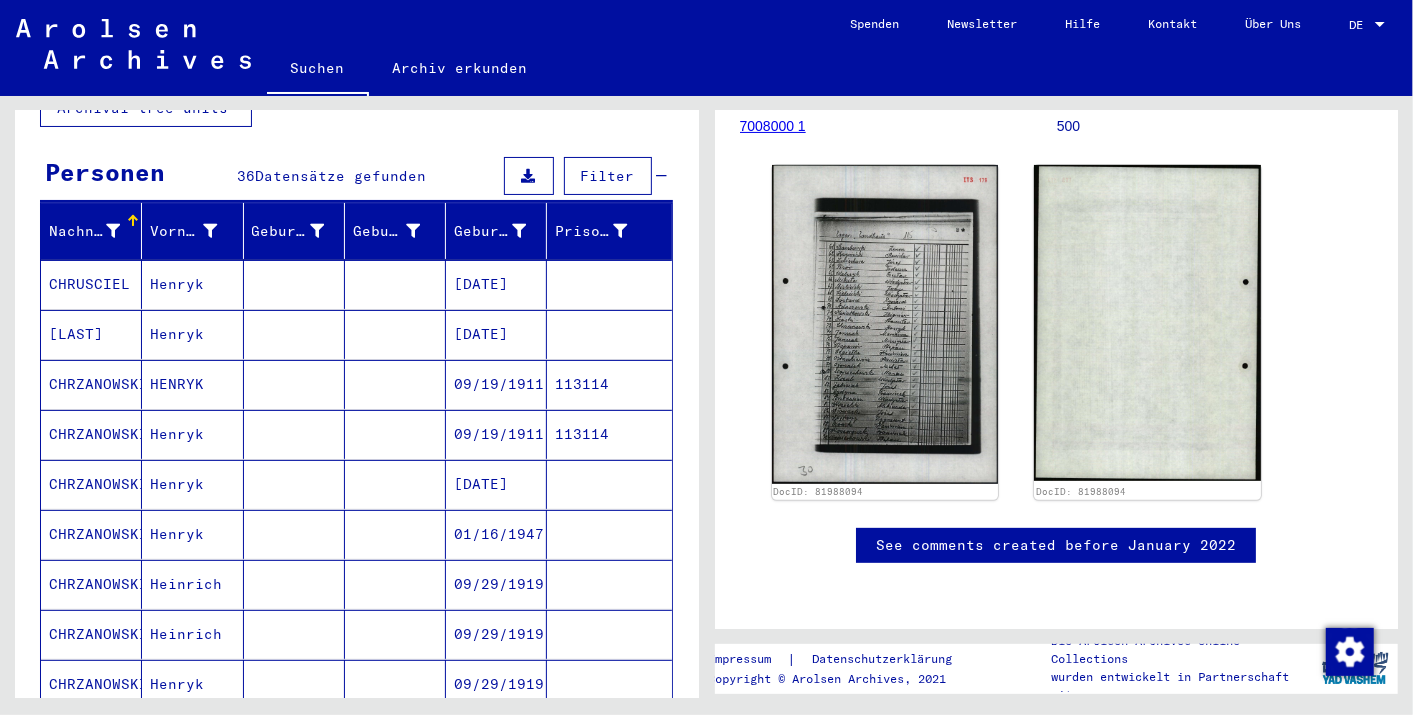click on "09/19/1911" at bounding box center (496, 434) 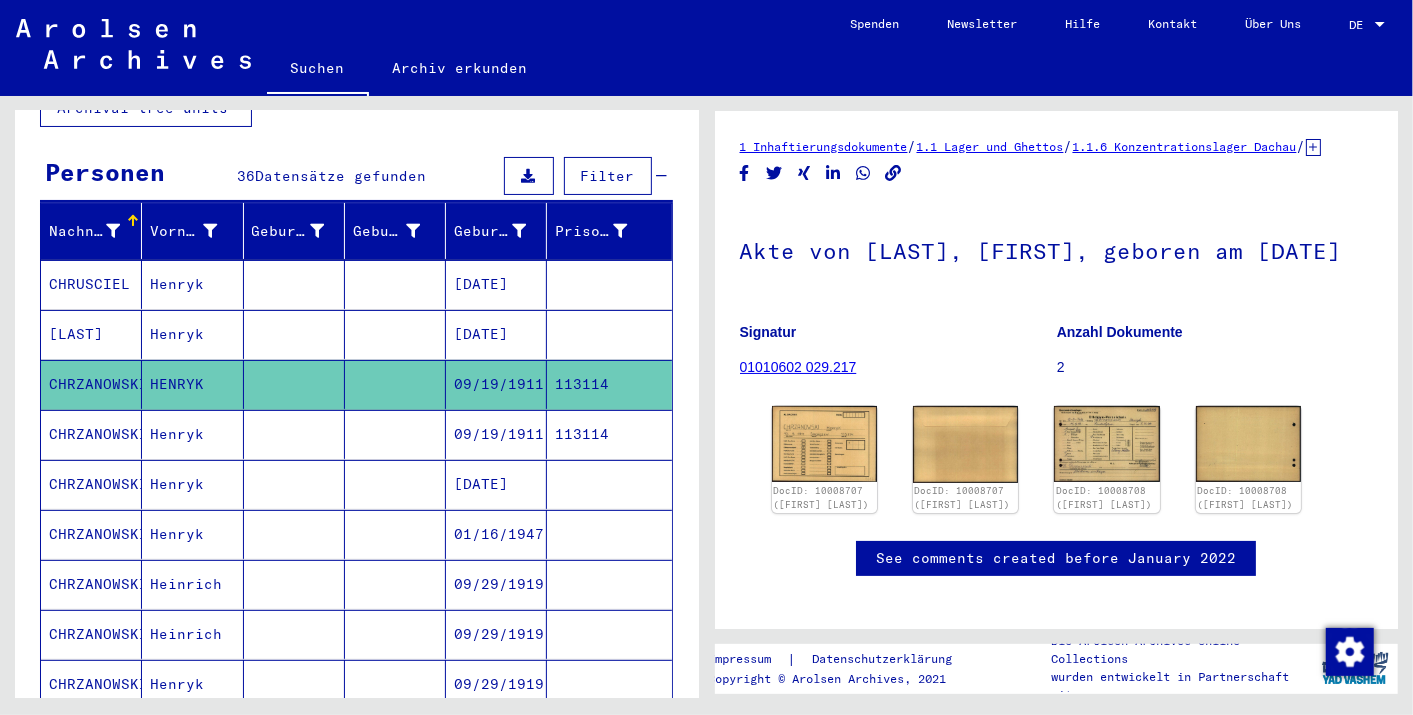 scroll, scrollTop: 0, scrollLeft: 0, axis: both 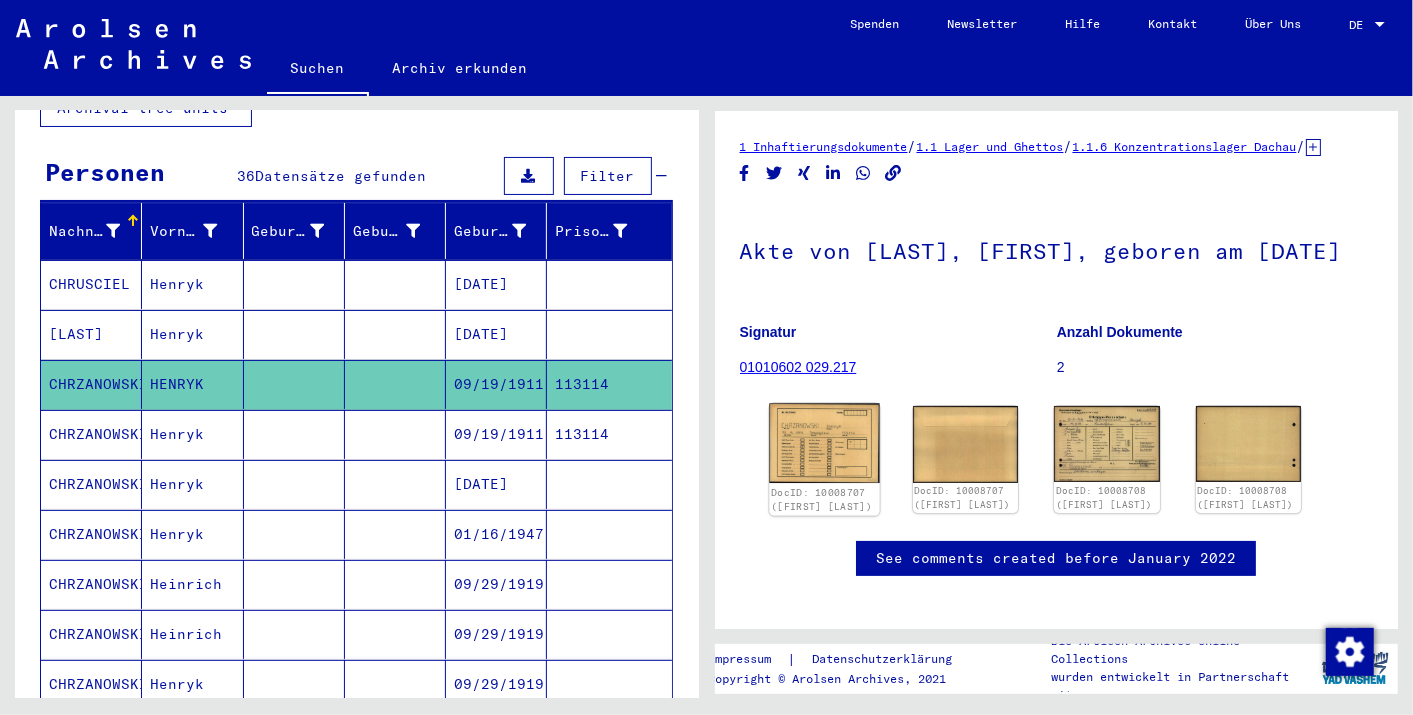 click 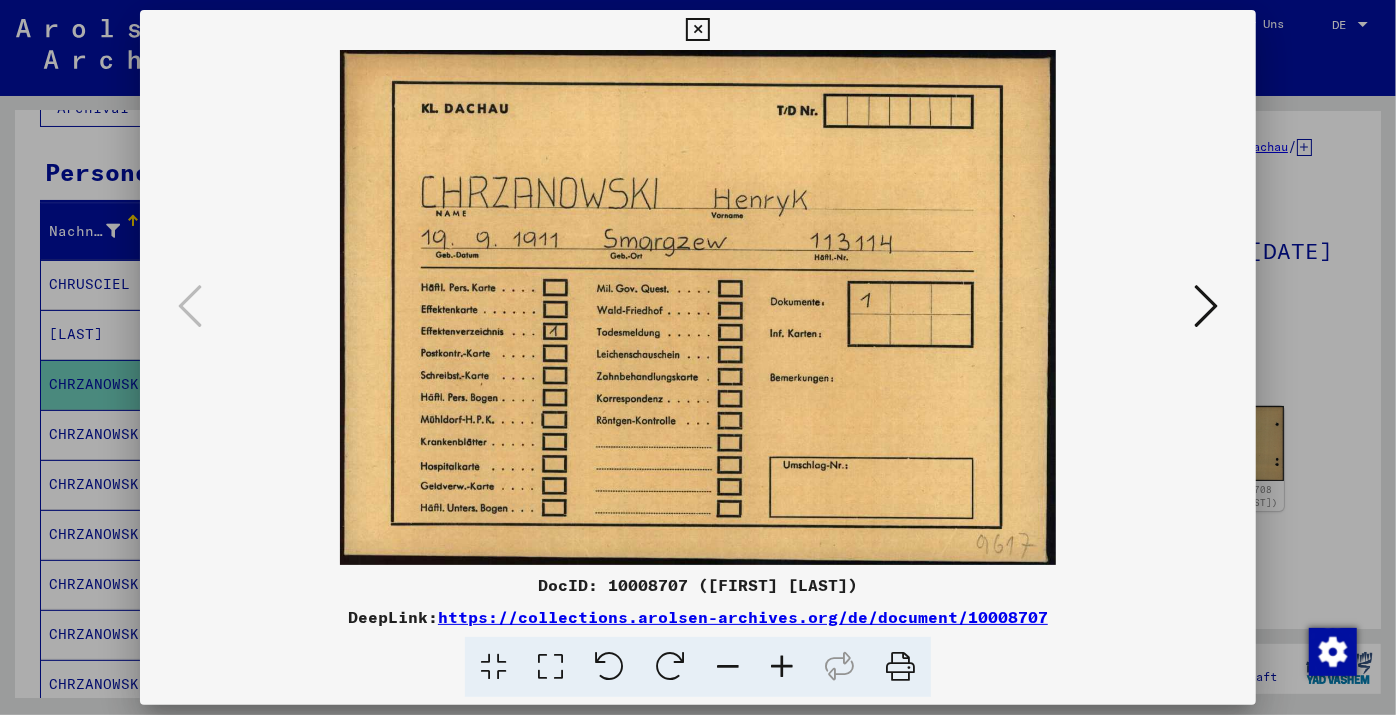 click at bounding box center (698, 357) 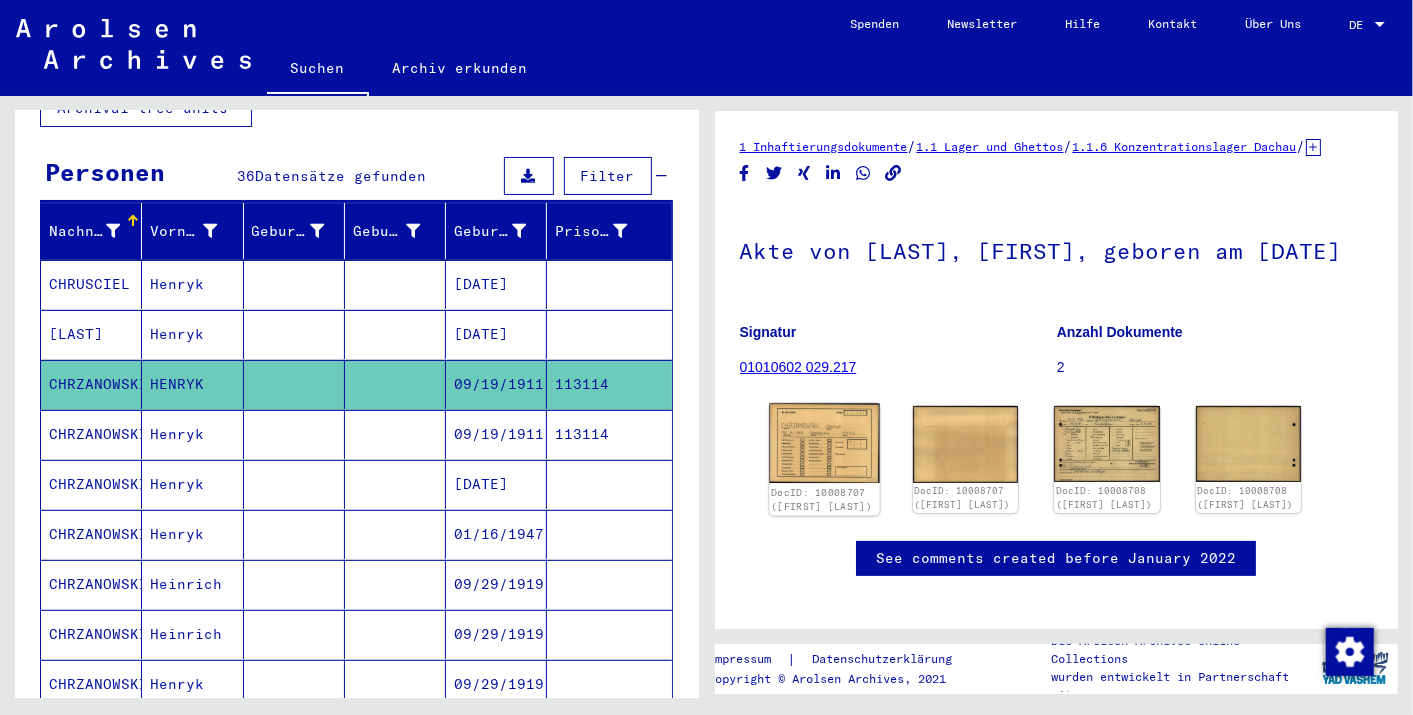 click 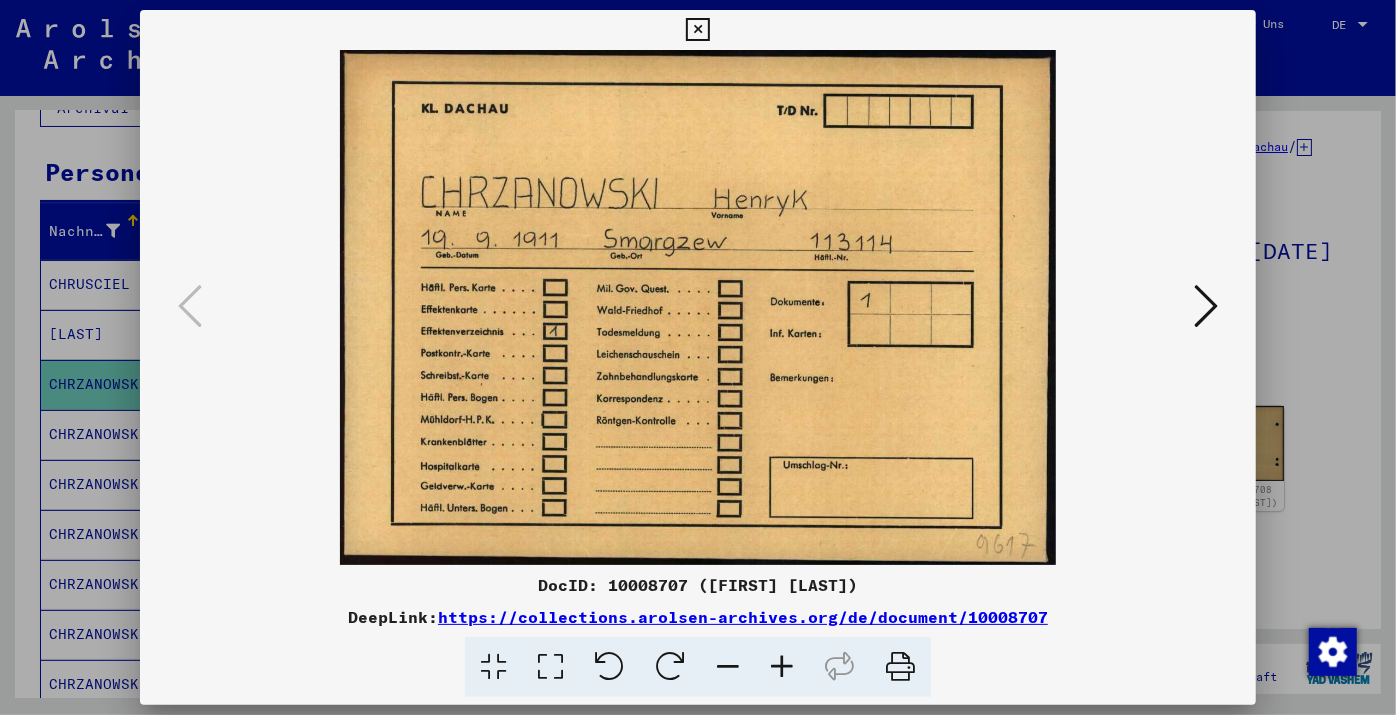 click at bounding box center [1206, 306] 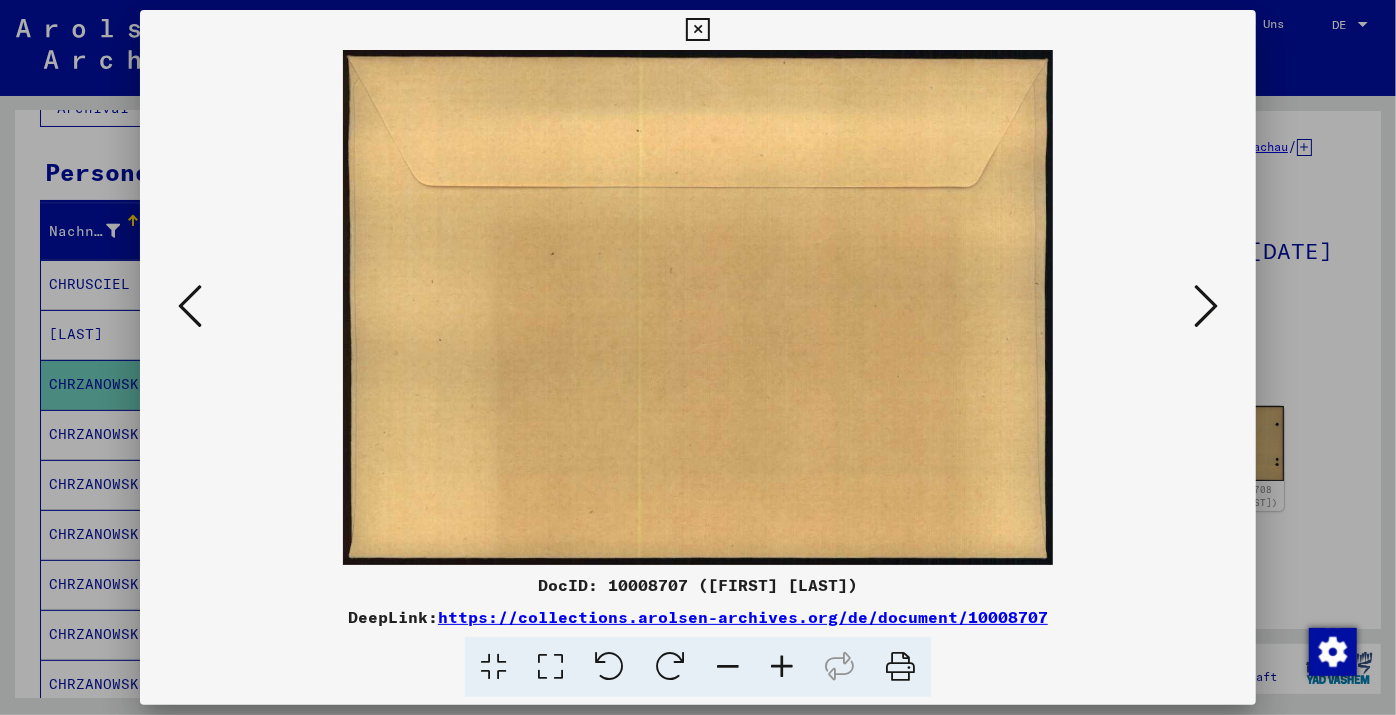 click at bounding box center (1206, 306) 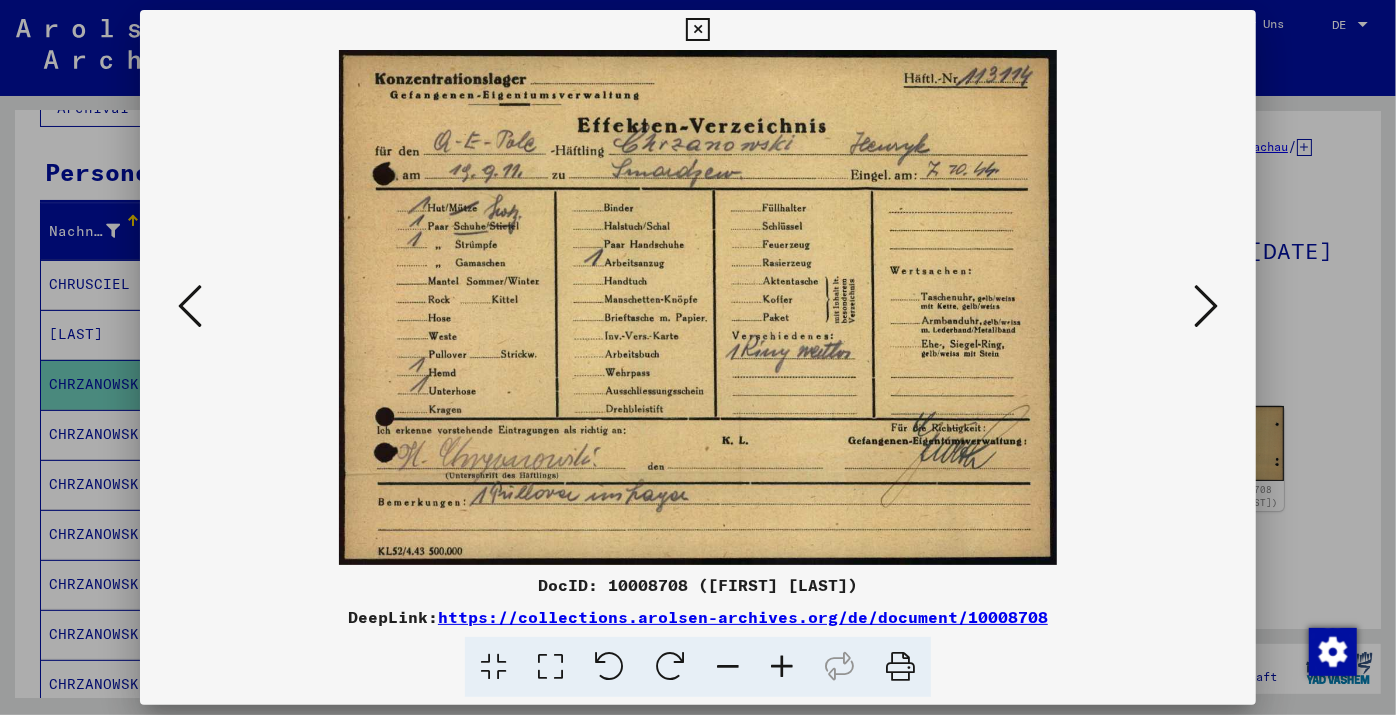 click at bounding box center [1206, 306] 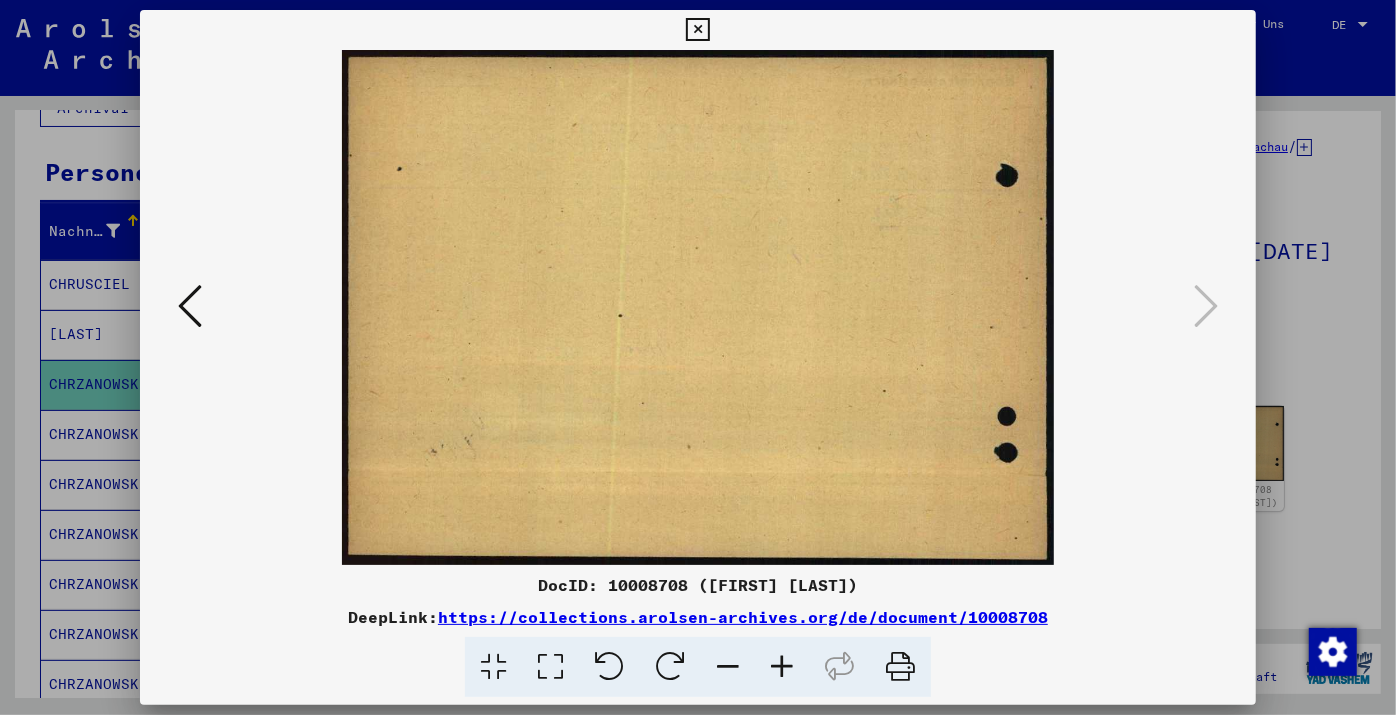 click at bounding box center [190, 307] 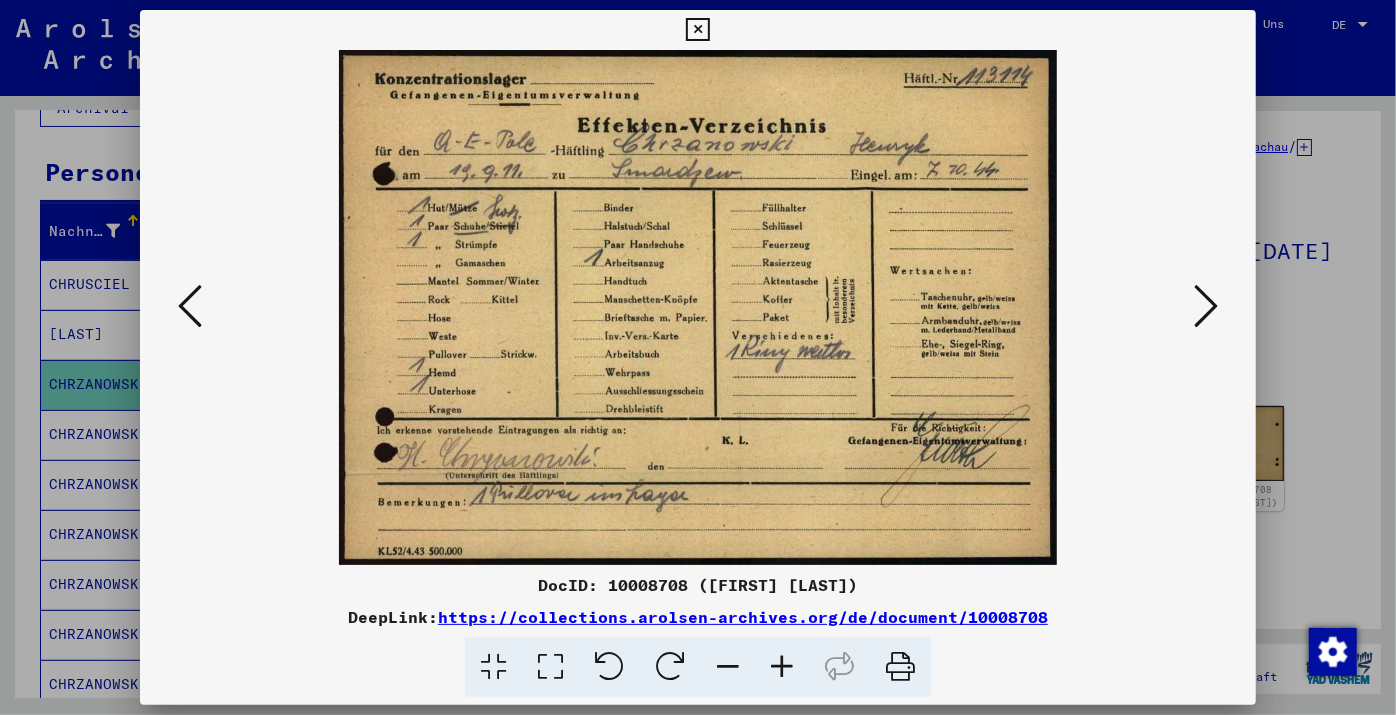 click at bounding box center (190, 307) 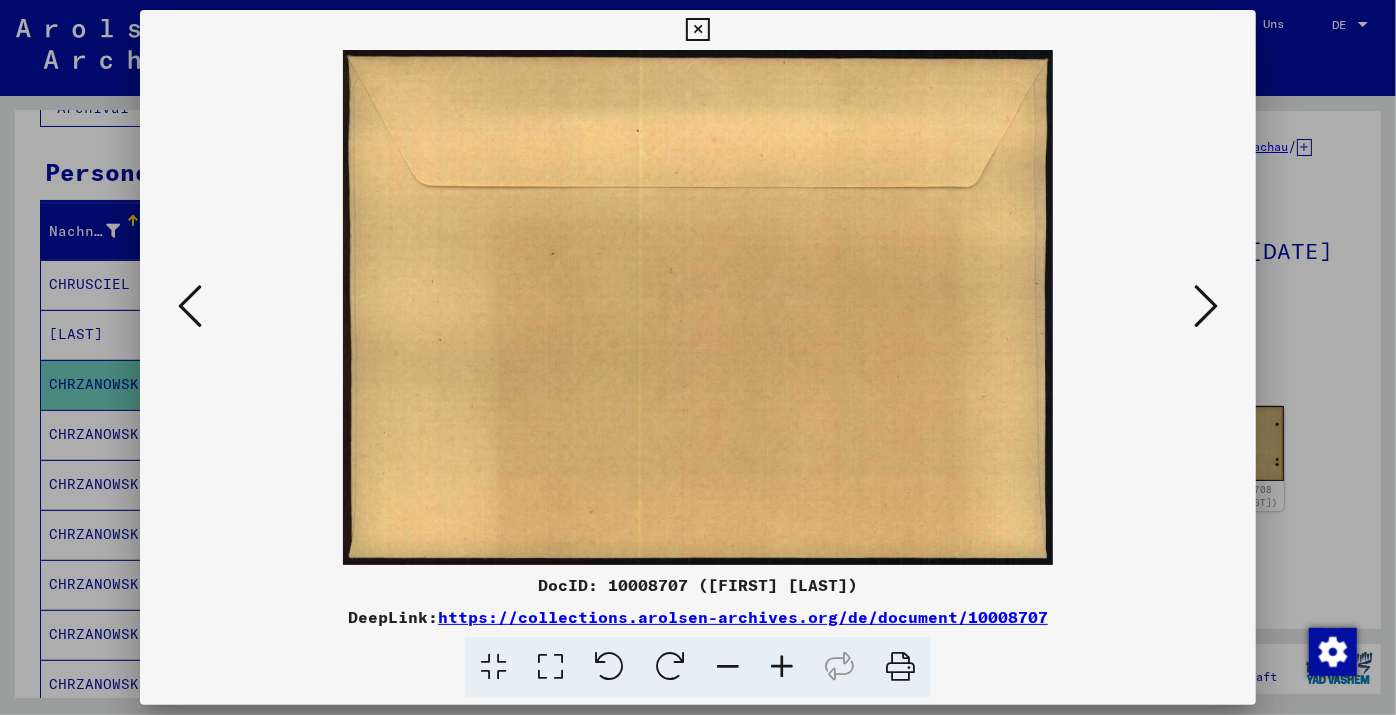 click at bounding box center (190, 307) 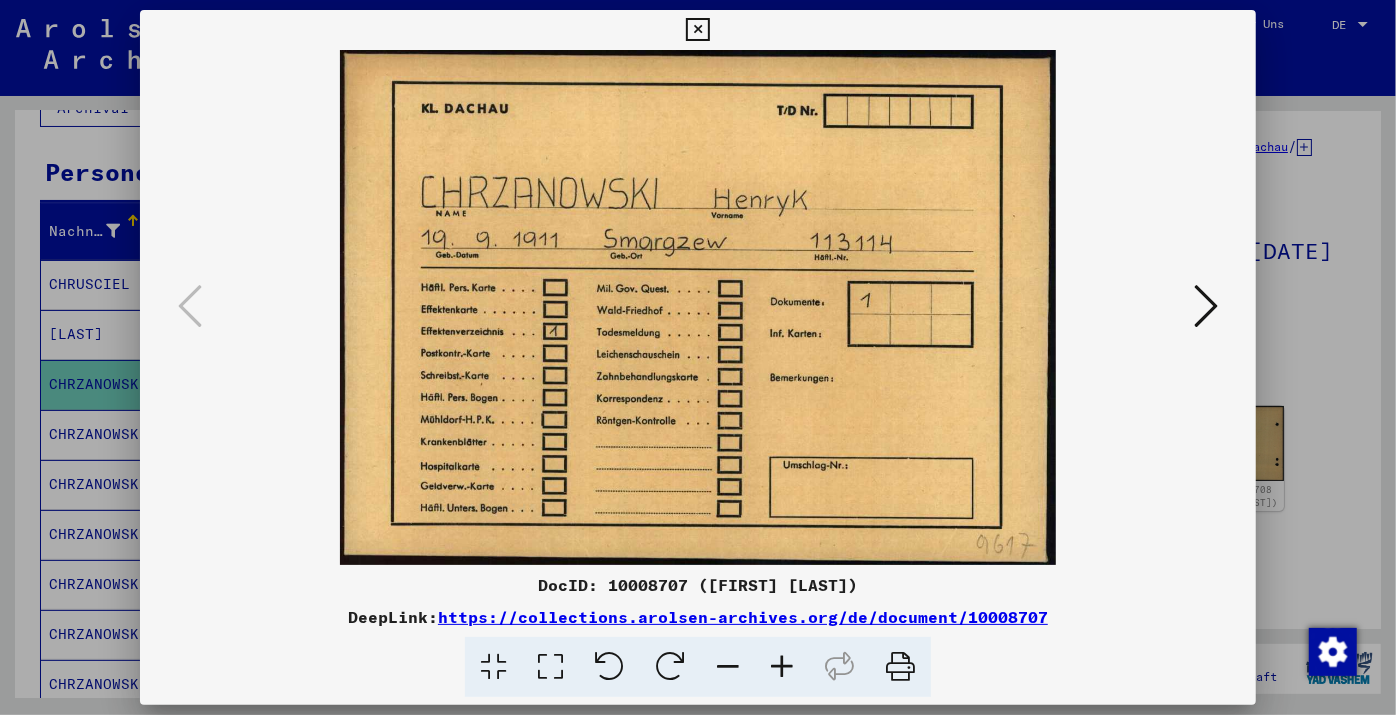 click at bounding box center [697, 30] 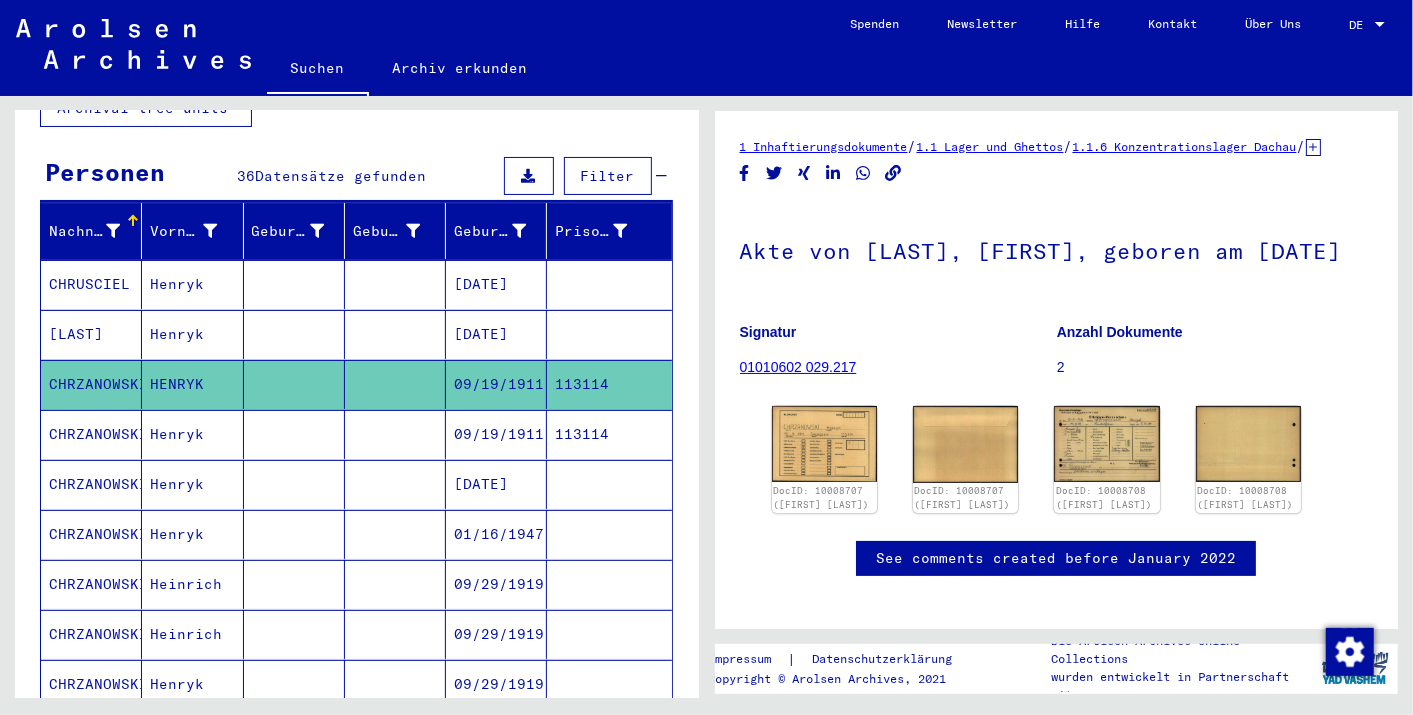 drag, startPoint x: 611, startPoint y: 361, endPoint x: 539, endPoint y: 367, distance: 72.249565 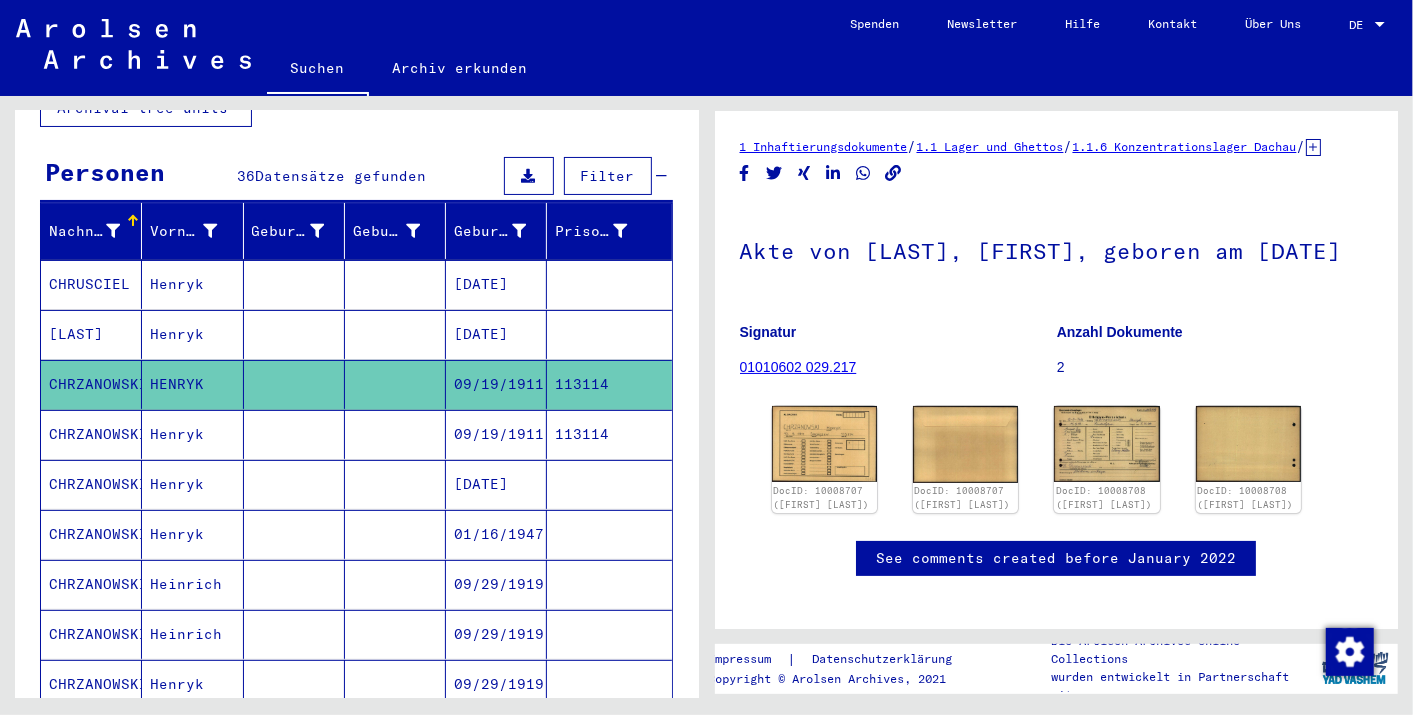 copy on "113114" 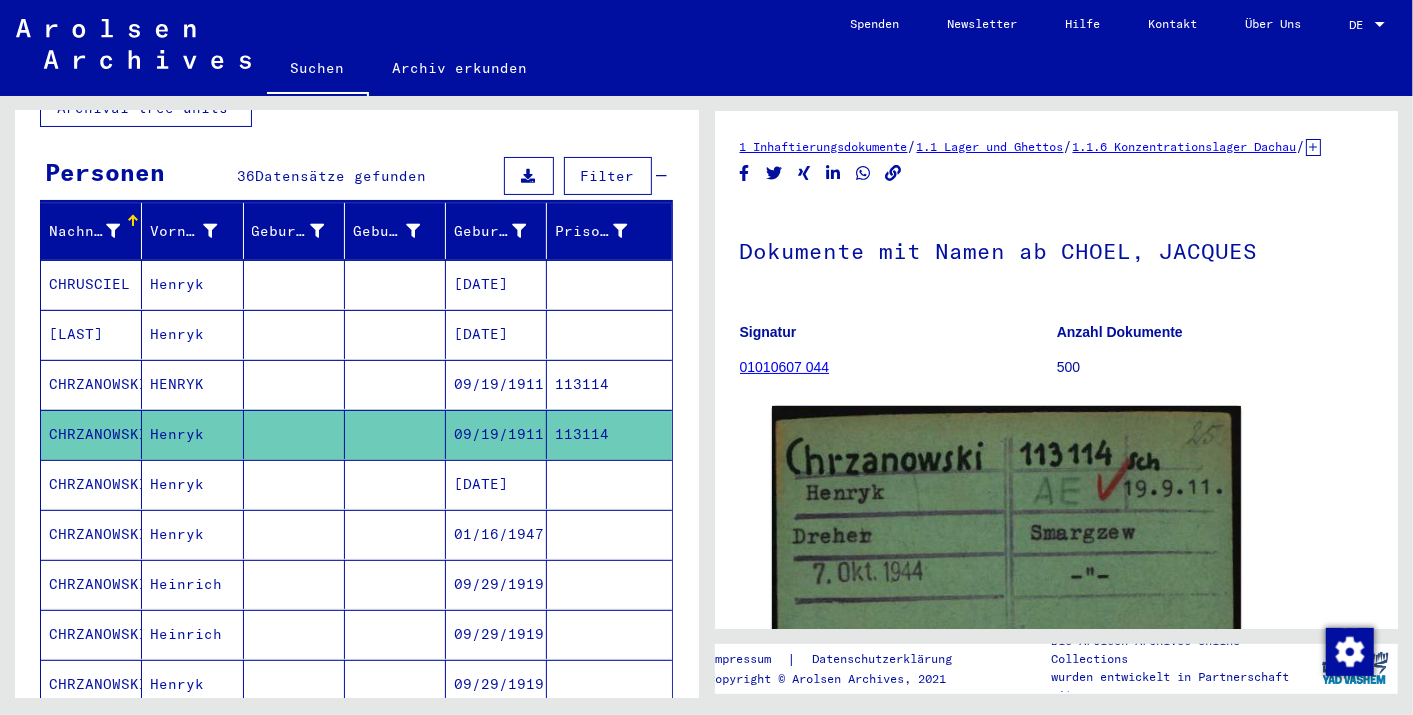 scroll, scrollTop: 0, scrollLeft: 0, axis: both 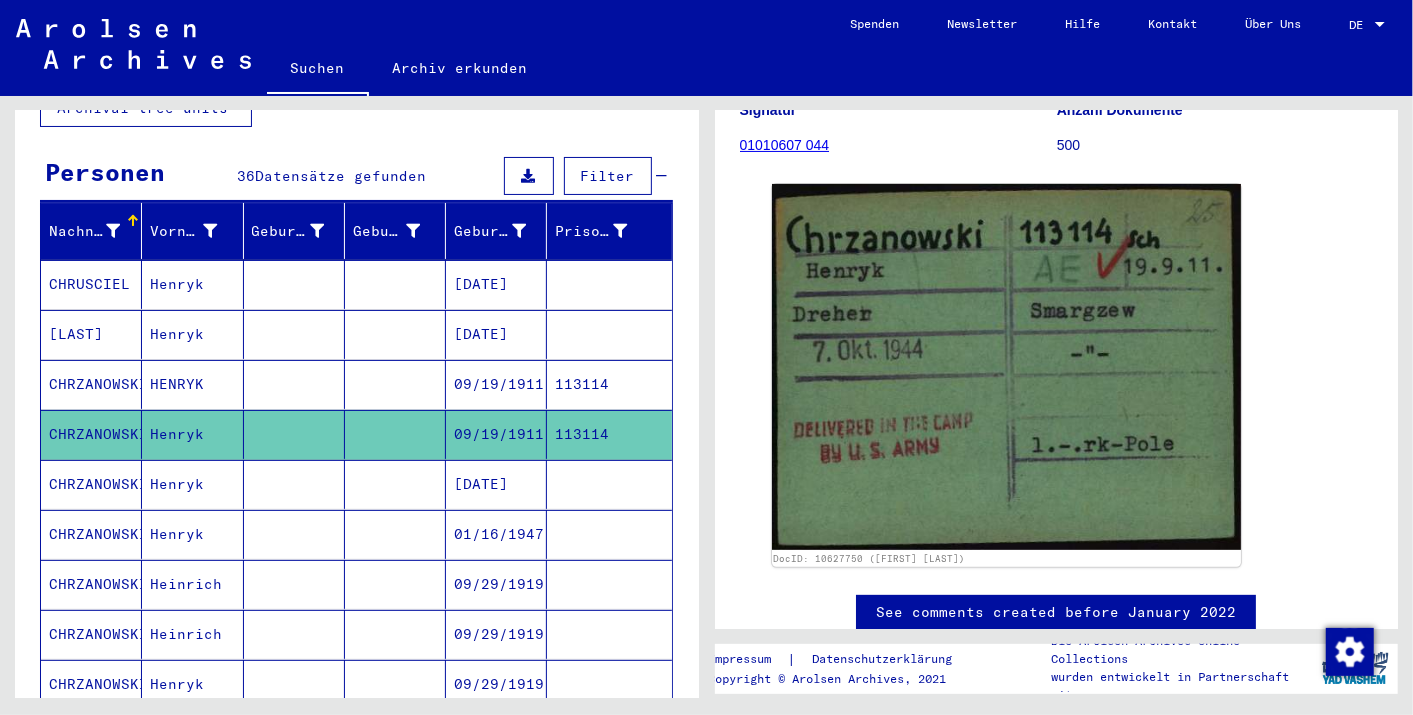 click on "113114" at bounding box center (609, 434) 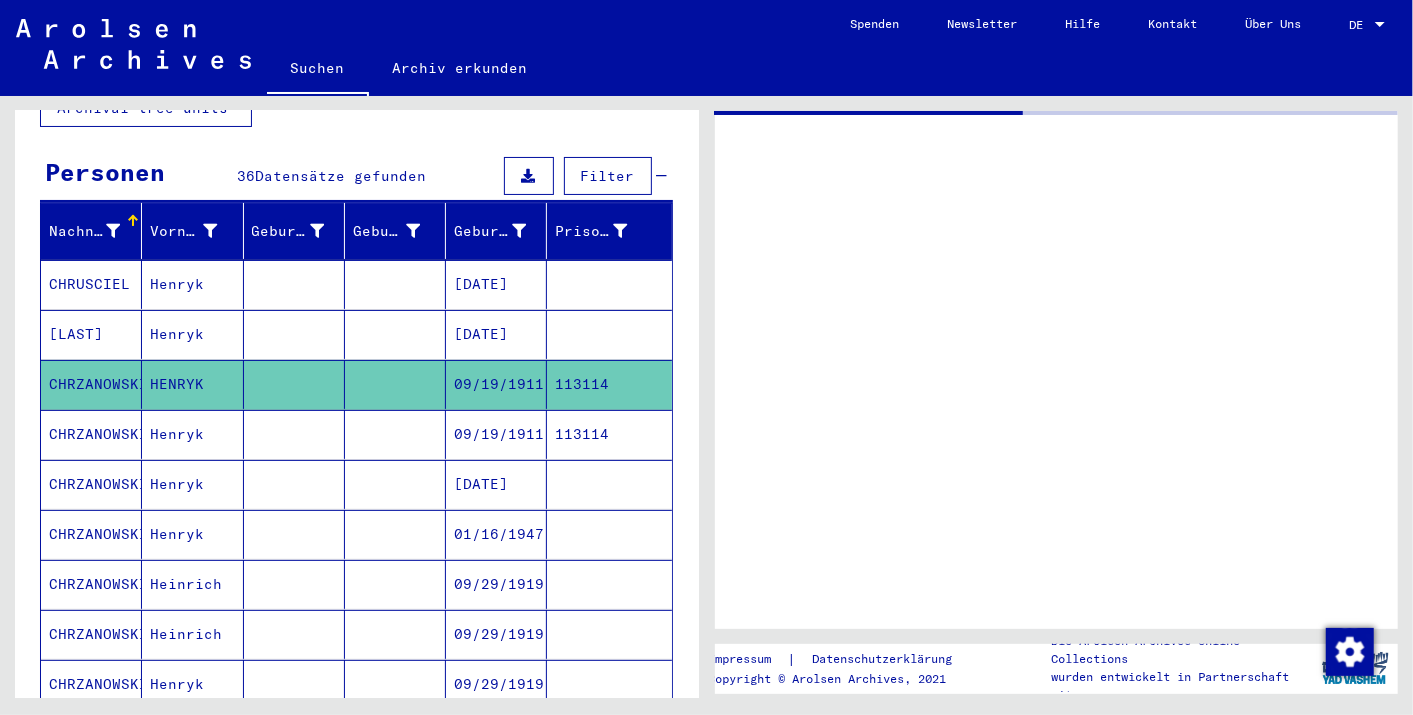 scroll, scrollTop: 0, scrollLeft: 0, axis: both 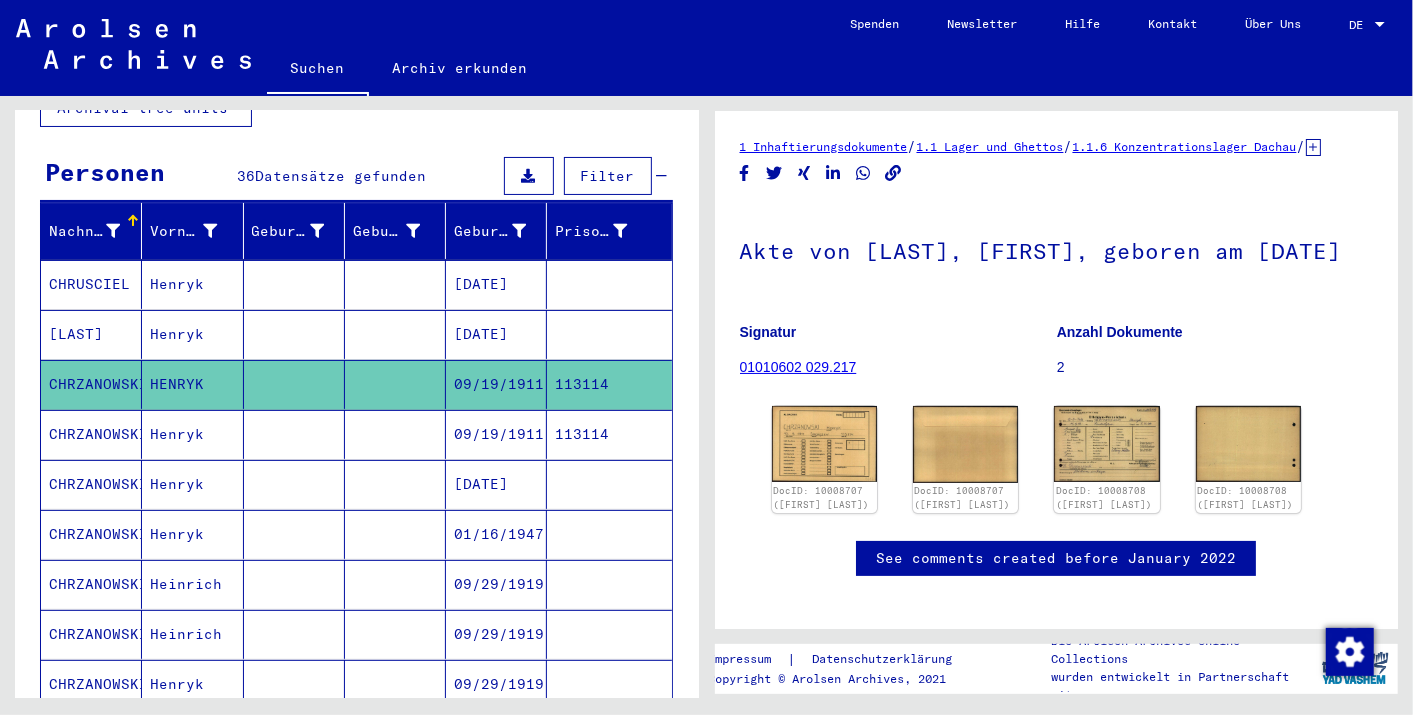 click on "Personen 36  Datensätze gefunden  Filter" at bounding box center [356, 177] 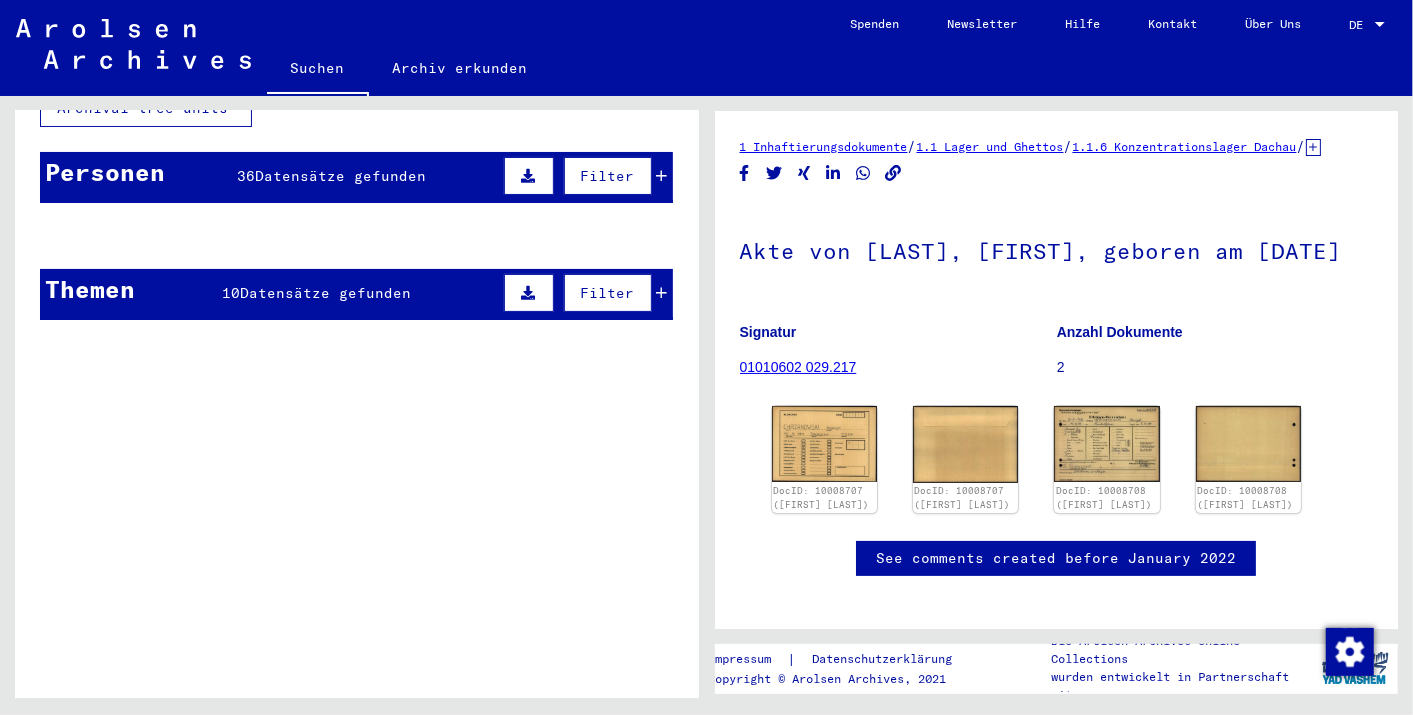 click at bounding box center [529, 176] 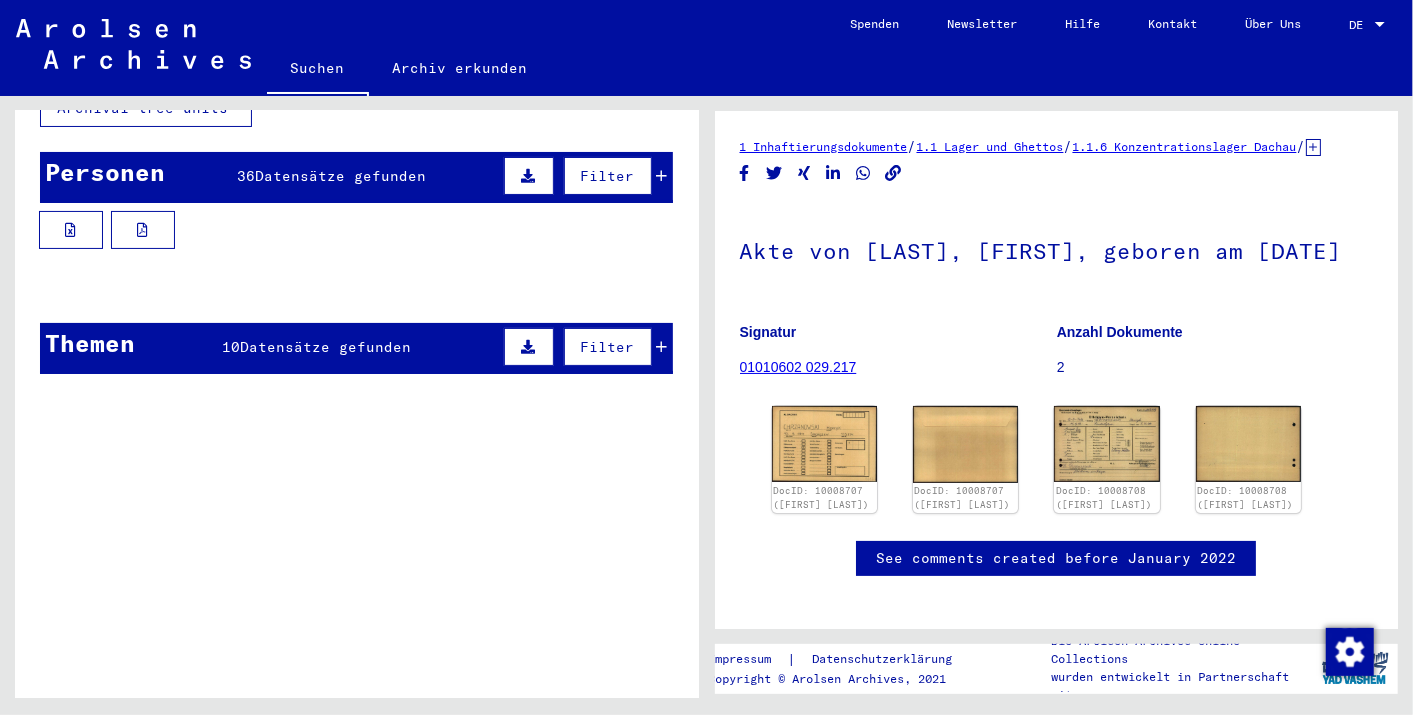 click on "Filter" at bounding box center [583, 176] 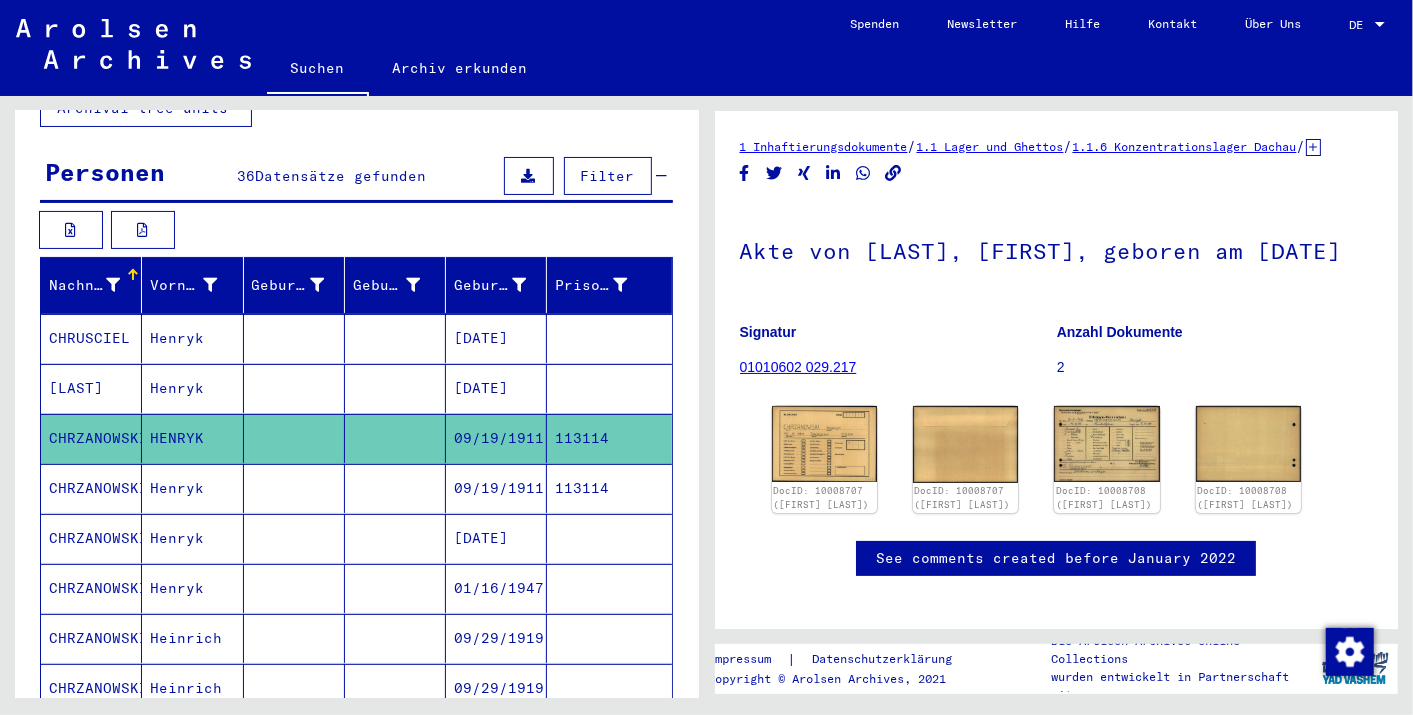 scroll, scrollTop: 277, scrollLeft: 0, axis: vertical 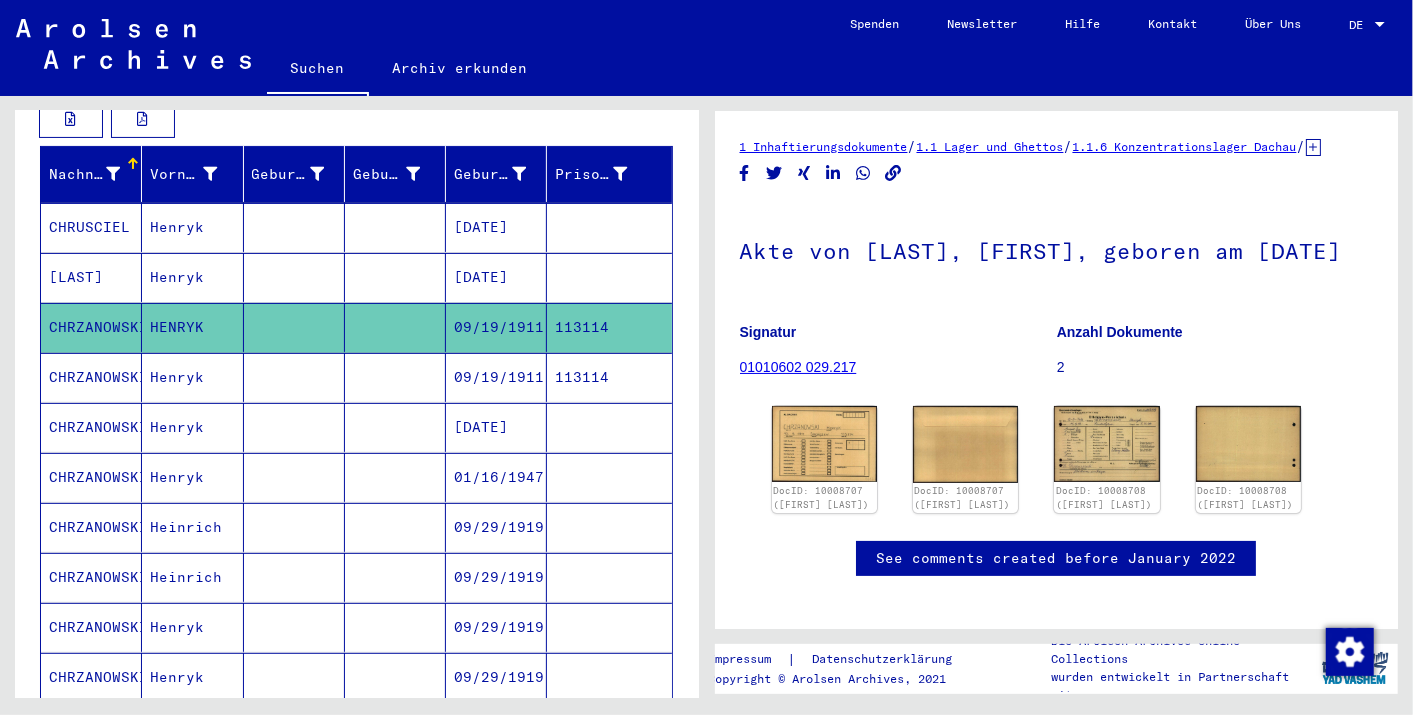click on "113114" at bounding box center [609, 427] 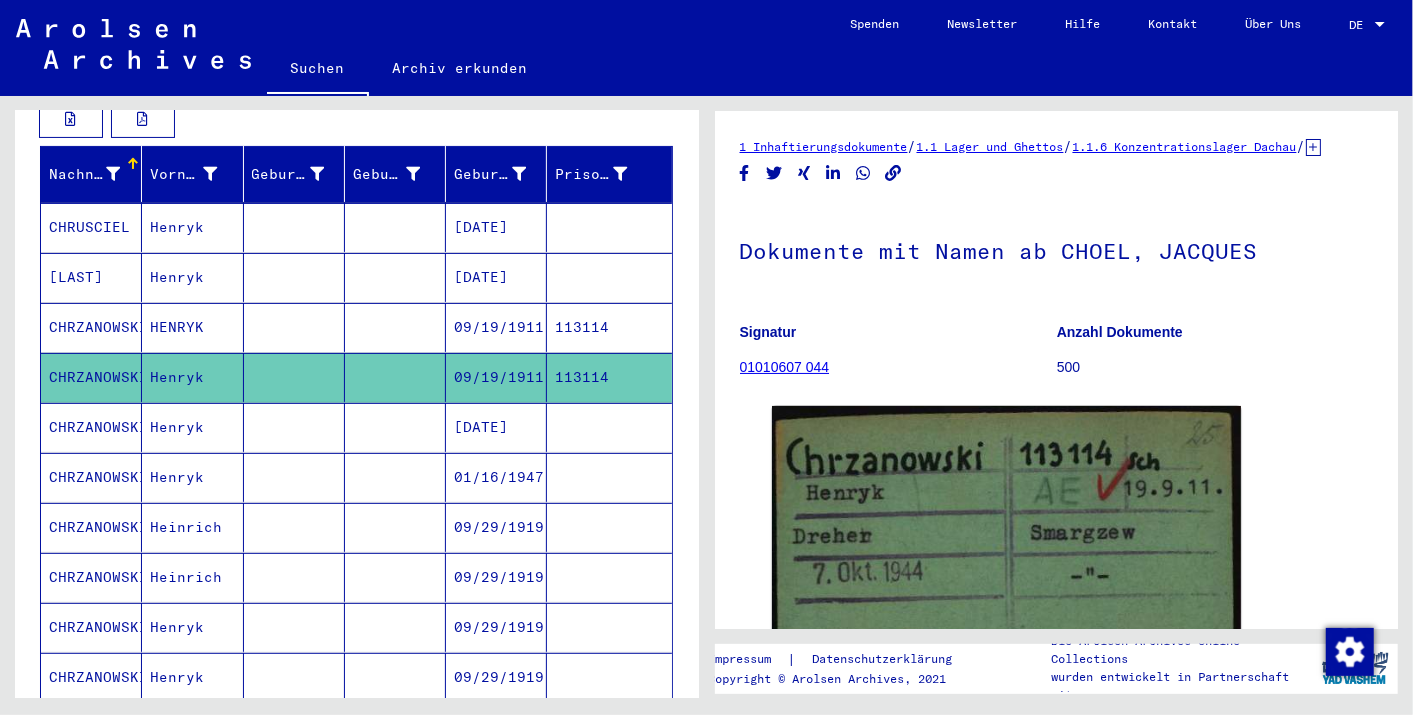 scroll, scrollTop: 0, scrollLeft: 0, axis: both 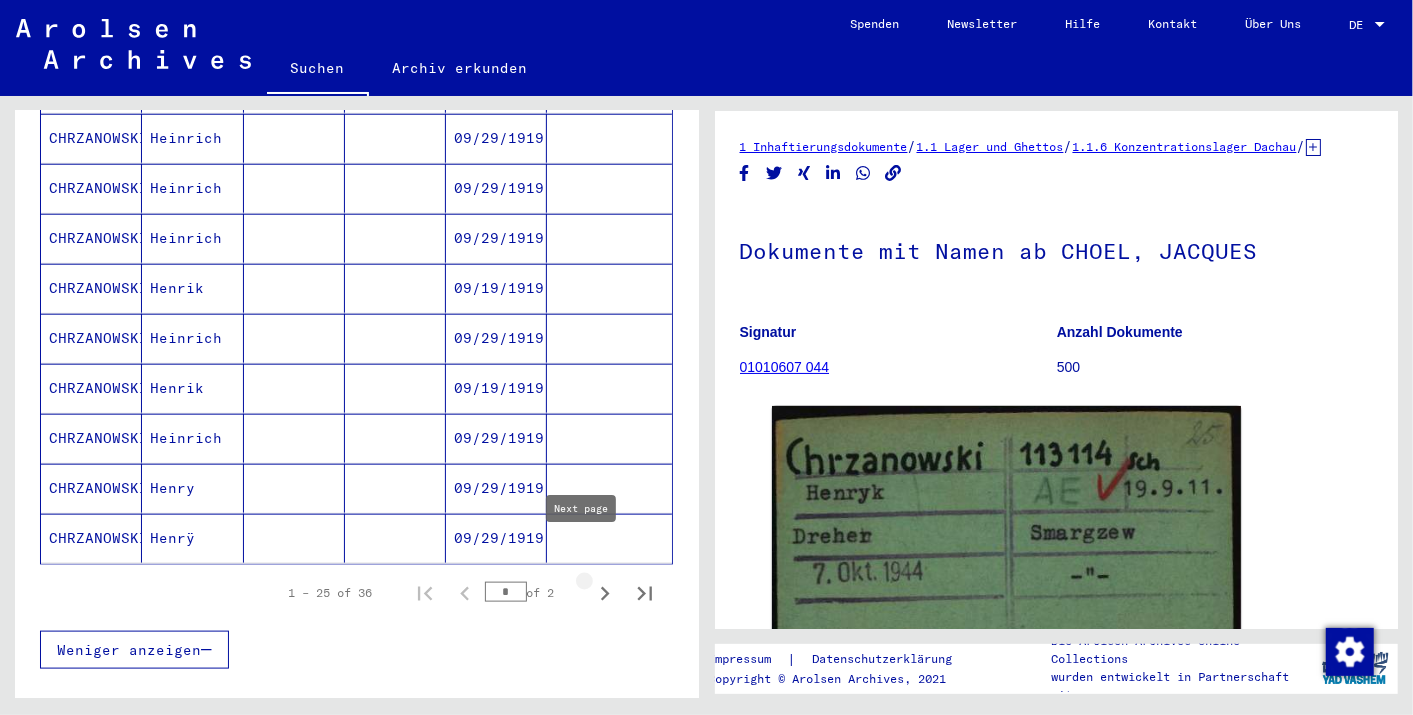 click 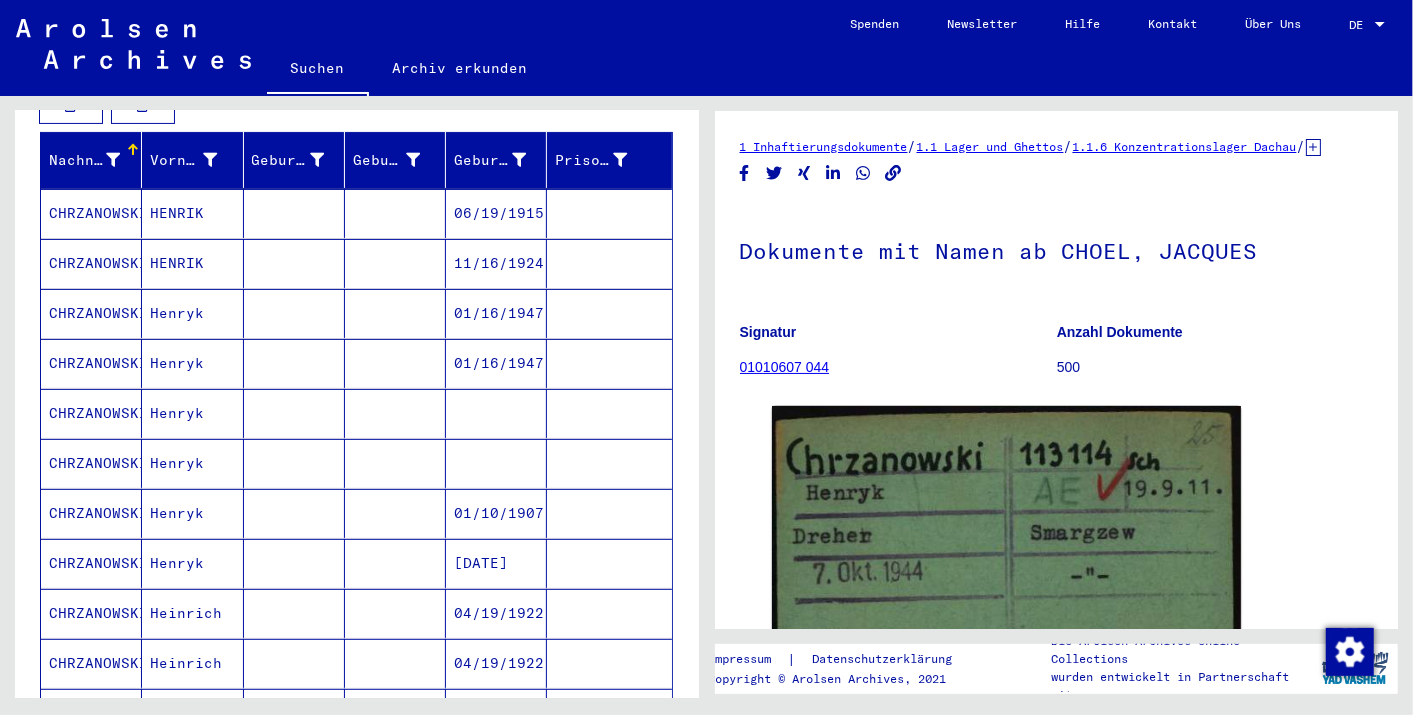 scroll, scrollTop: 292, scrollLeft: 0, axis: vertical 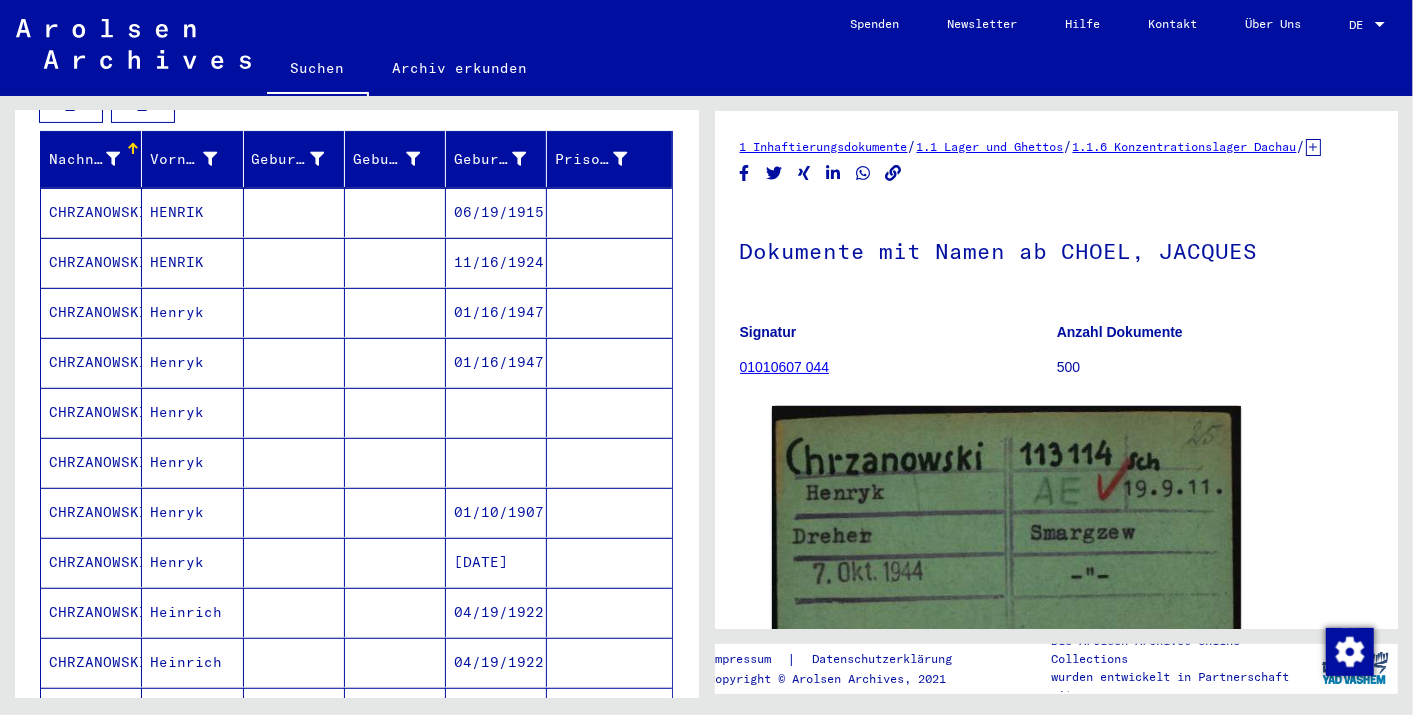 click on "HENRIK" at bounding box center [192, 262] 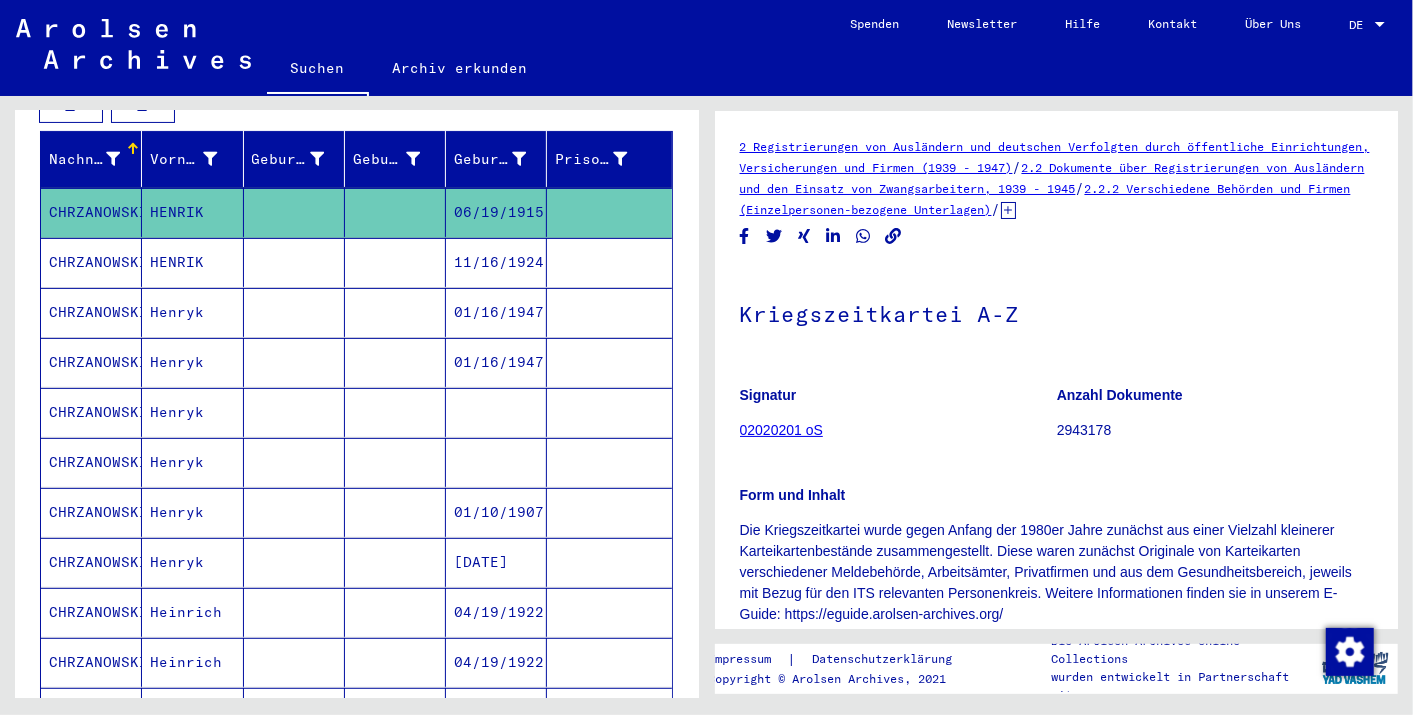 scroll, scrollTop: 0, scrollLeft: 0, axis: both 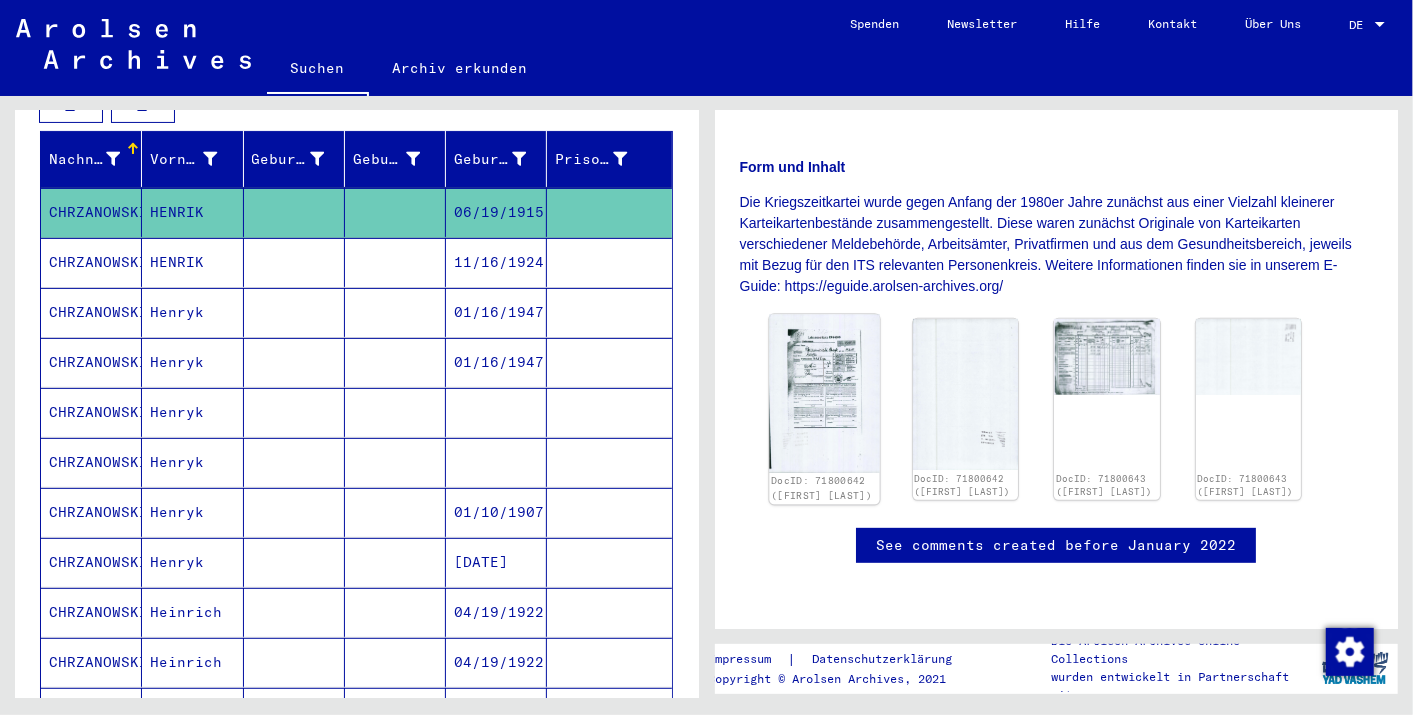 click 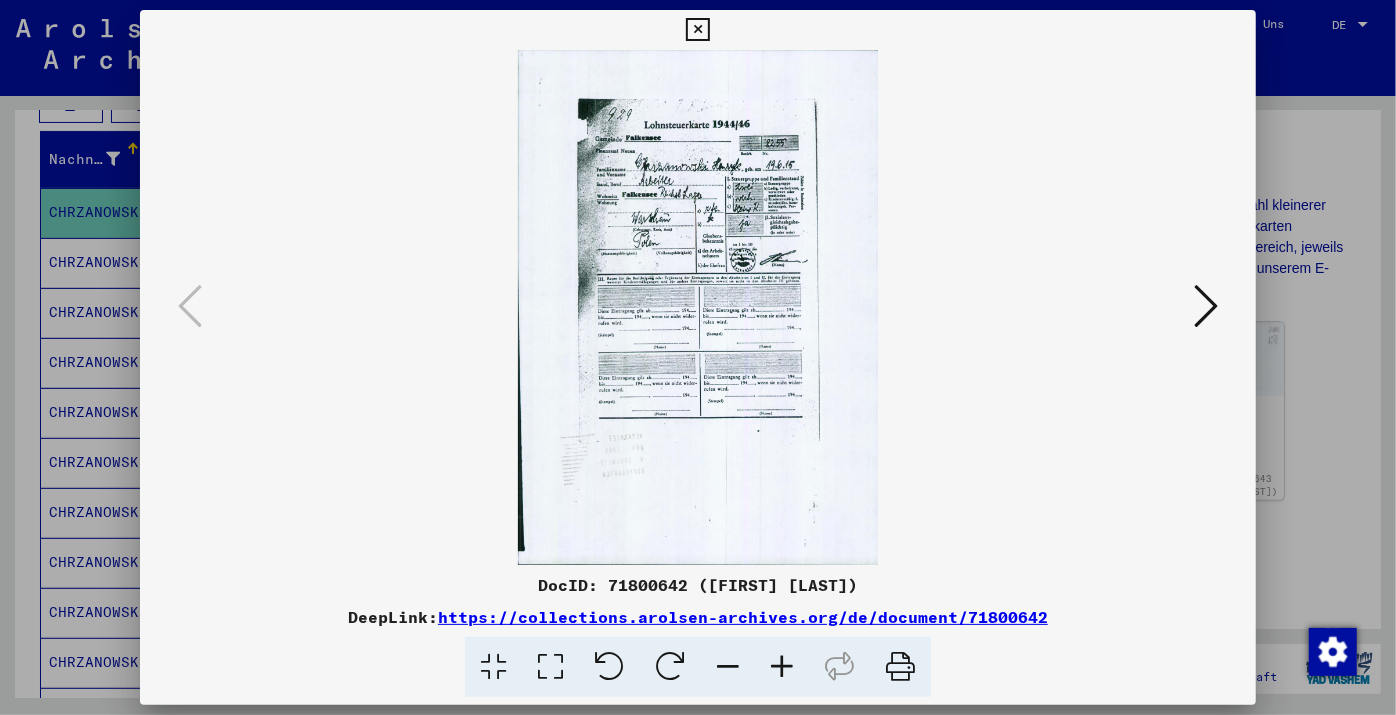 click at bounding box center (782, 667) 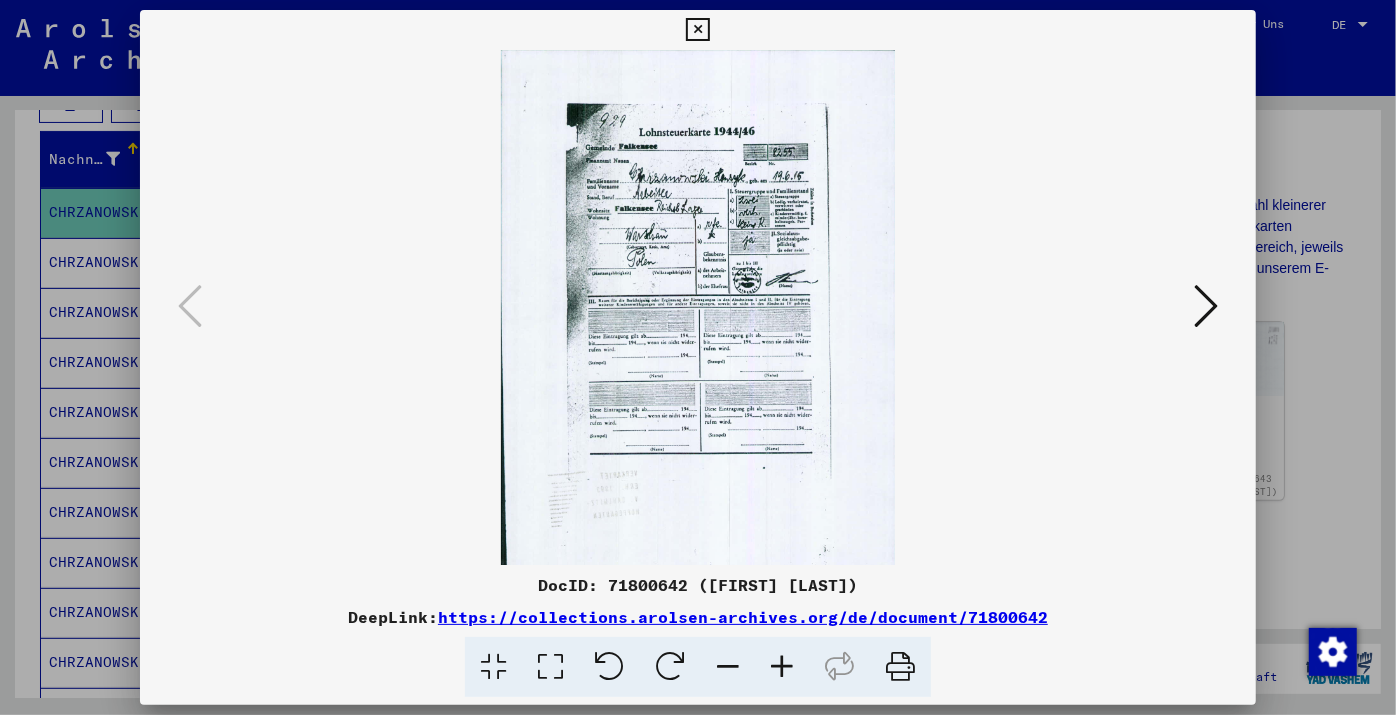 click at bounding box center (782, 667) 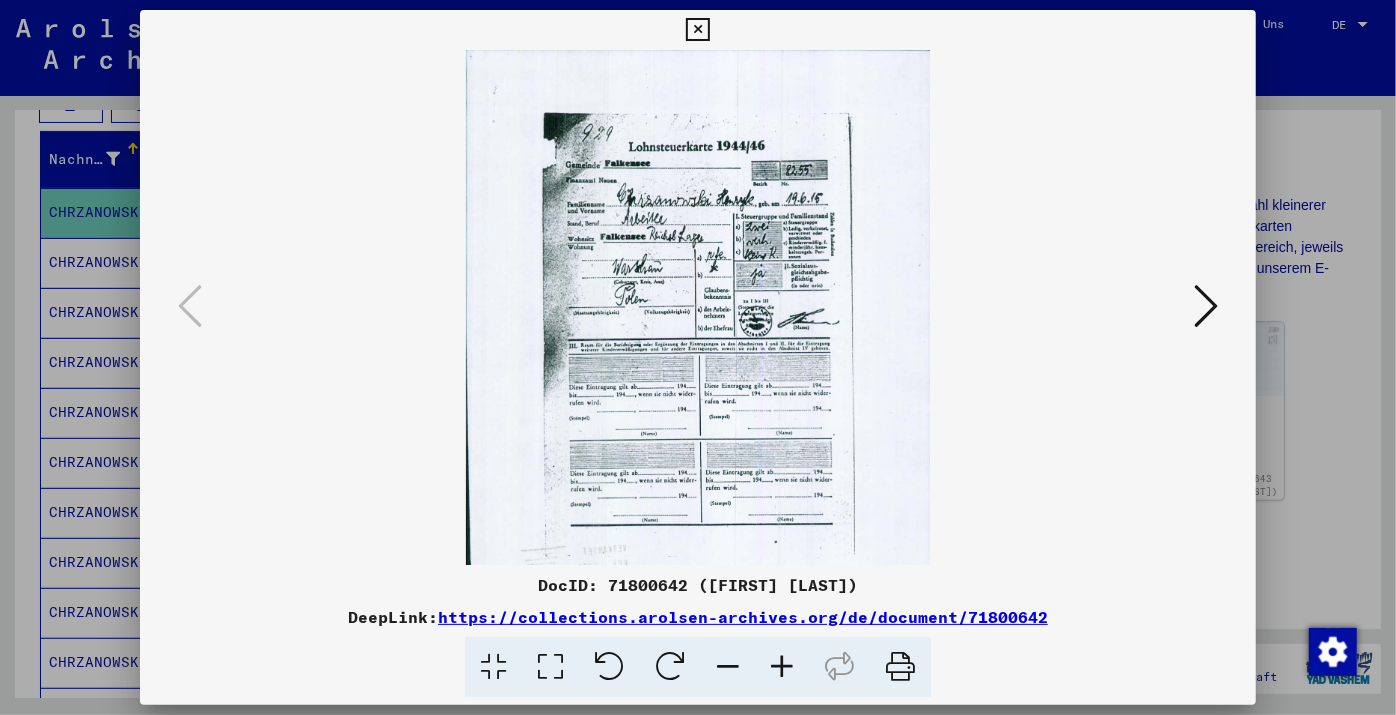 click at bounding box center (782, 667) 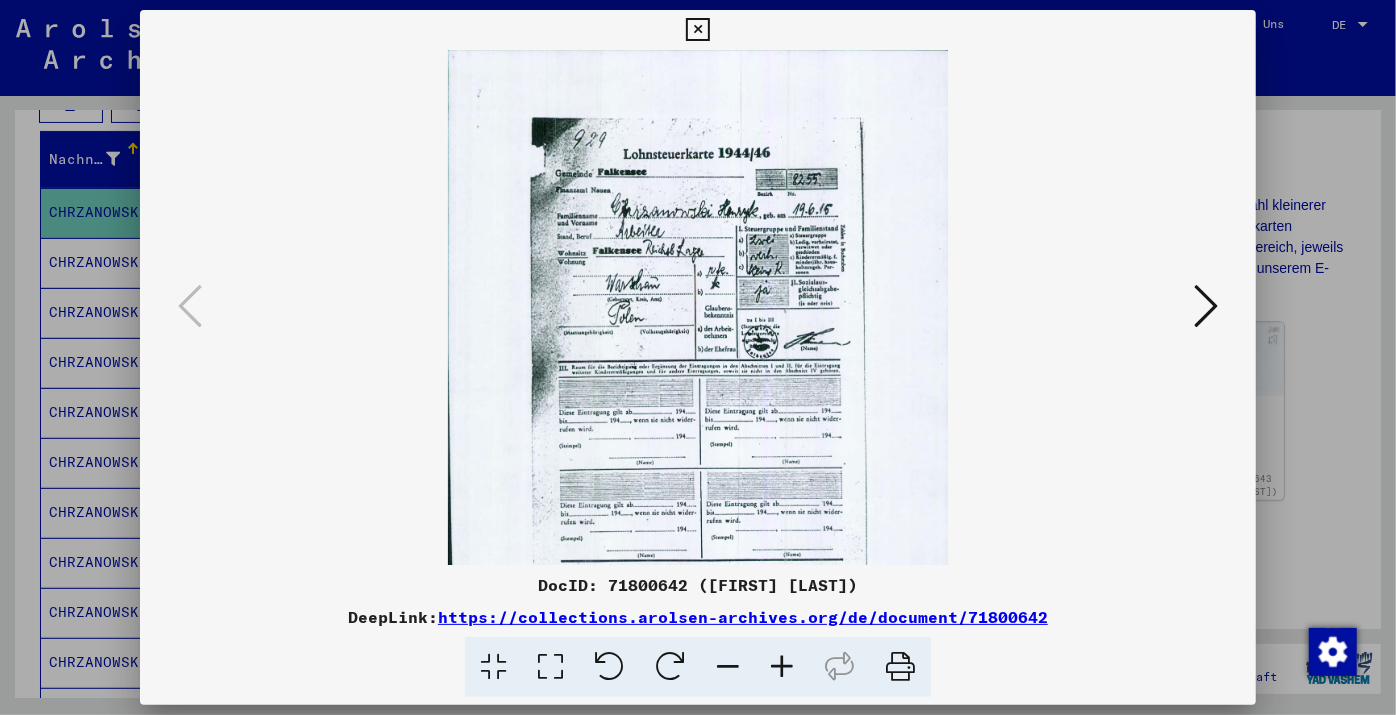 click at bounding box center [782, 667] 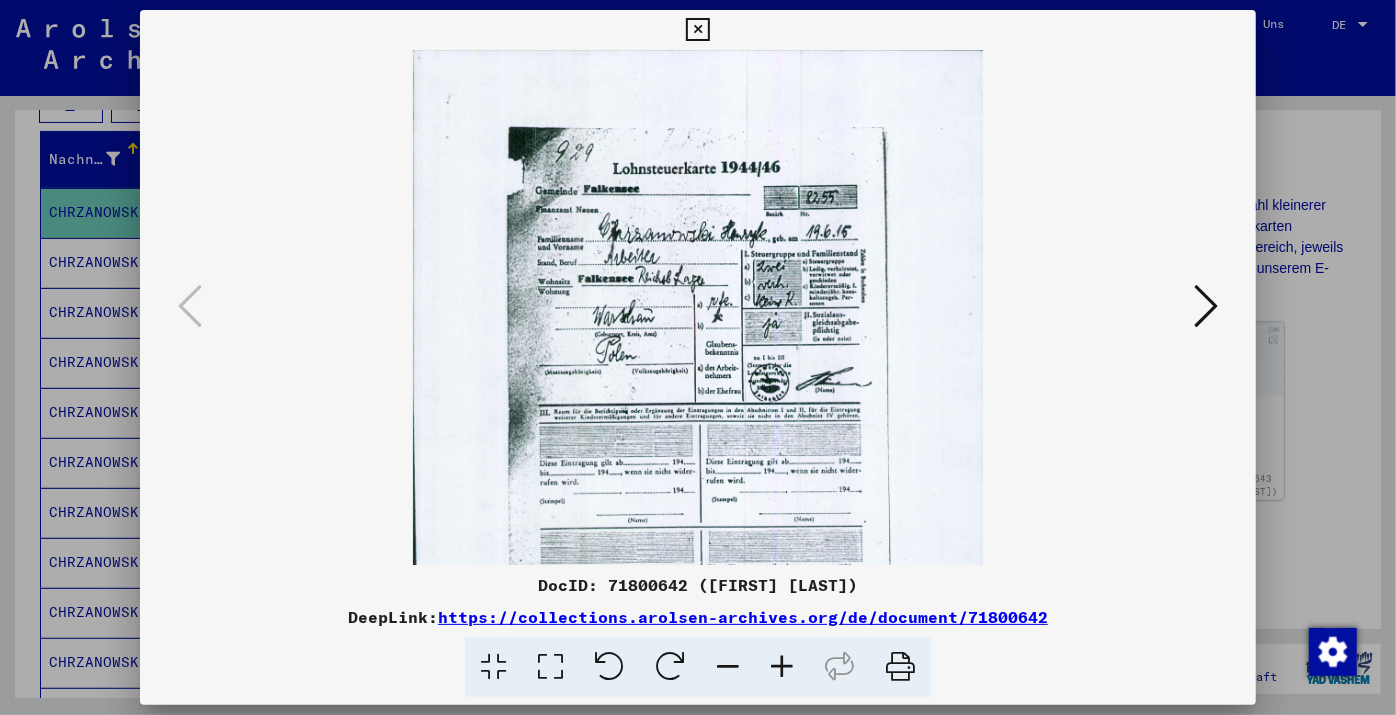 click at bounding box center [782, 667] 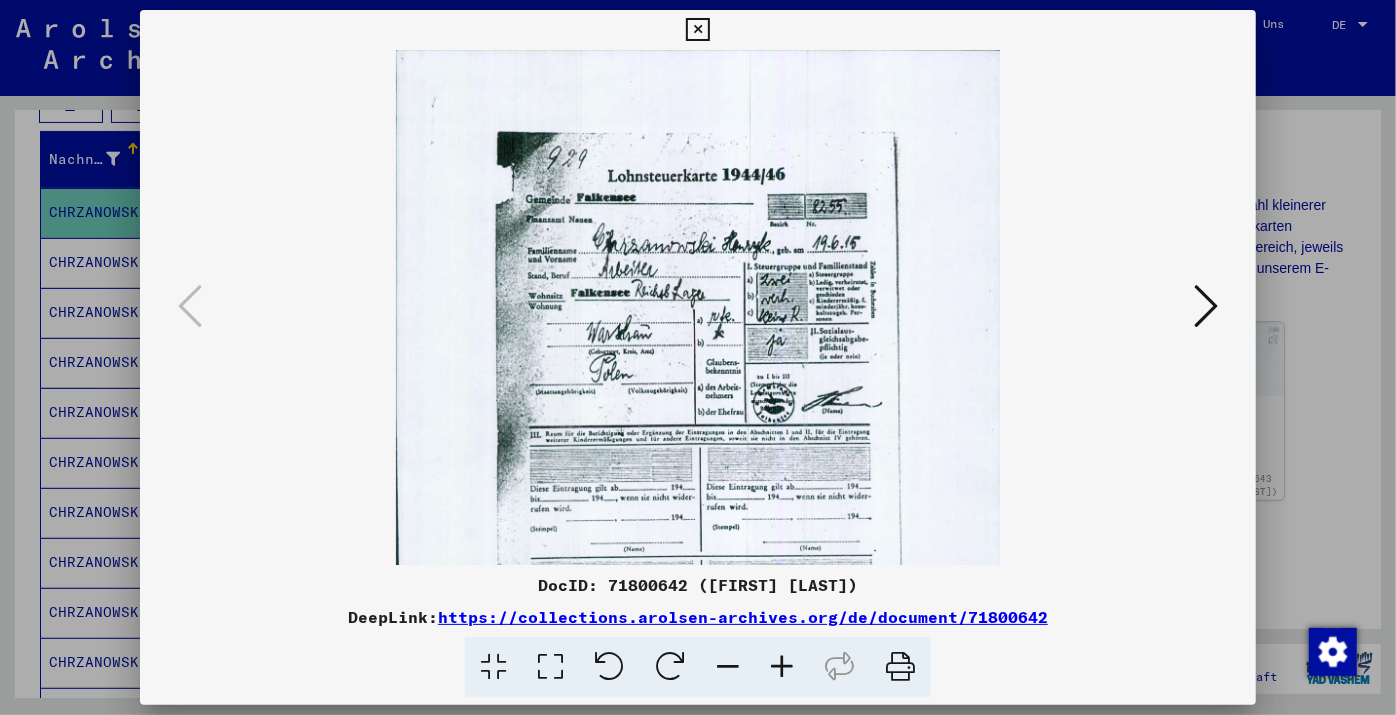 click at bounding box center [782, 667] 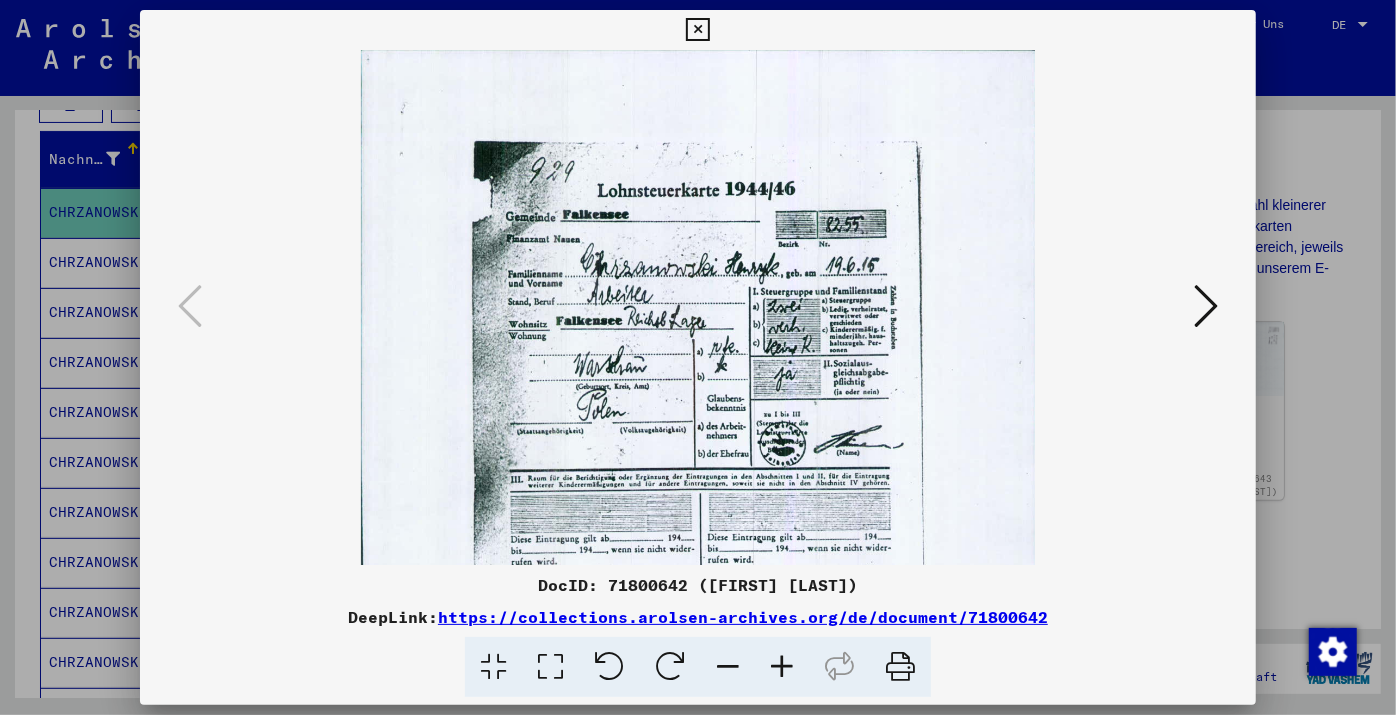 click at bounding box center (782, 667) 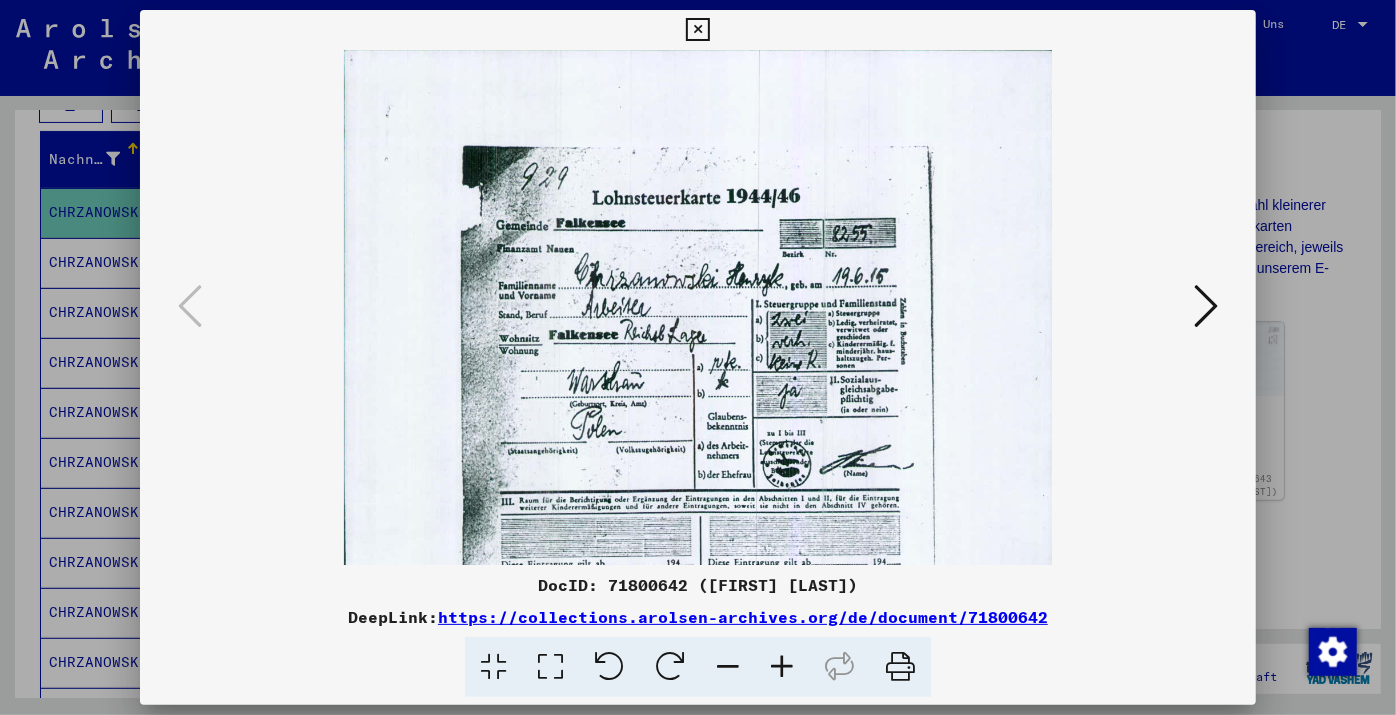 click at bounding box center [782, 667] 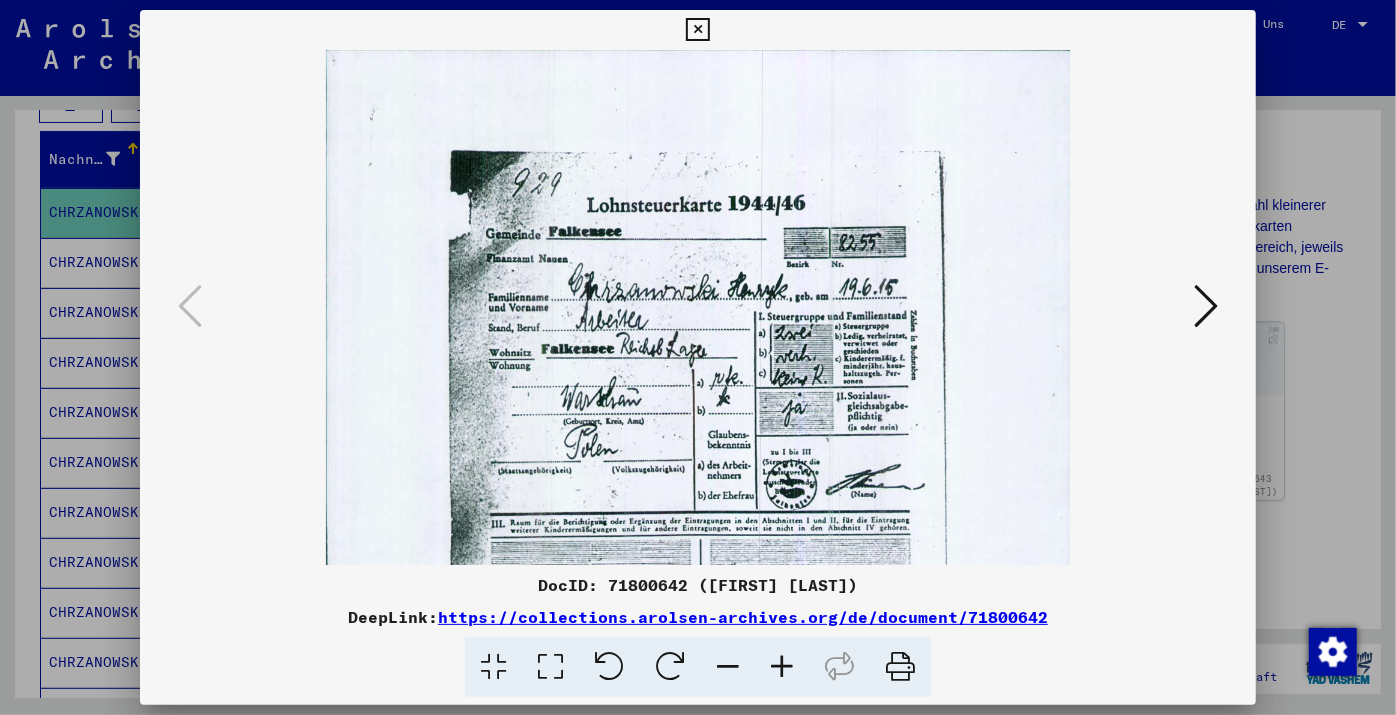 click at bounding box center (782, 667) 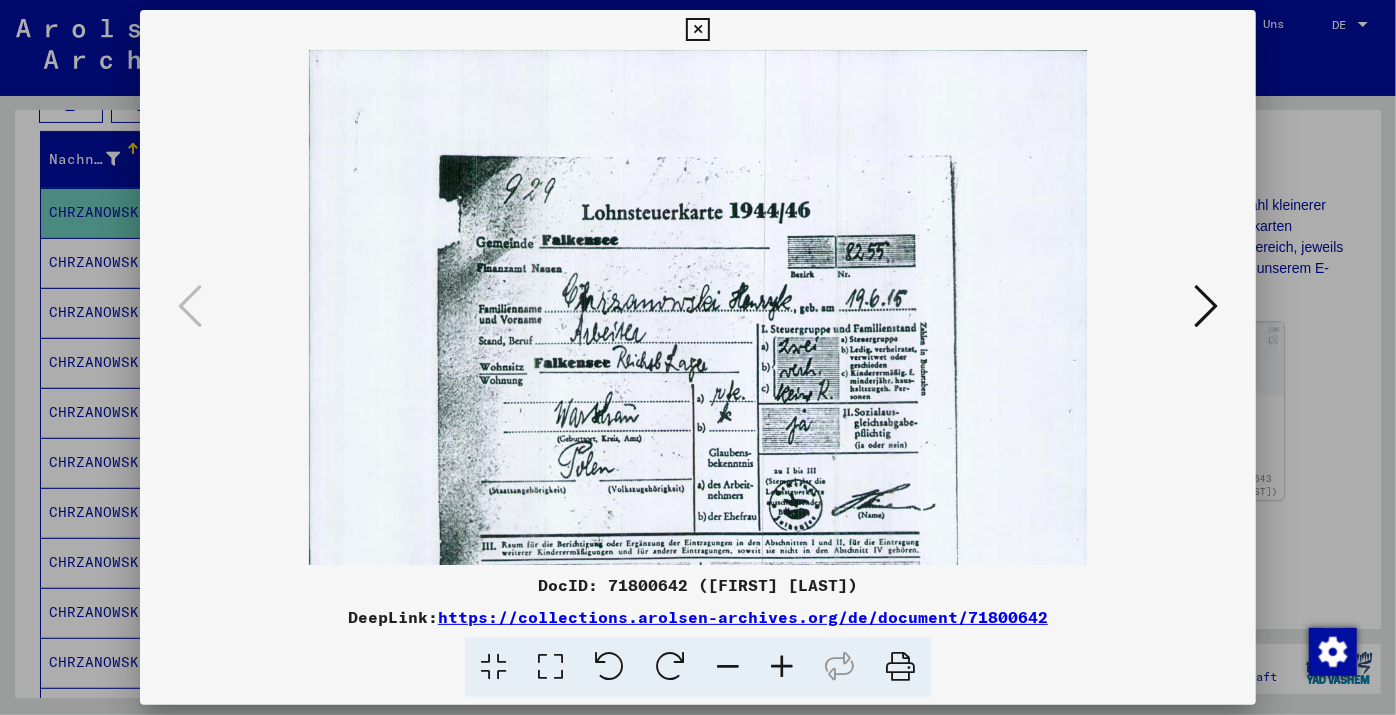 click at bounding box center (697, 30) 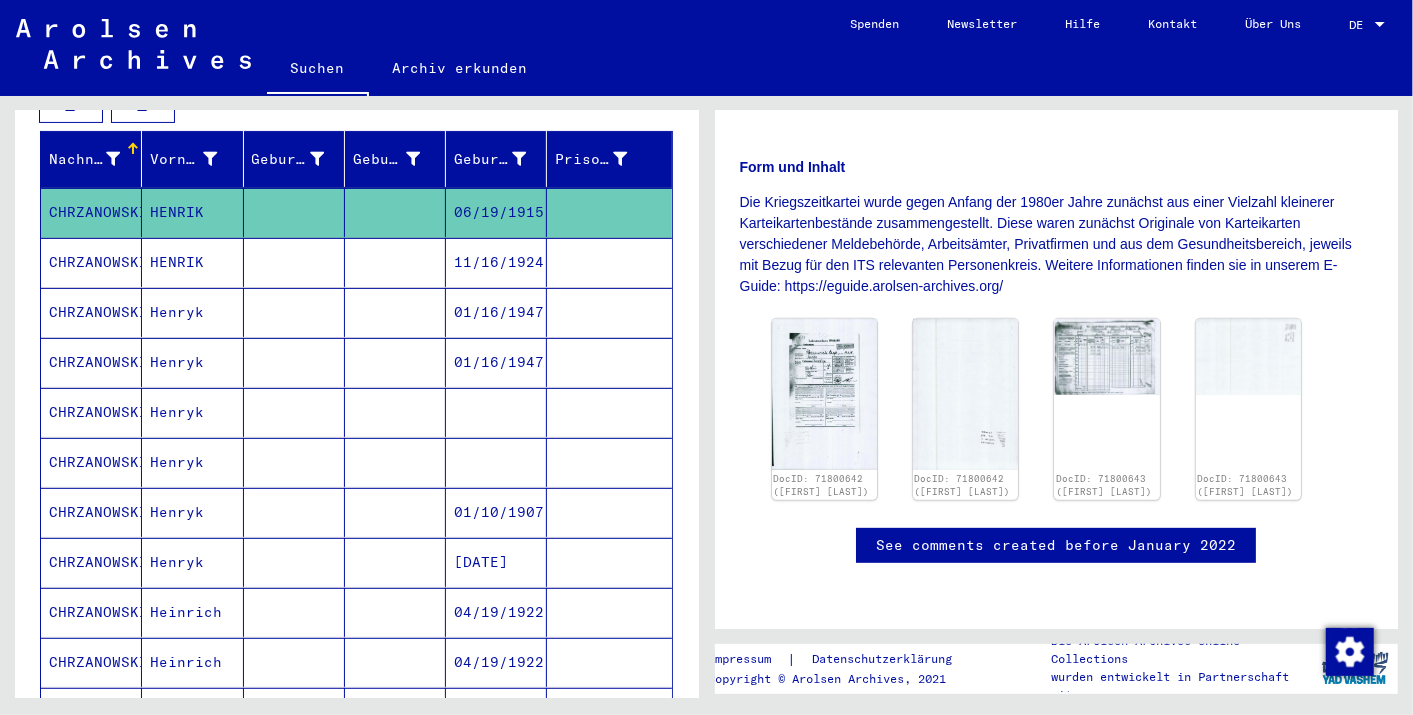 scroll, scrollTop: 403, scrollLeft: 0, axis: vertical 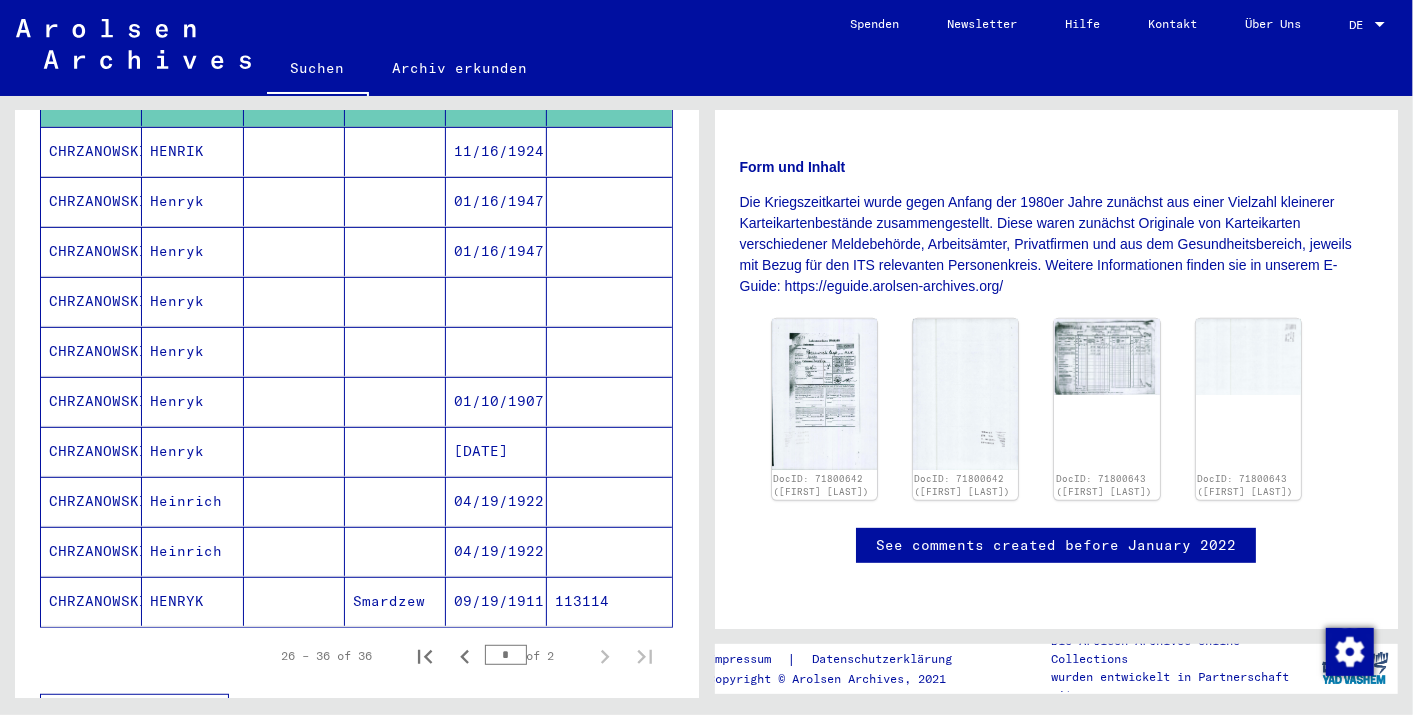 click on "09/19/1911" 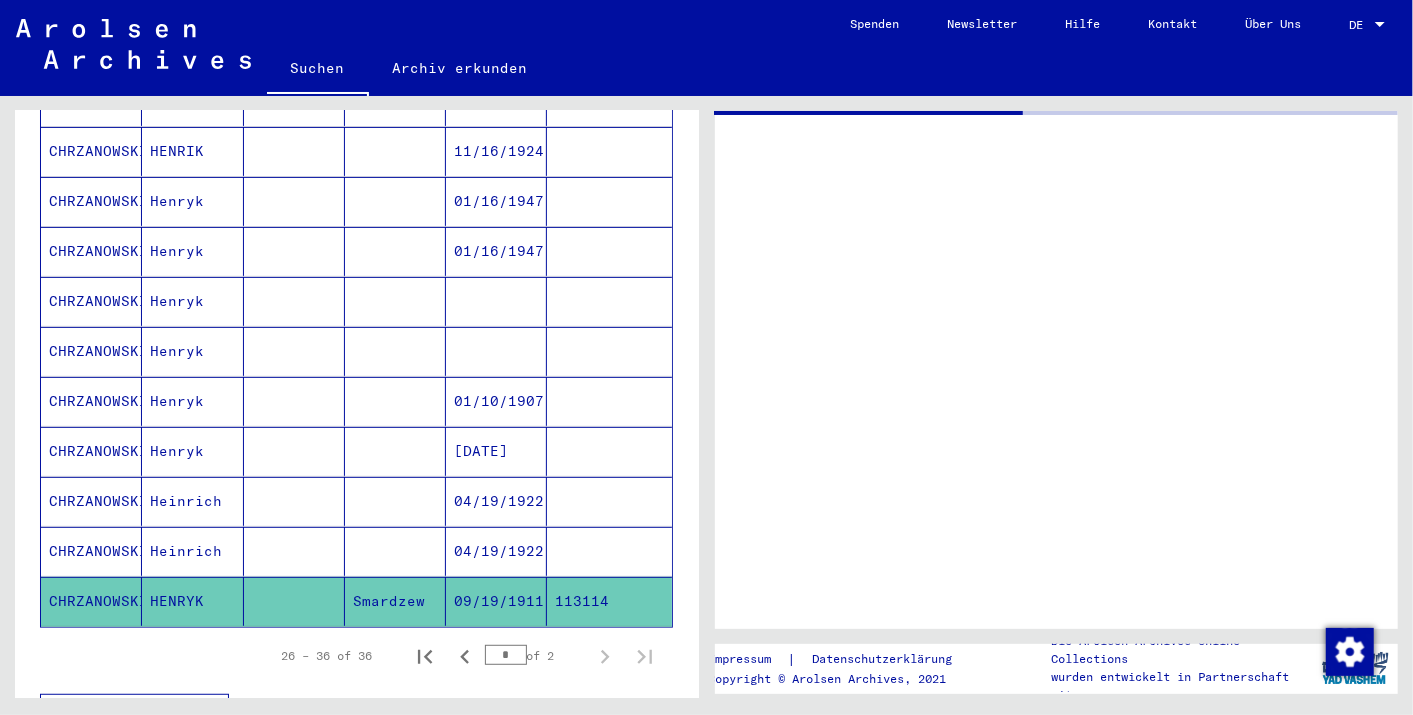 scroll, scrollTop: 0, scrollLeft: 0, axis: both 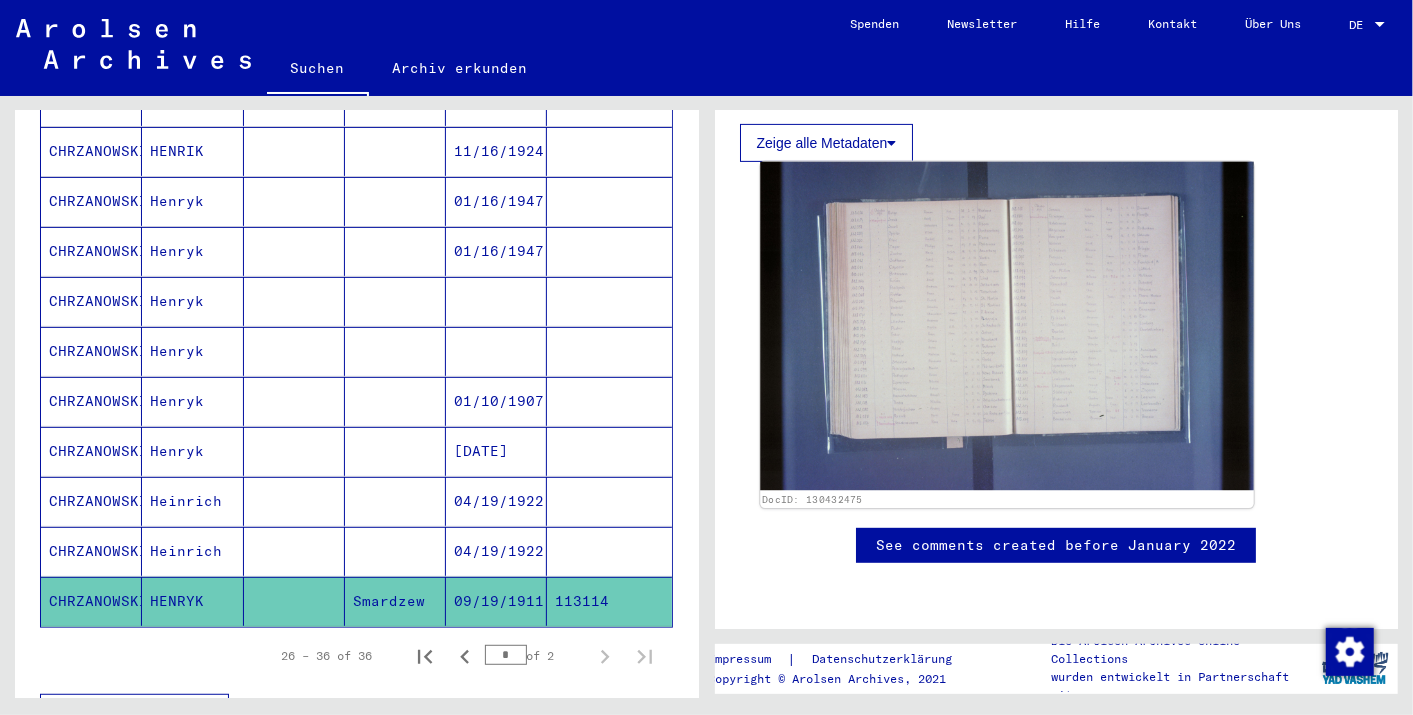 click 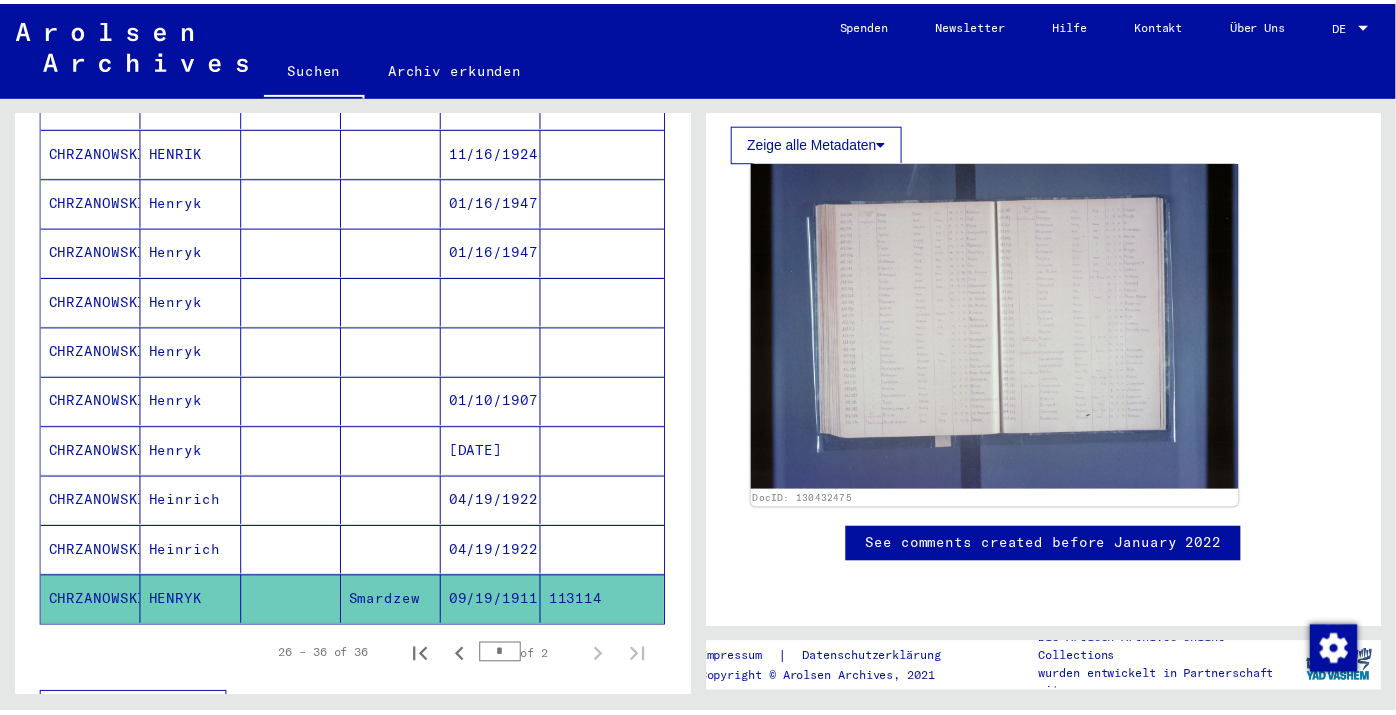 scroll, scrollTop: 477, scrollLeft: 0, axis: vertical 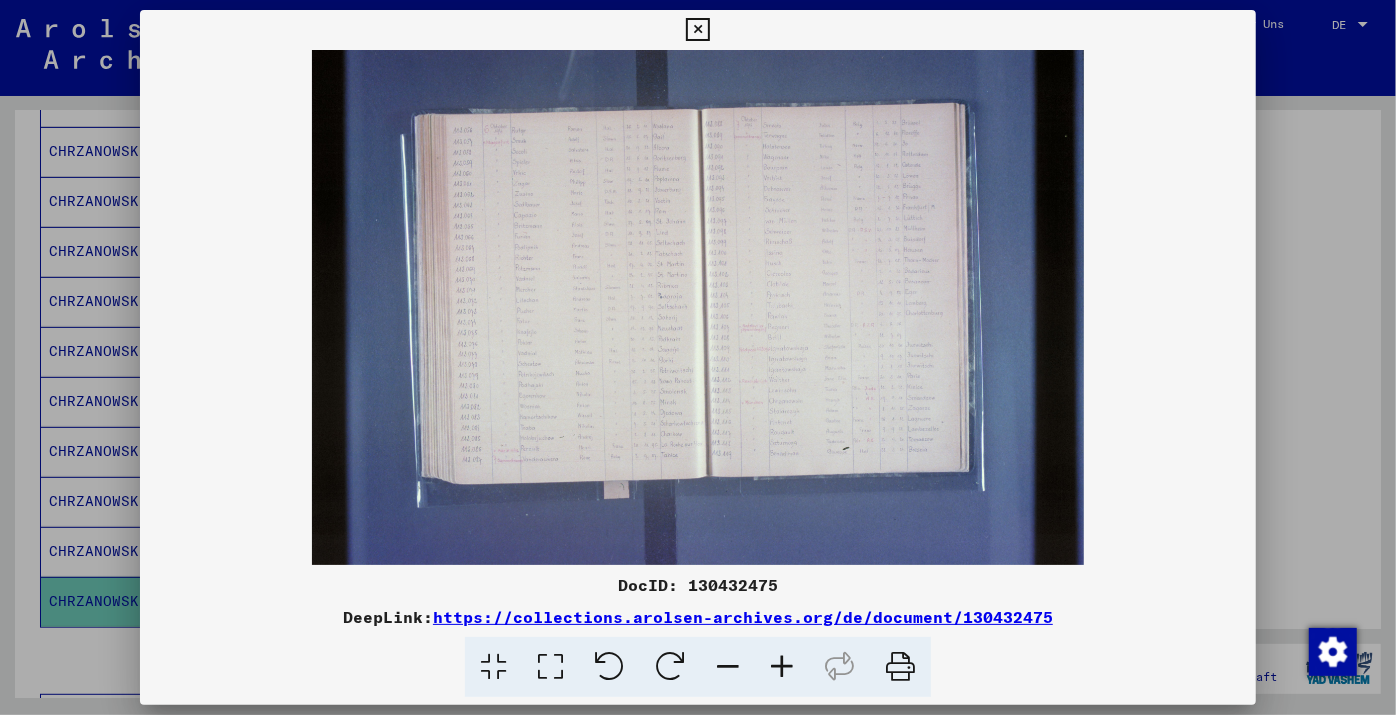 click at bounding box center (782, 667) 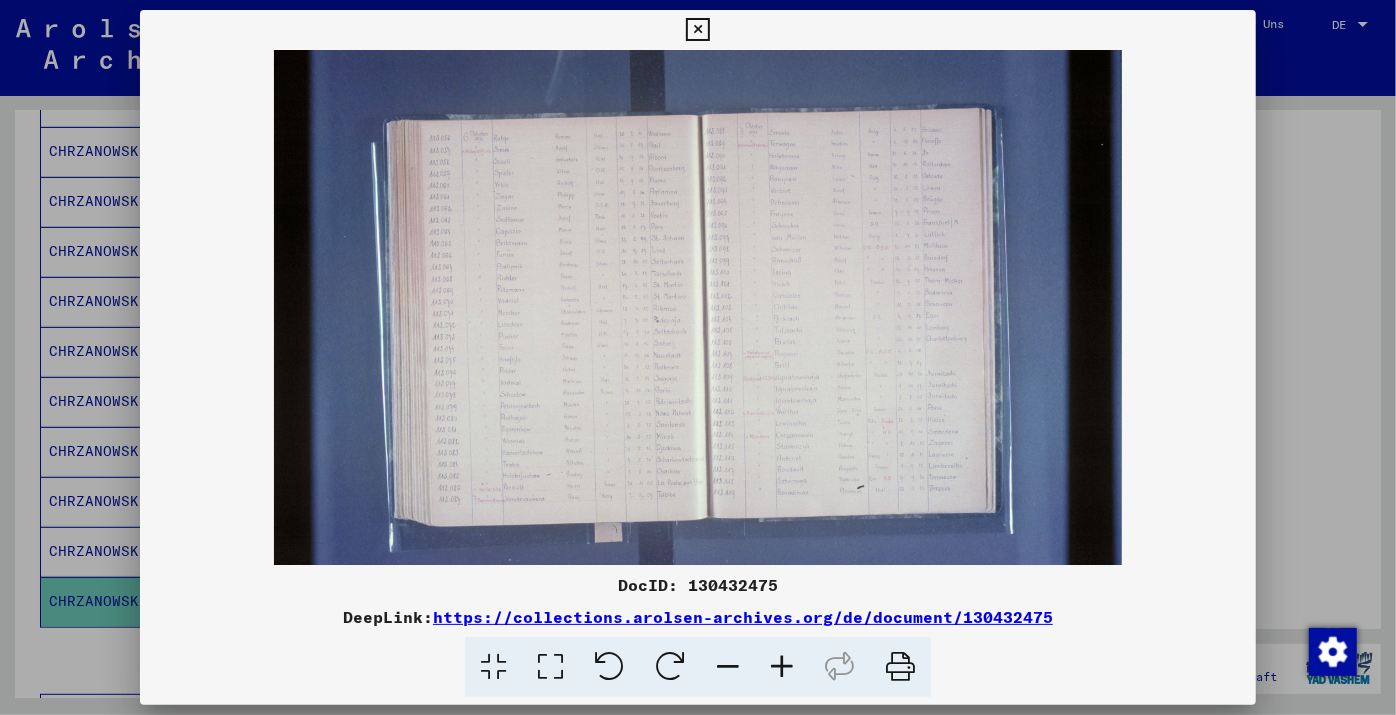 click at bounding box center [782, 667] 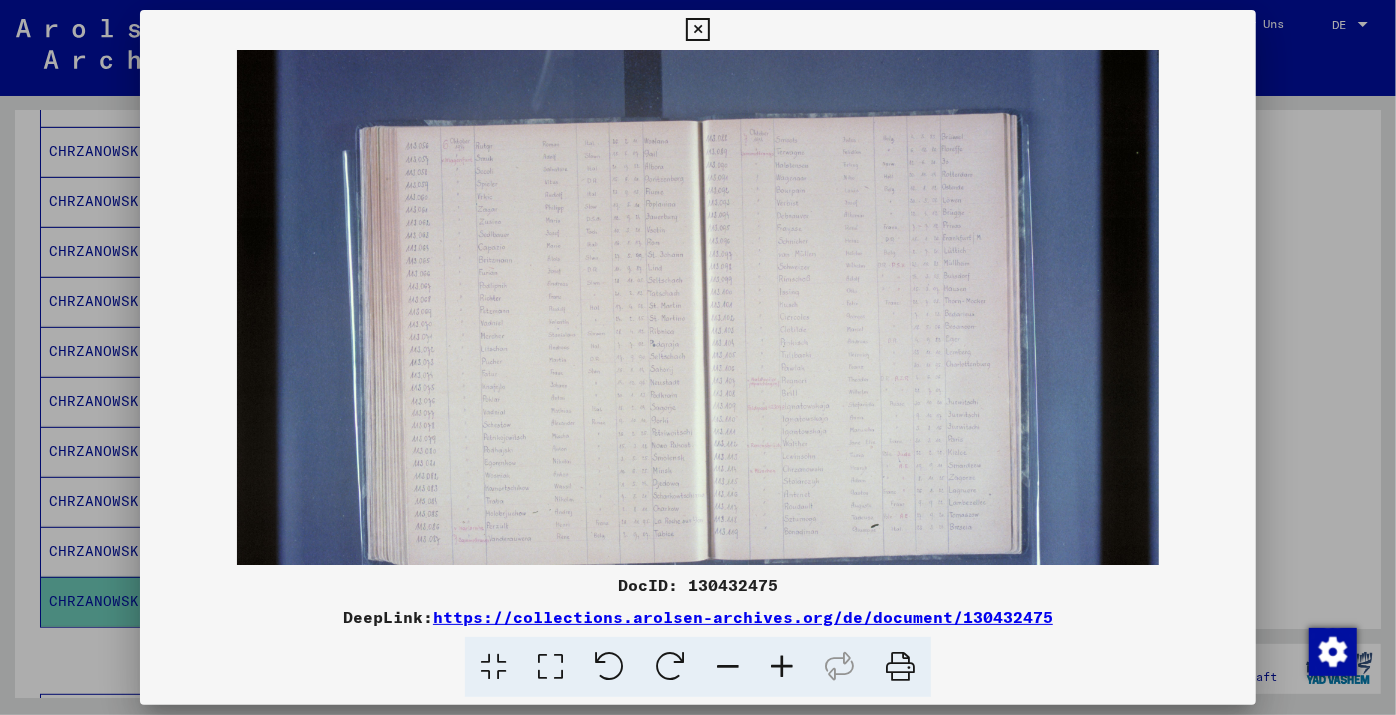 click at bounding box center (782, 667) 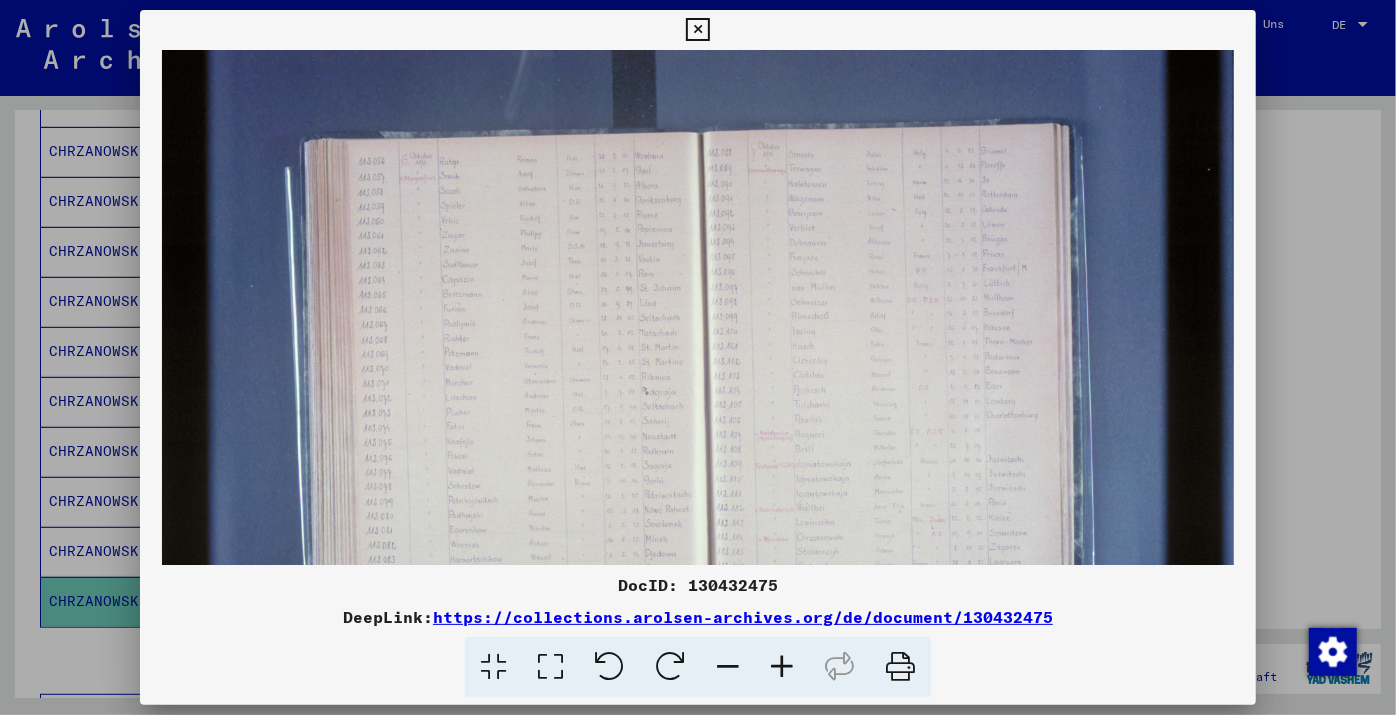 click at bounding box center [782, 667] 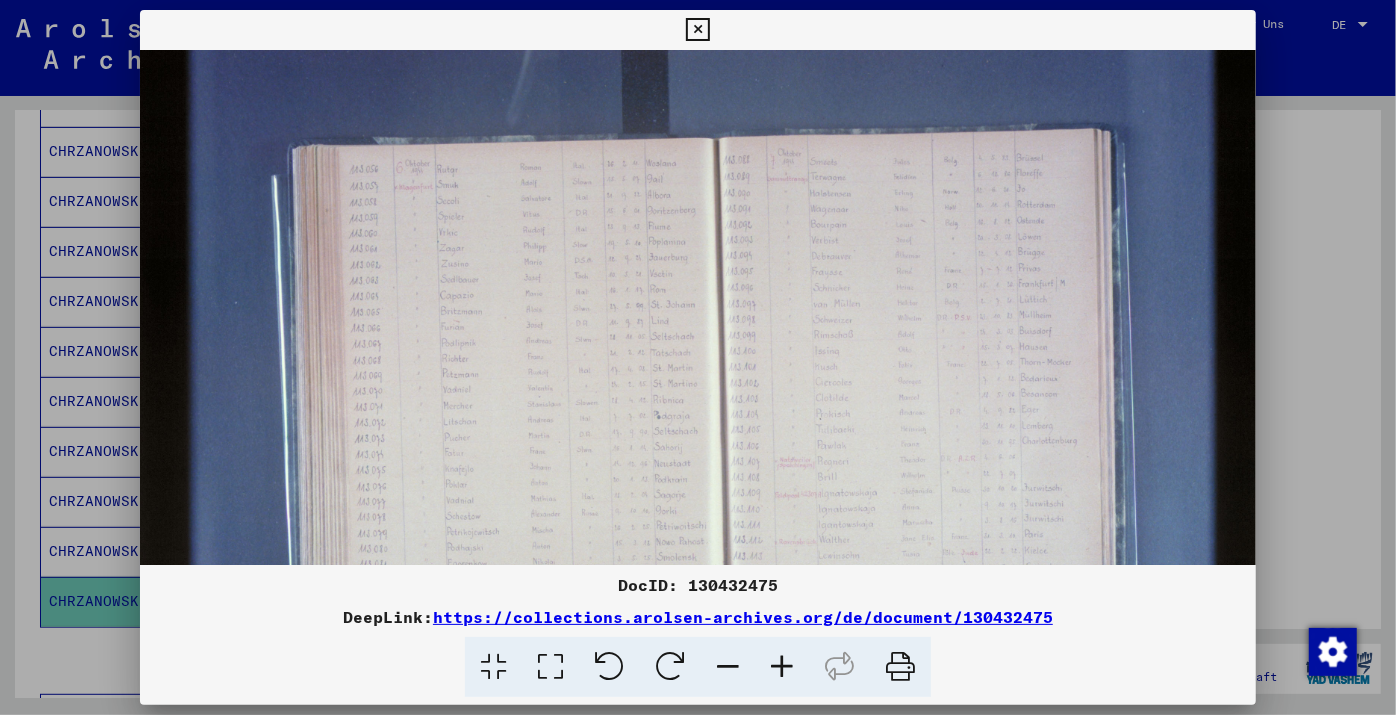 click at bounding box center [782, 667] 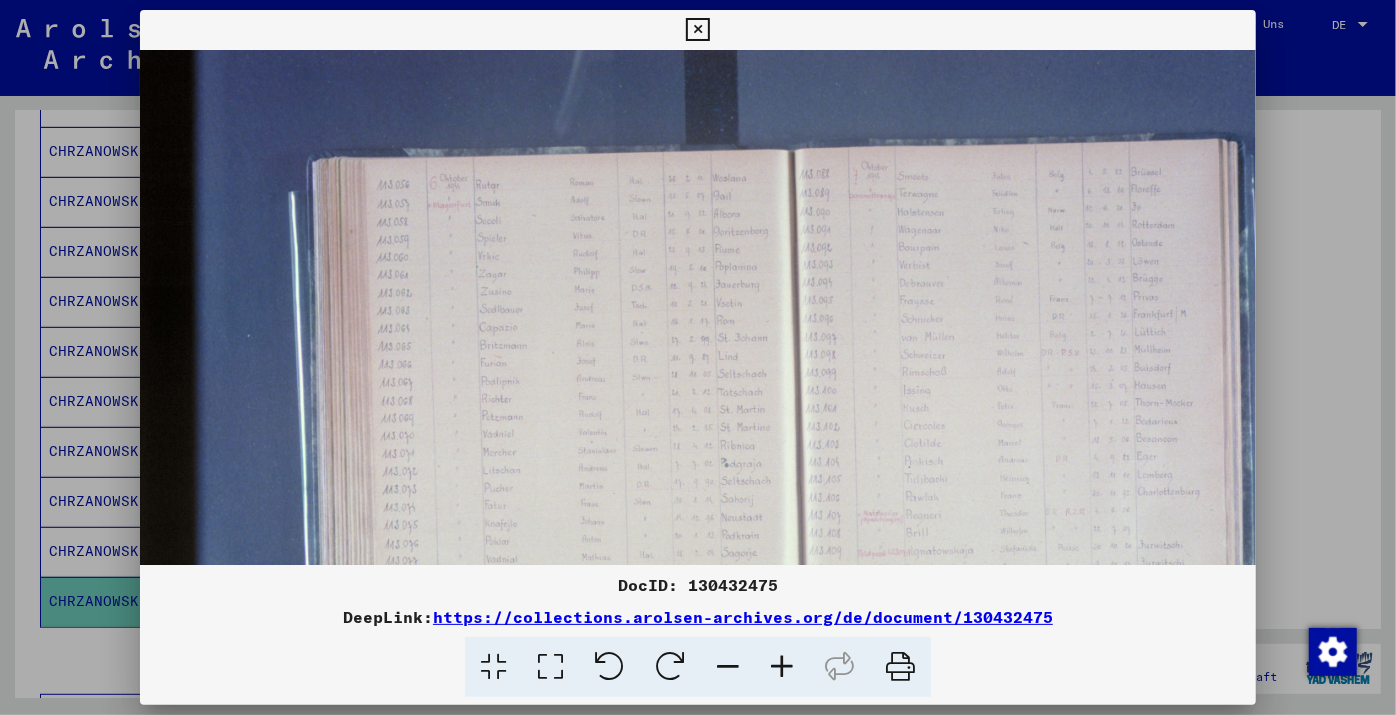 click at bounding box center [782, 667] 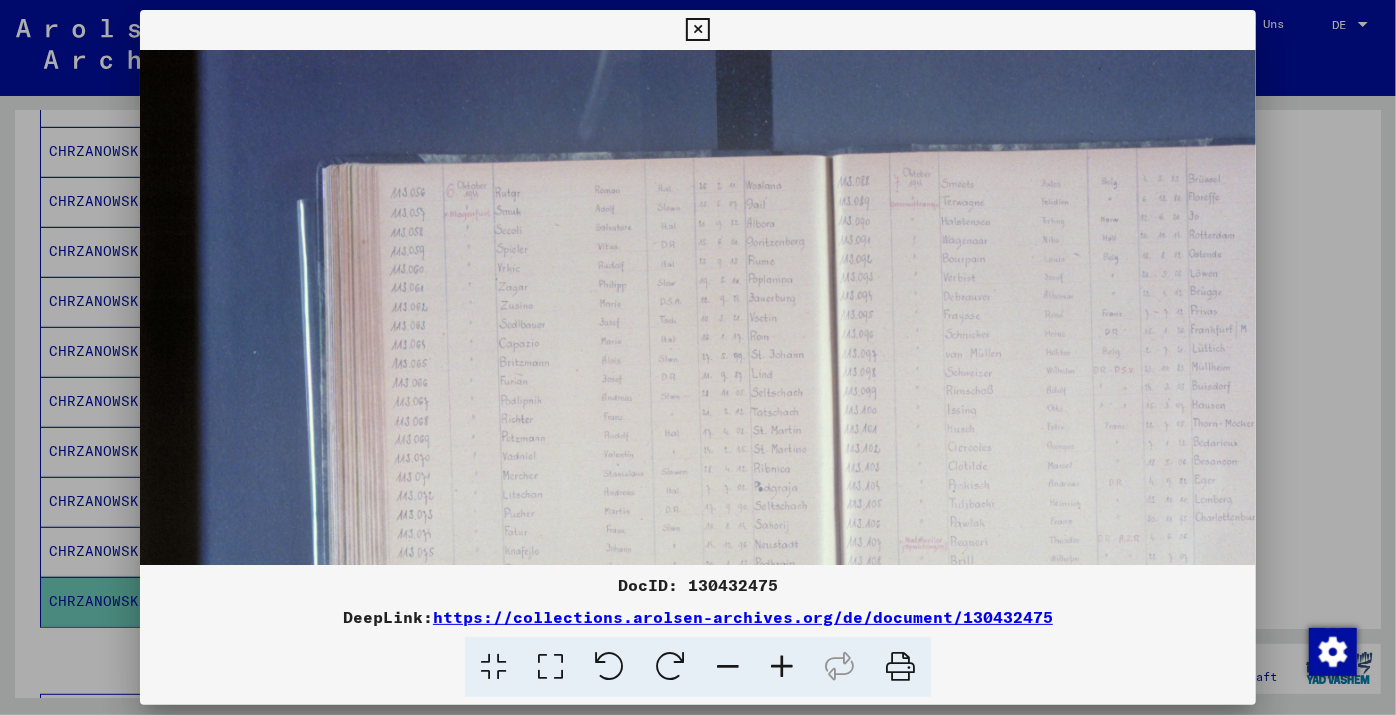 click at bounding box center [782, 667] 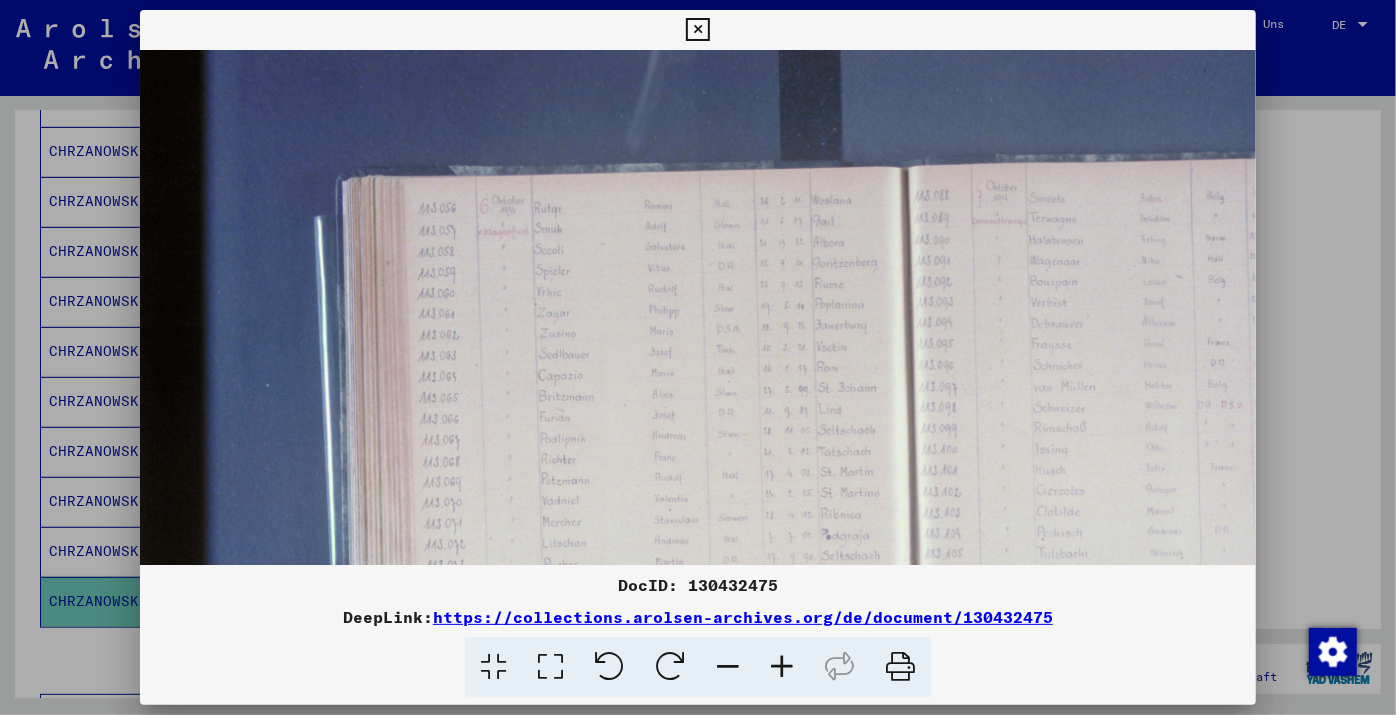 click at bounding box center (782, 667) 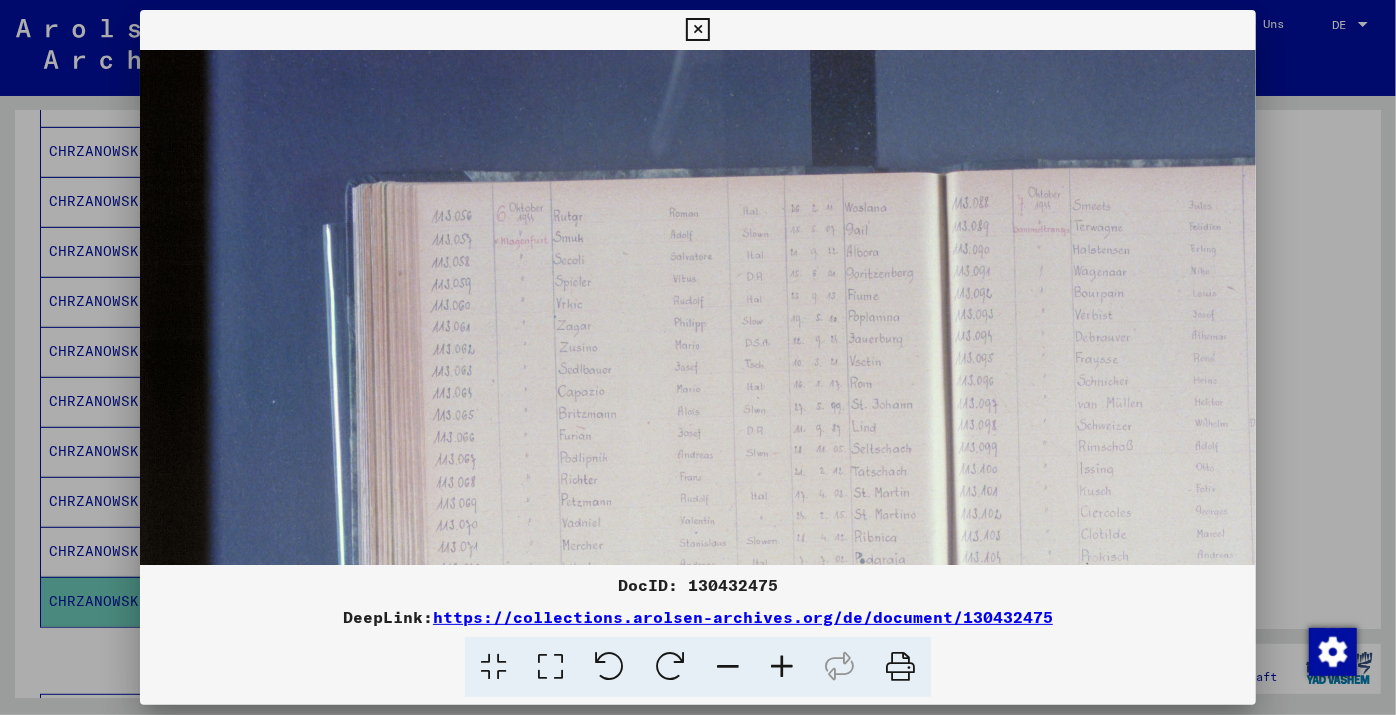 click at bounding box center [782, 667] 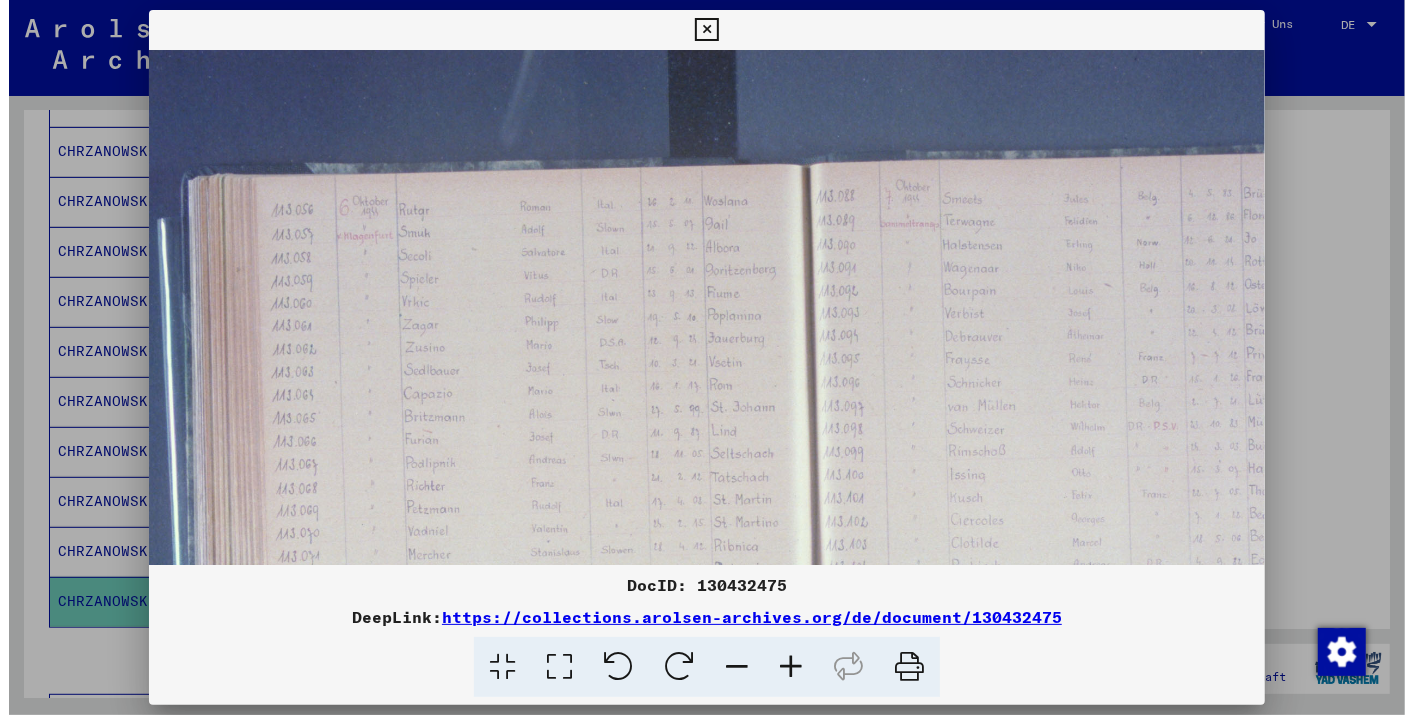 scroll, scrollTop: 14, scrollLeft: 191, axis: both 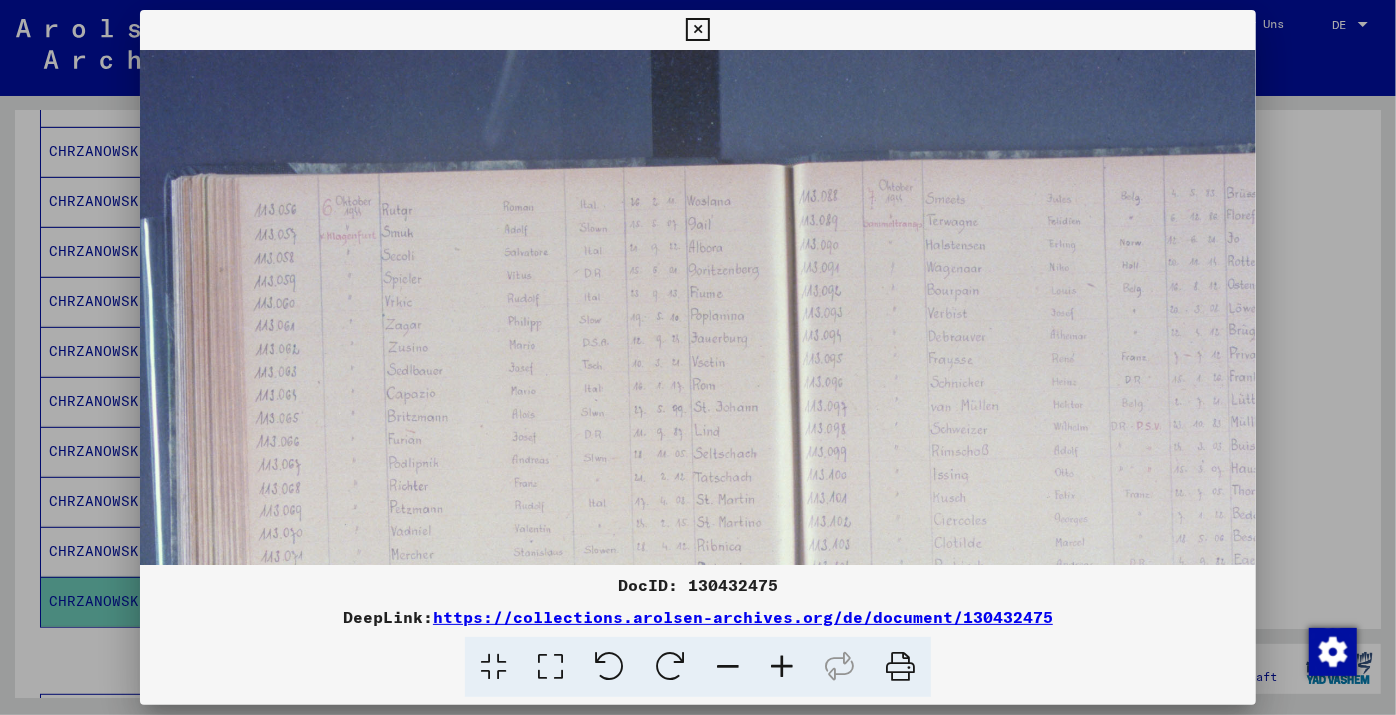 drag, startPoint x: 1048, startPoint y: 440, endPoint x: 856, endPoint y: 424, distance: 192.66551 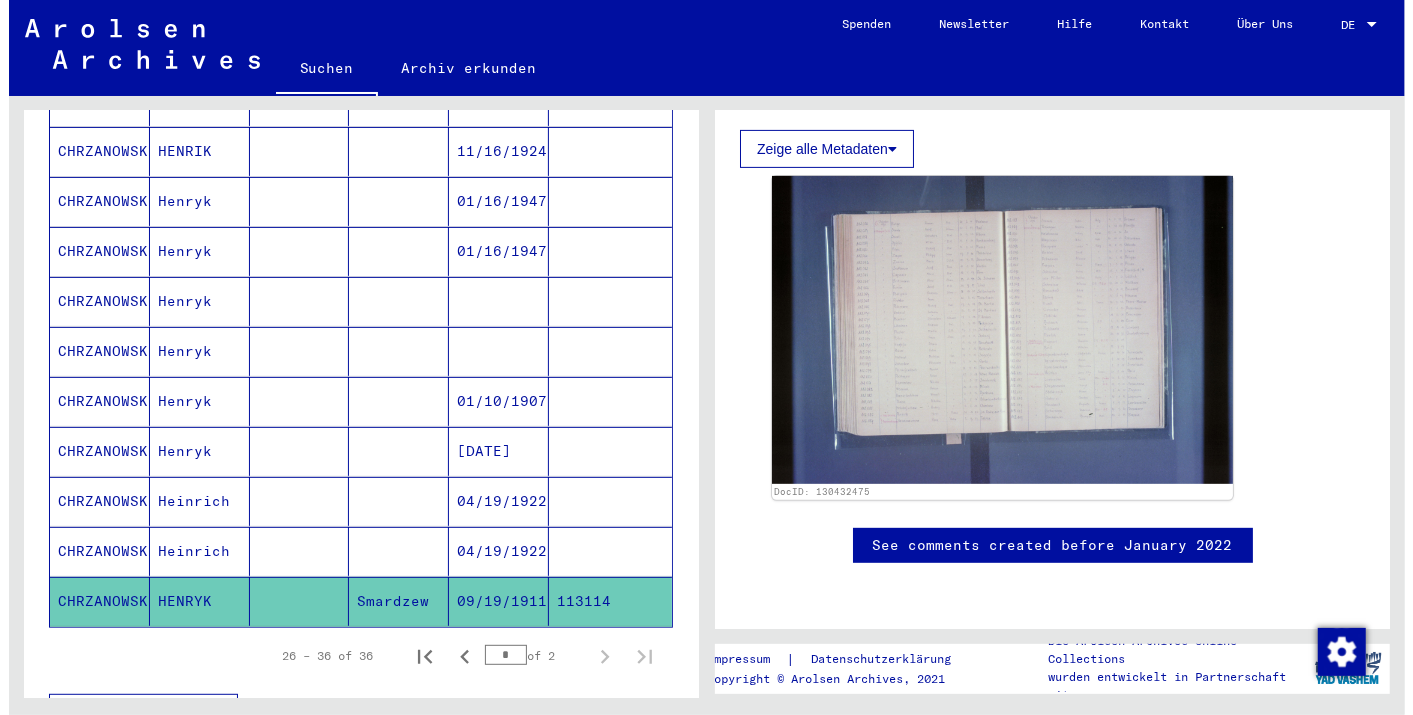 scroll, scrollTop: 444, scrollLeft: 0, axis: vertical 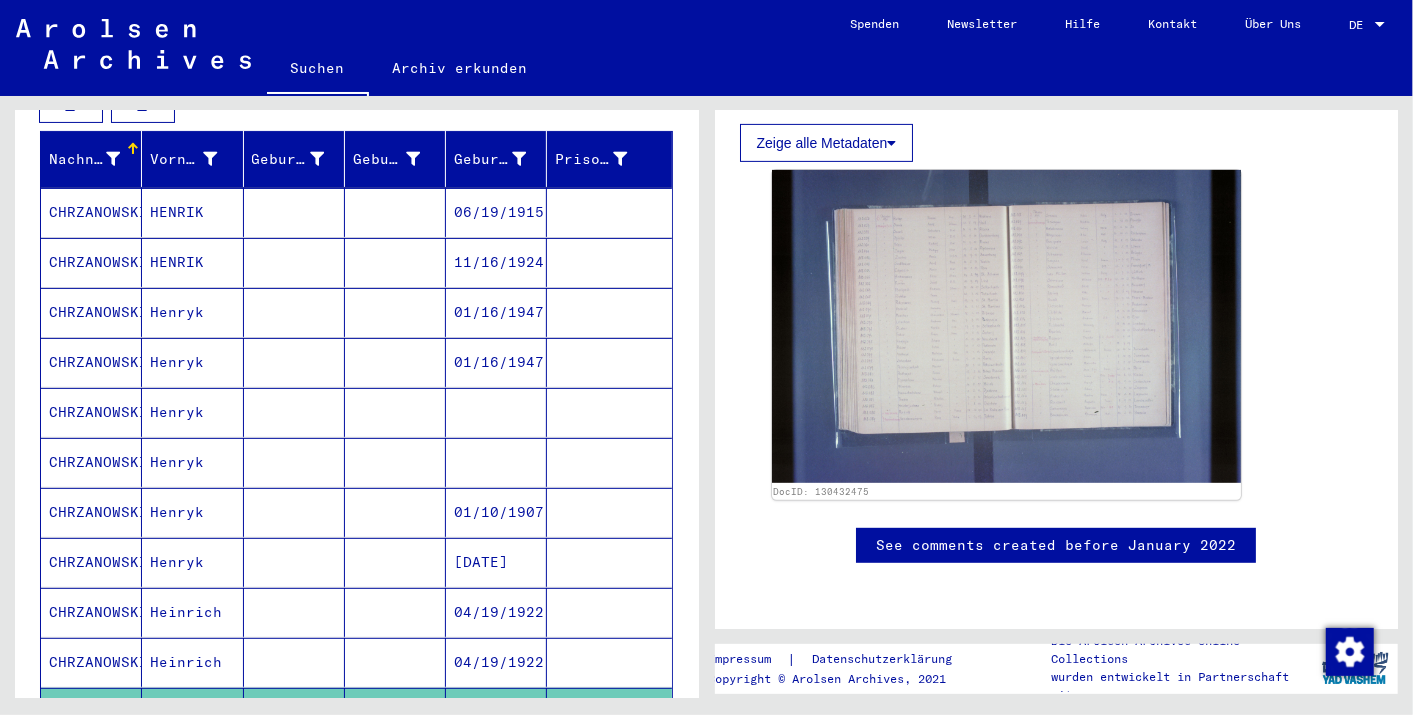 click on "Henryk" at bounding box center (192, 462) 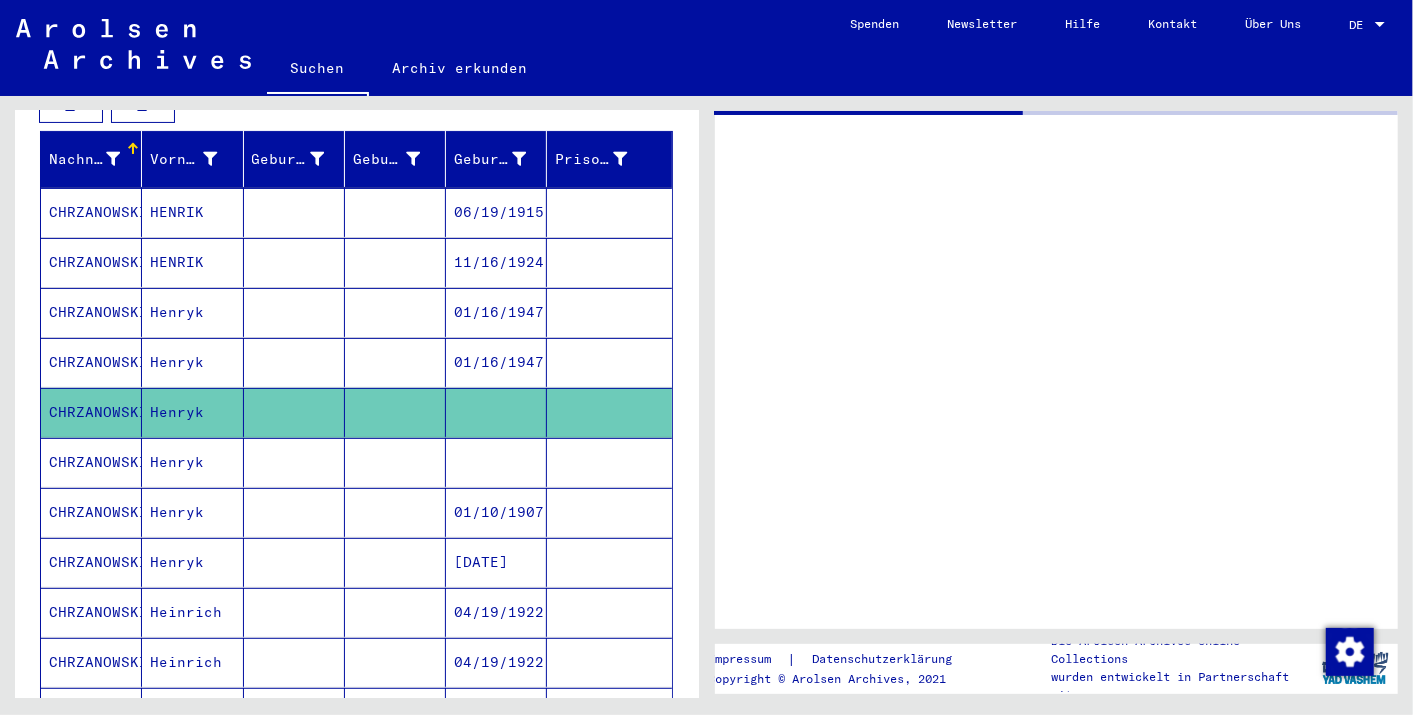 scroll, scrollTop: 0, scrollLeft: 0, axis: both 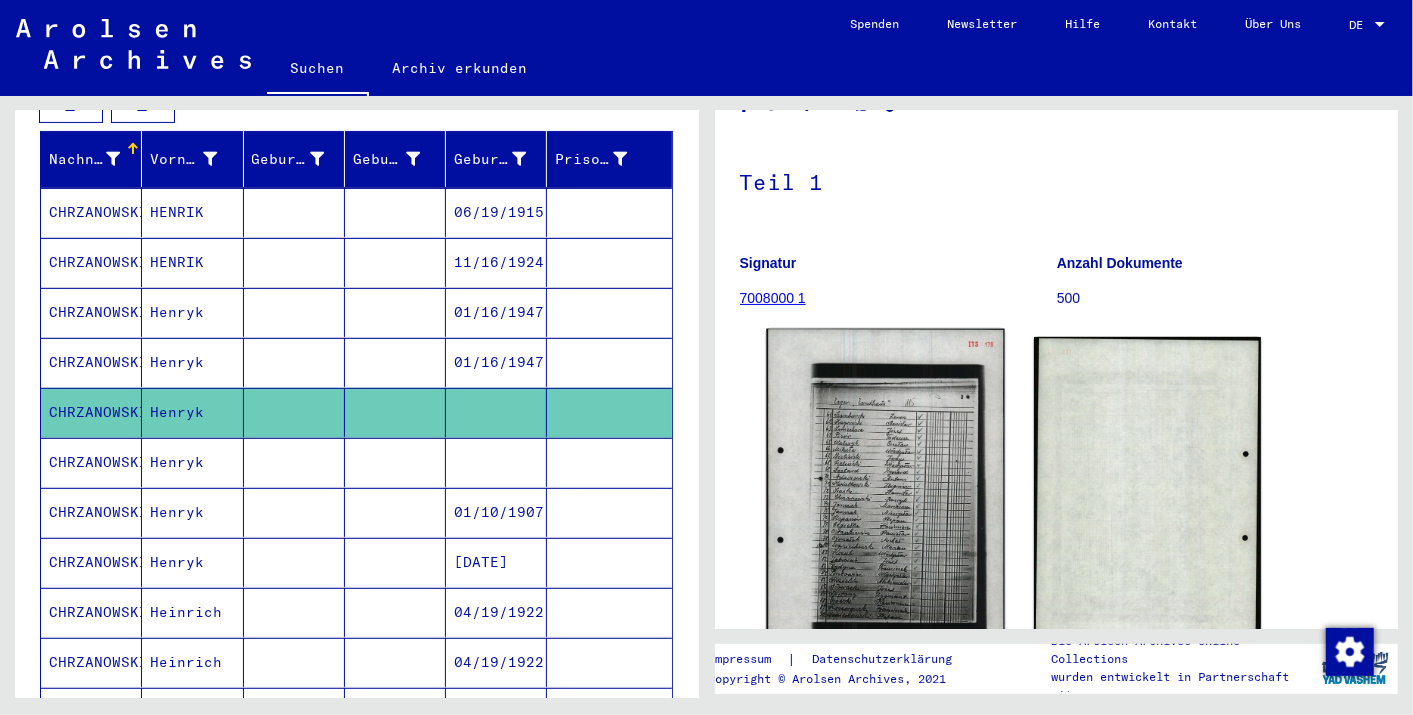 click 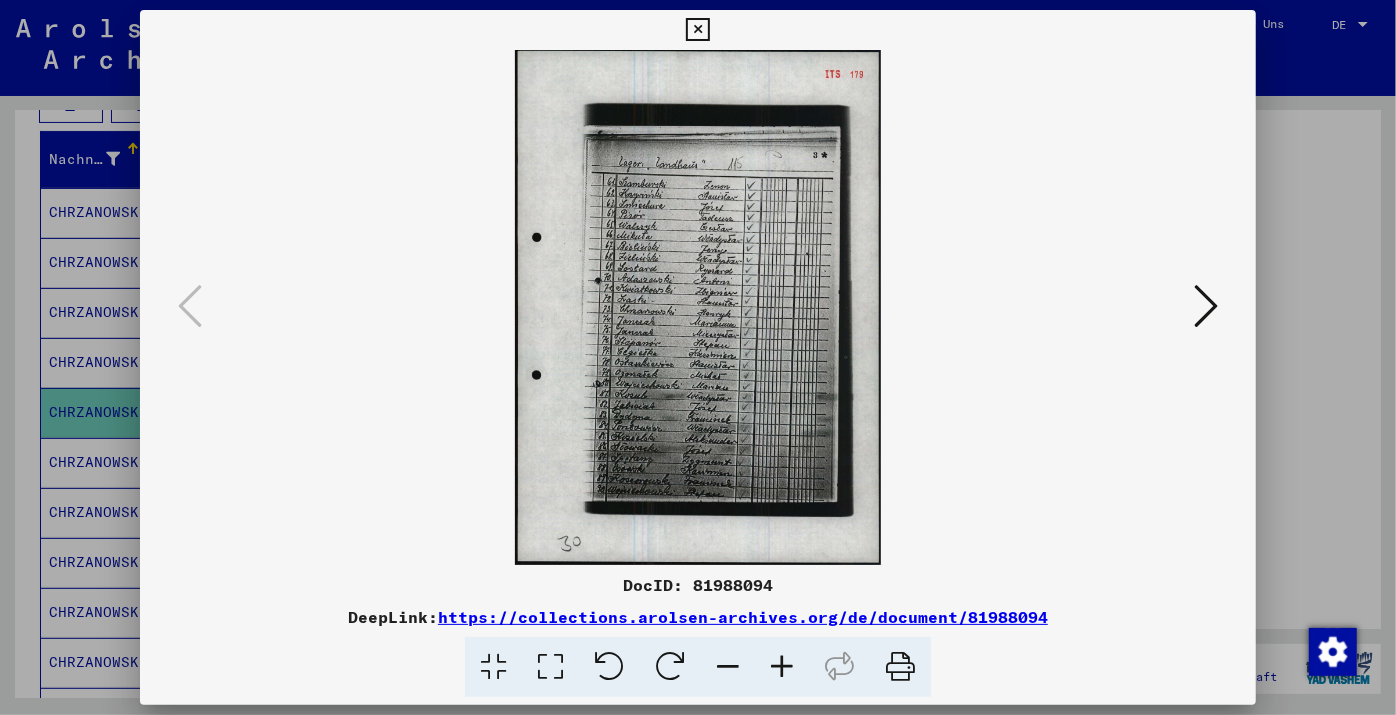 click at bounding box center [1206, 306] 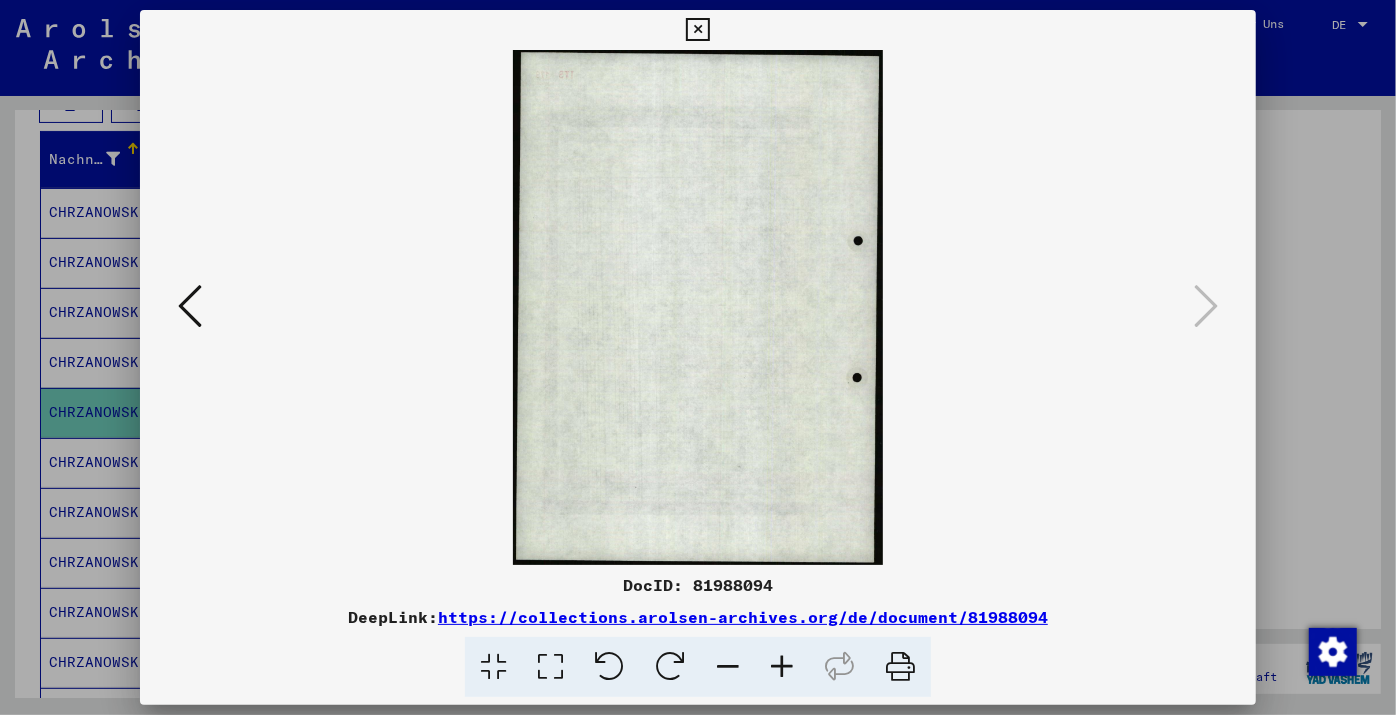 click at bounding box center (190, 306) 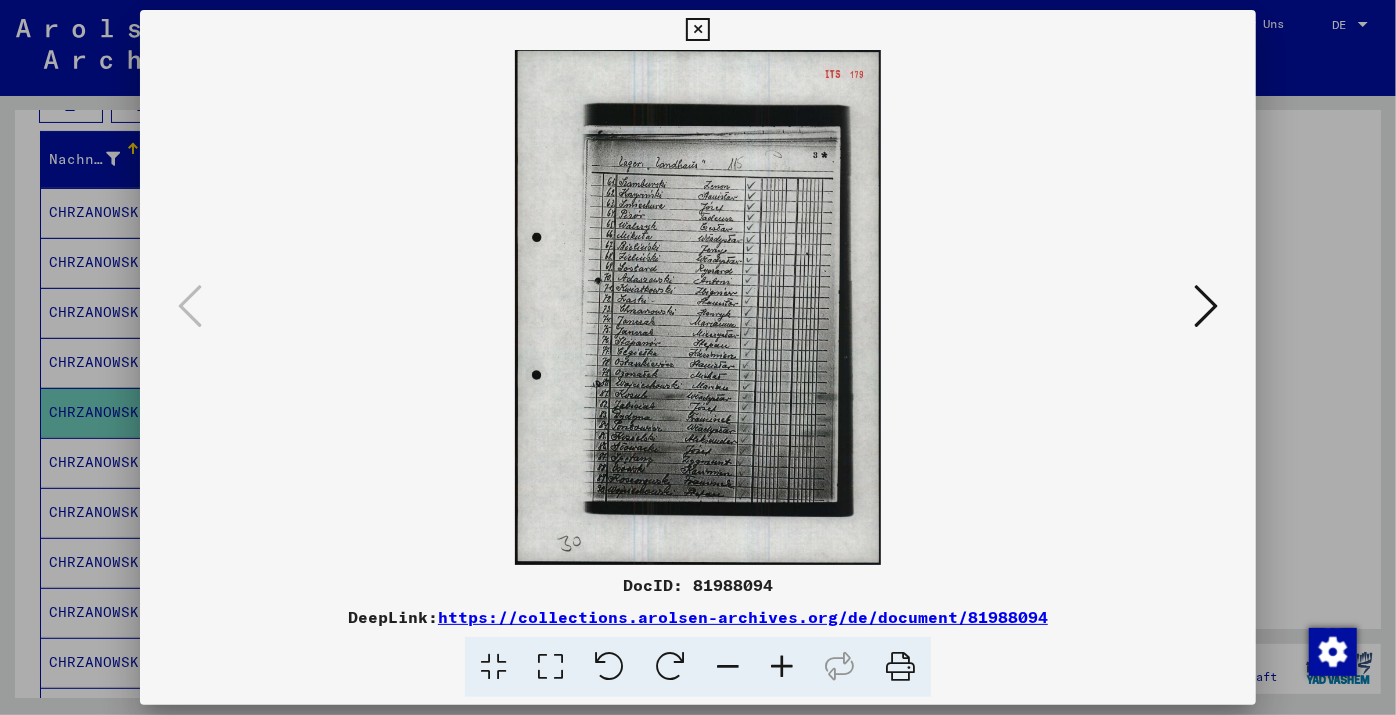 click at bounding box center [698, 307] 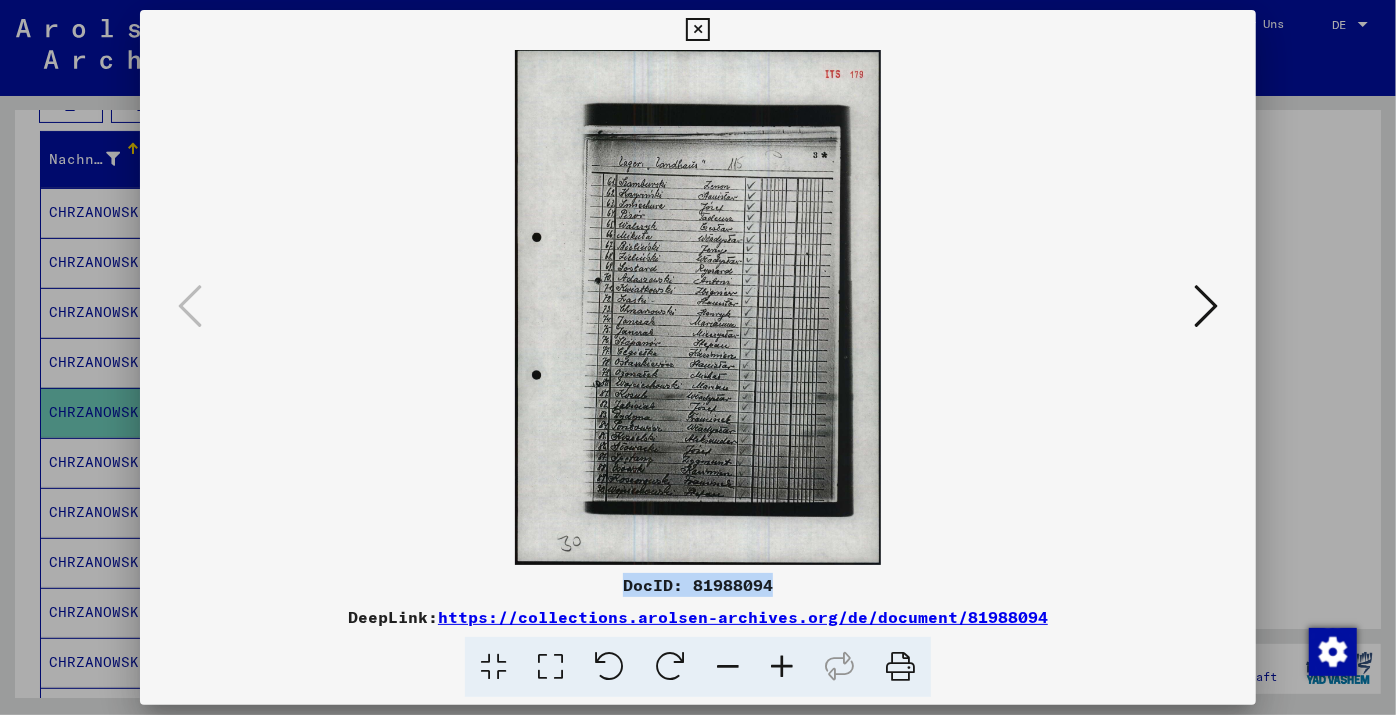 drag, startPoint x: 628, startPoint y: 585, endPoint x: 789, endPoint y: 588, distance: 161.02795 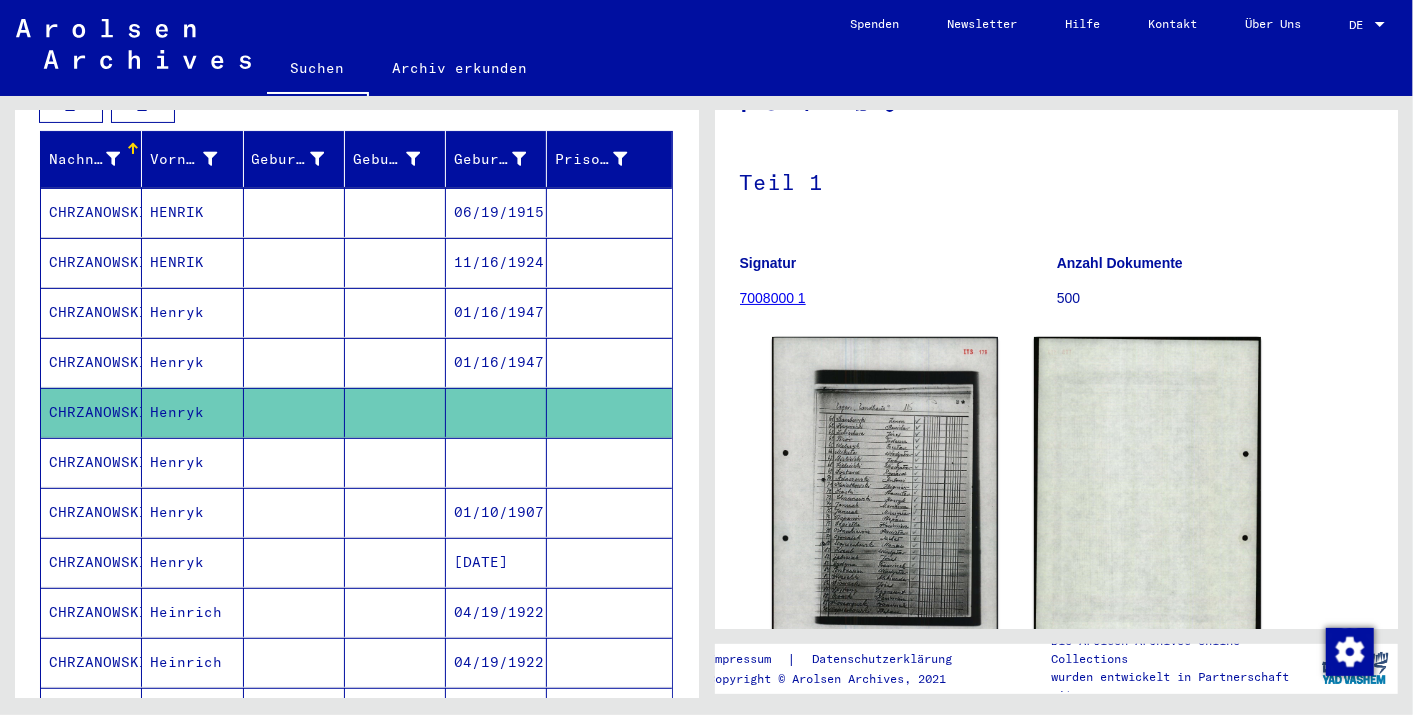 click on "Henryk" at bounding box center [192, 512] 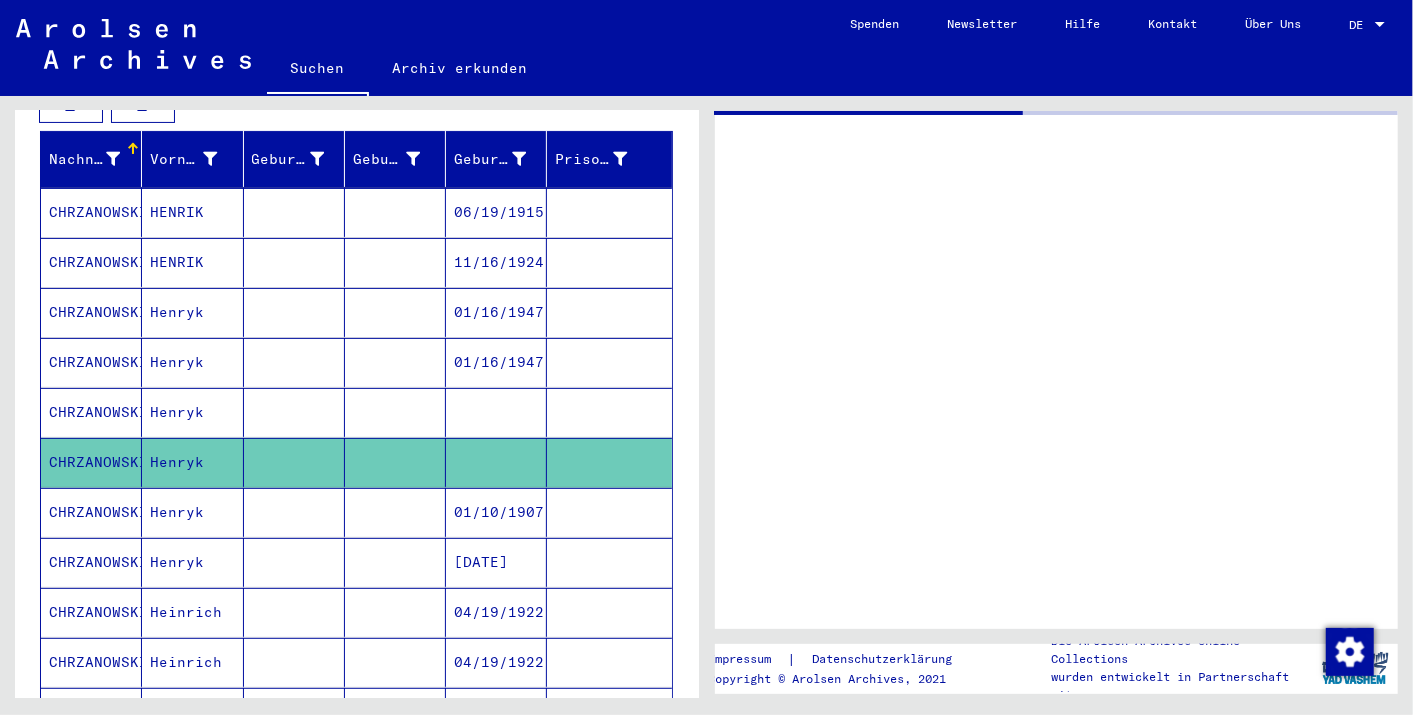 scroll, scrollTop: 0, scrollLeft: 0, axis: both 